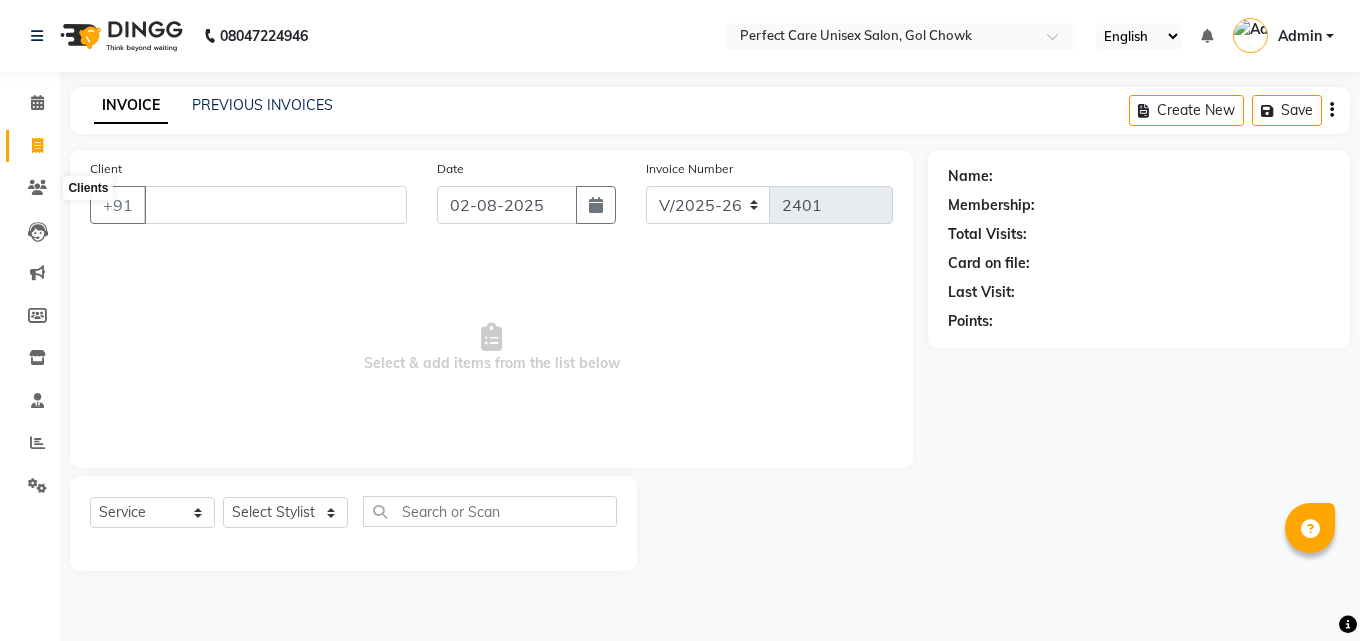 select on "4751" 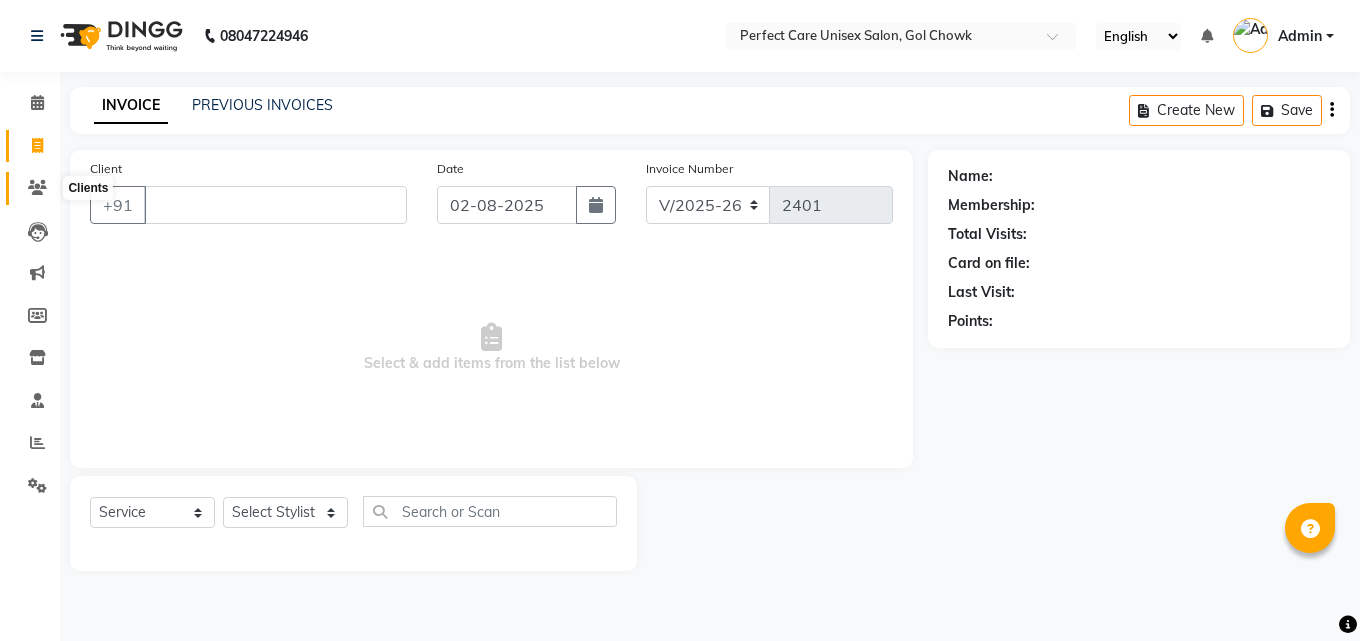 scroll, scrollTop: 0, scrollLeft: 0, axis: both 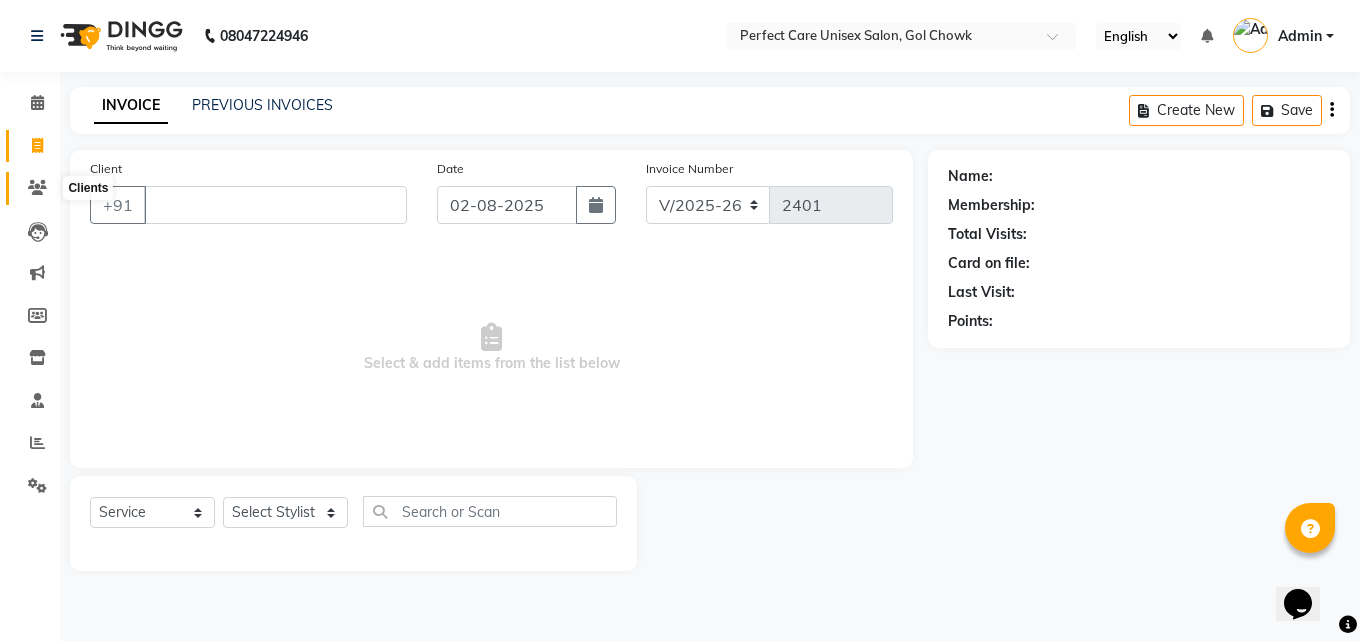 type 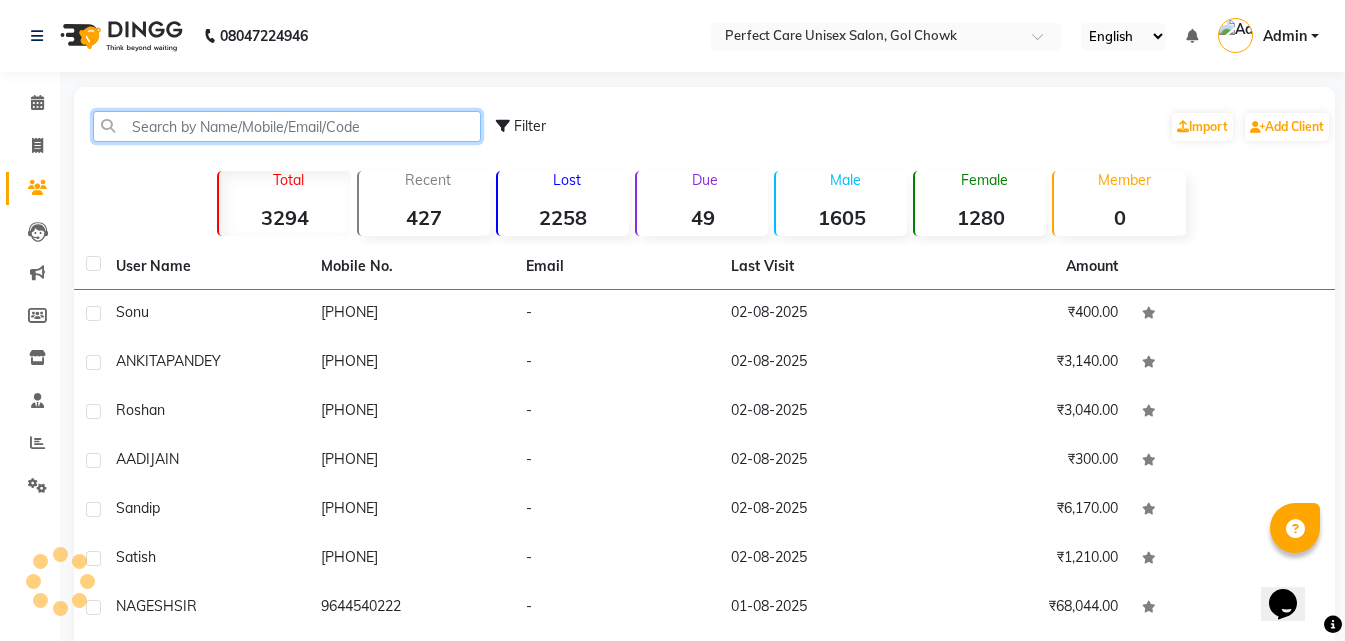 click 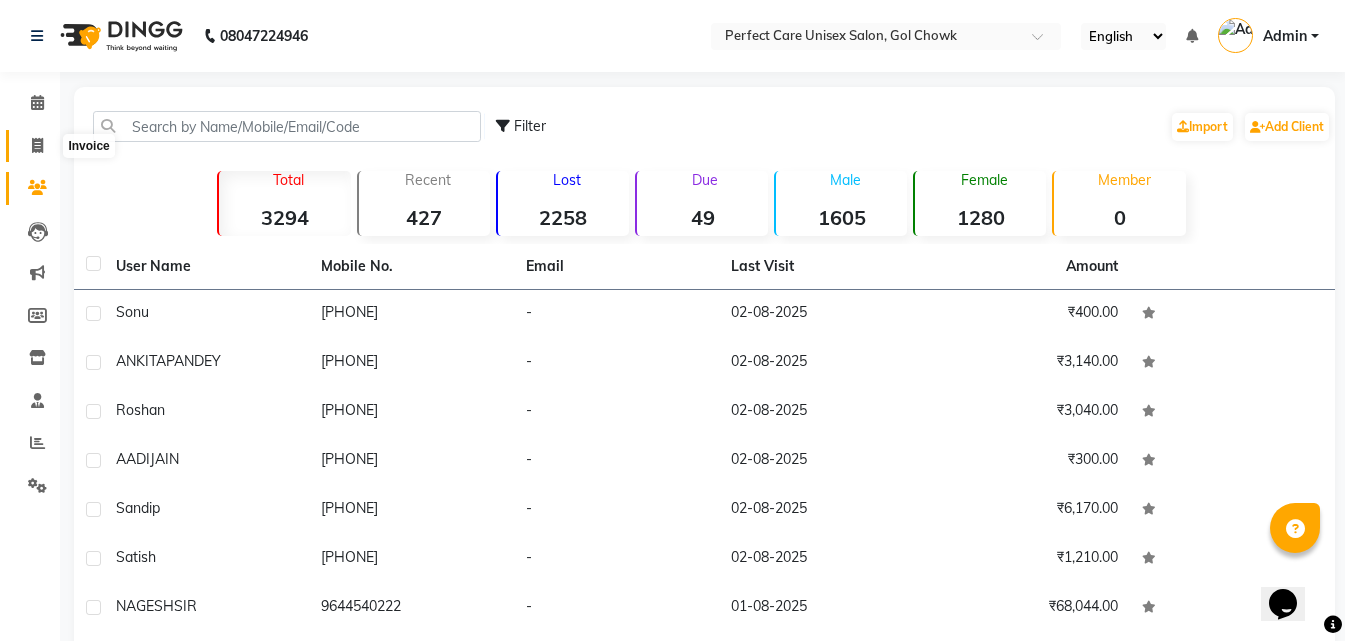 click 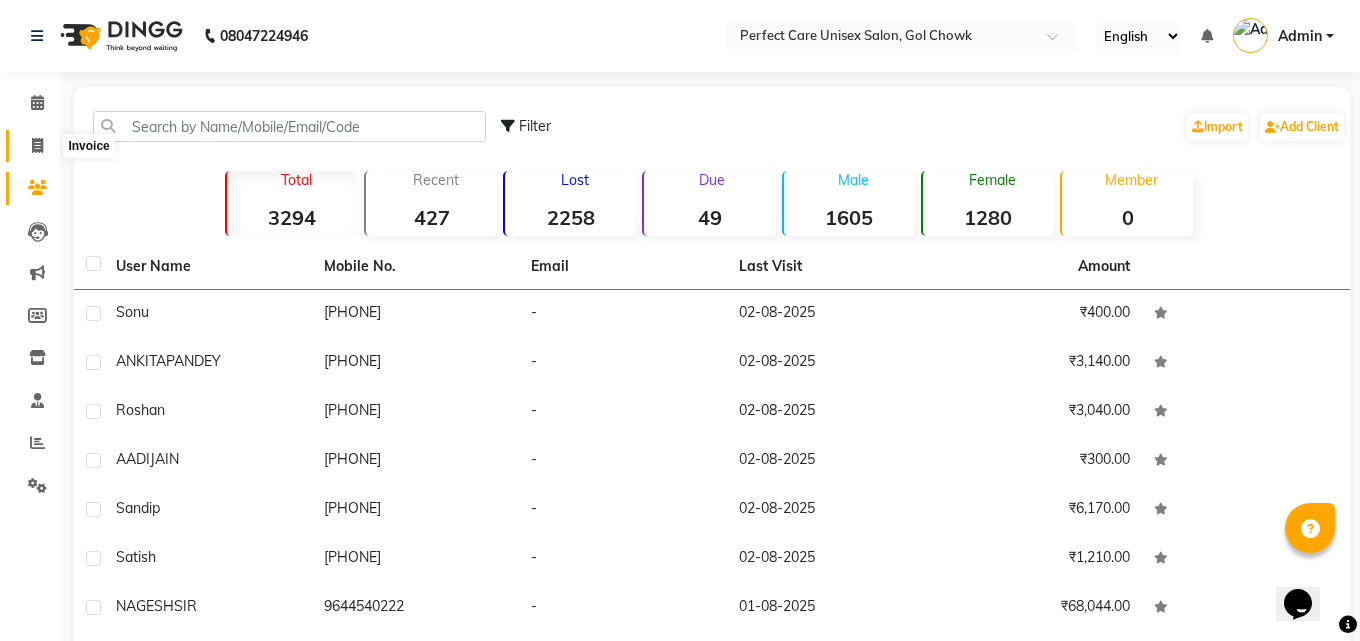 select on "service" 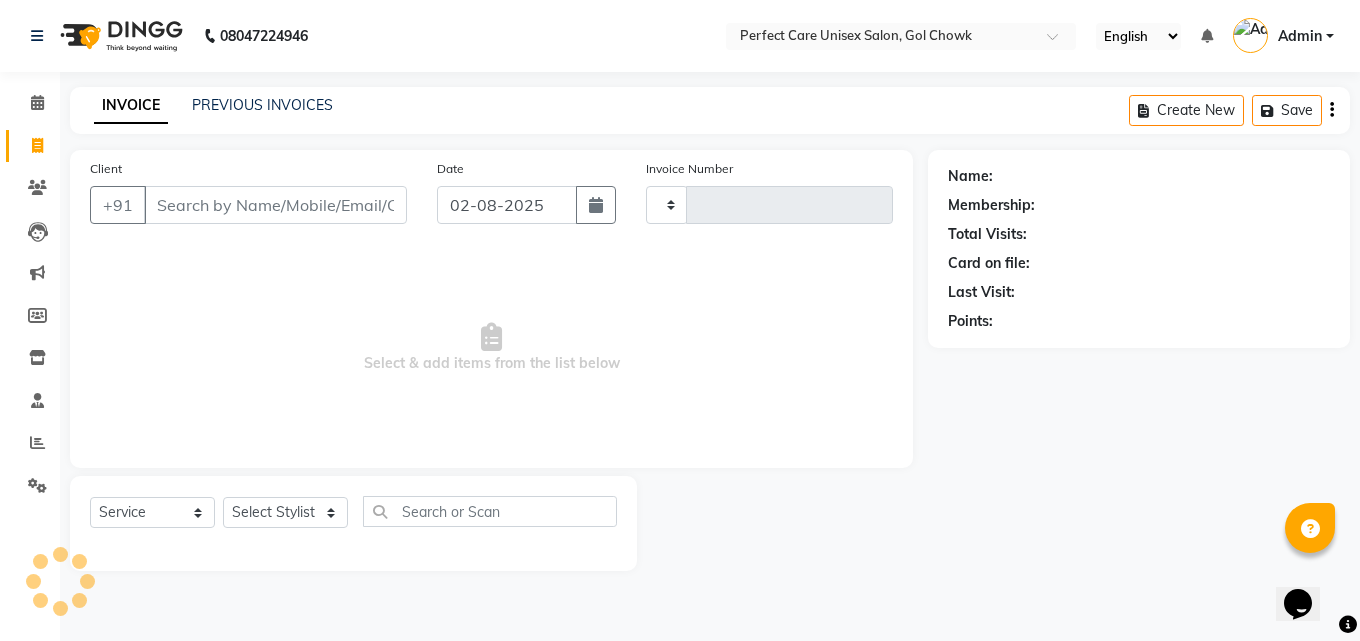 type on "2401" 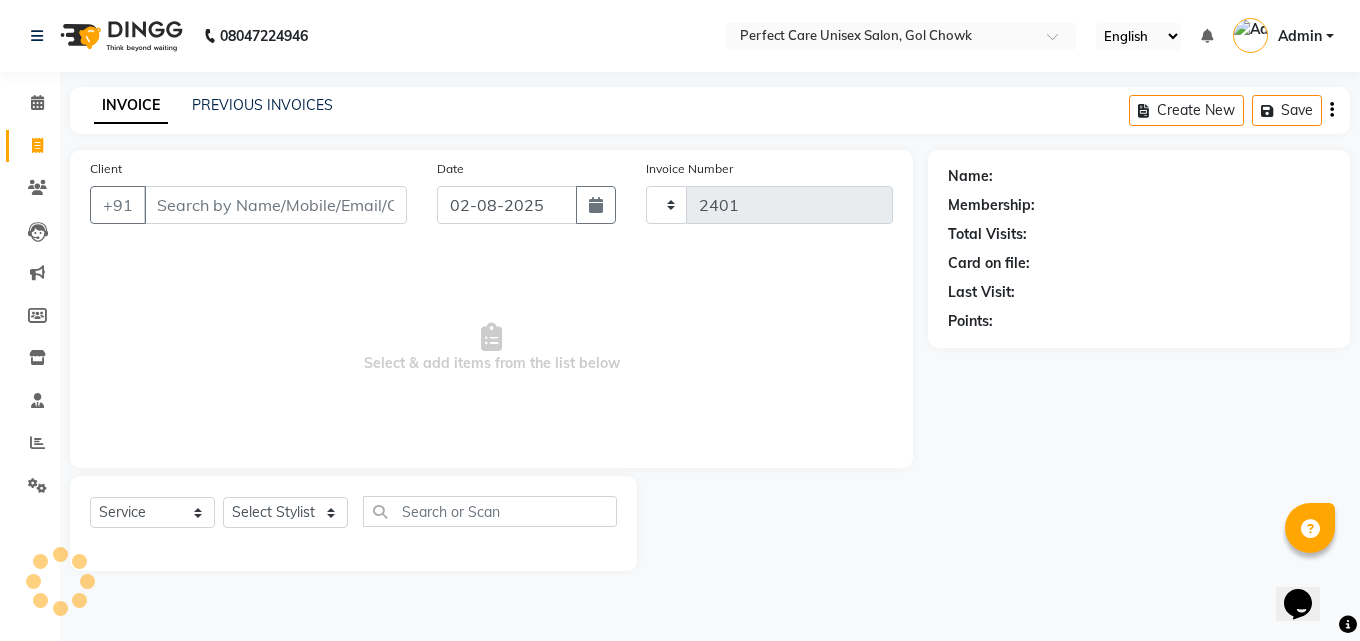 select on "4751" 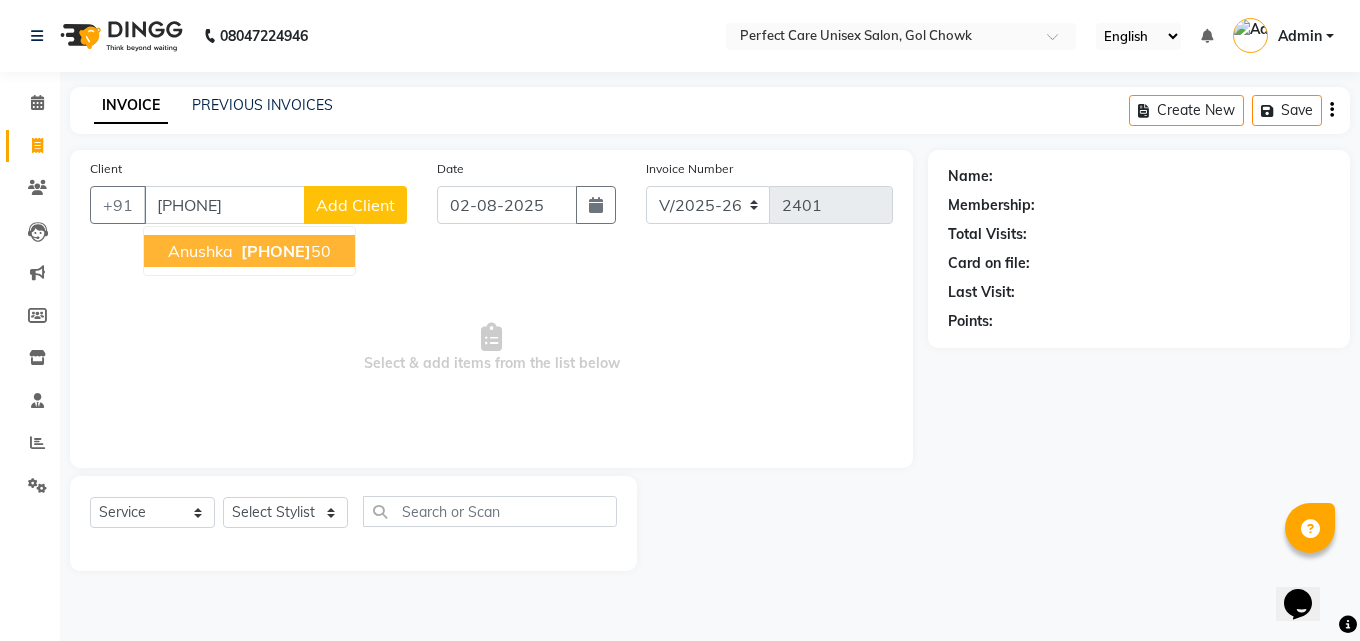click on "[PHONE]" at bounding box center (276, 251) 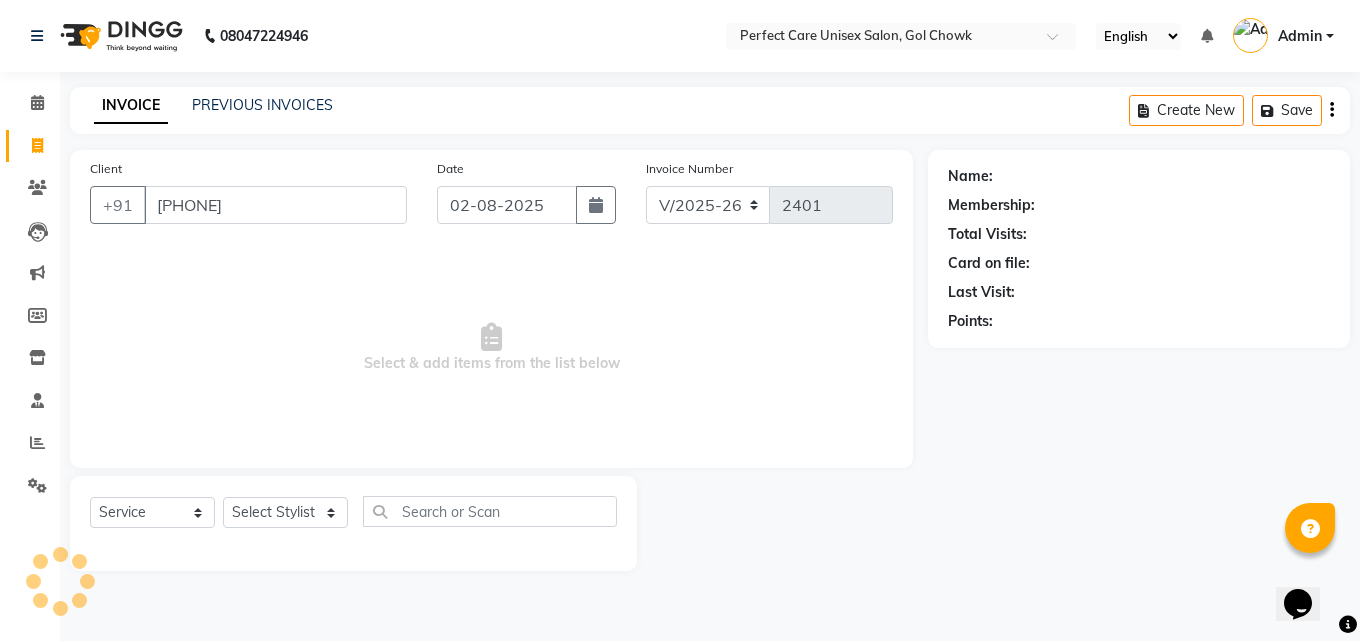 type on "[PHONE]" 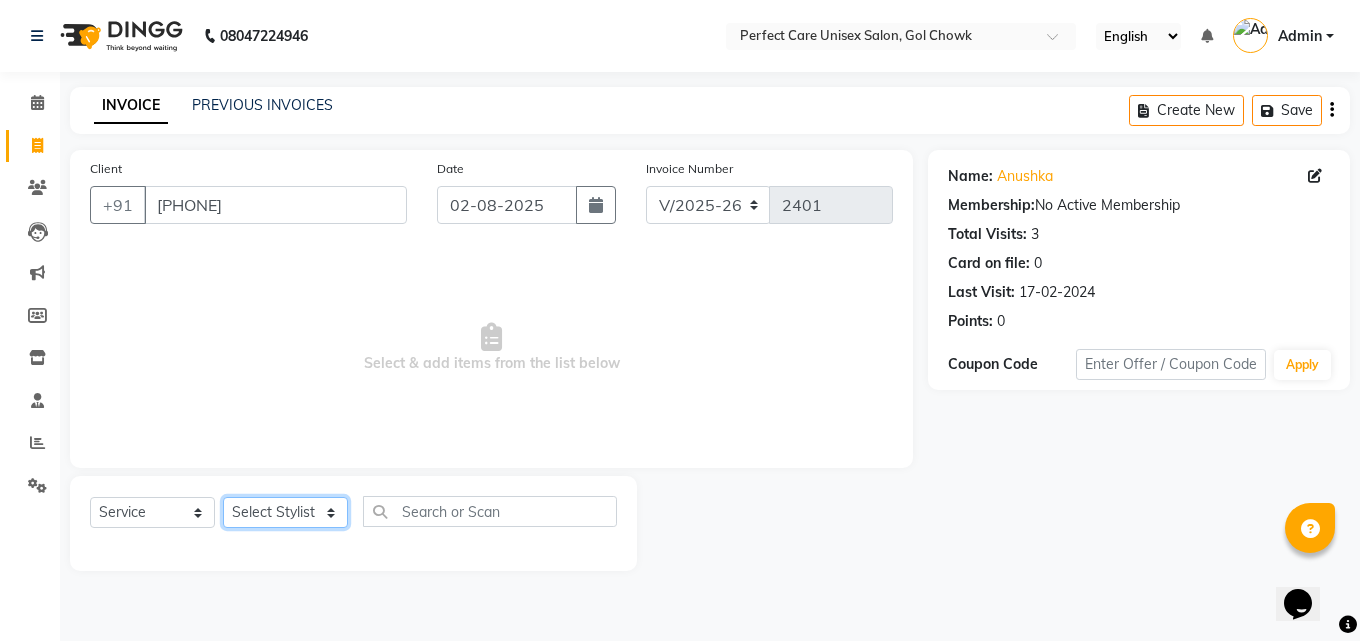 click on "Select Stylist MISS [LAST] MISS [LAST] MISS [LAST] MISS [LAST] MISS [LAST] MISS.[LAST] MISS.[LAST] MISS [LAST] MISS. [LAST] MISS [LAST] mohbat MR. [LAST] MR.[LAST] MR. [LAST] MR. [LAST] MR [LAST] MR. [LAST] MR. [LAST] MR.[LAST] MR.[LAST] MR. [LAST] MR.[LAST] MR. [LAST] MR.[LAST] MR.[LAST] MR.[LAST] MS [LAST] NONE [LAST]" 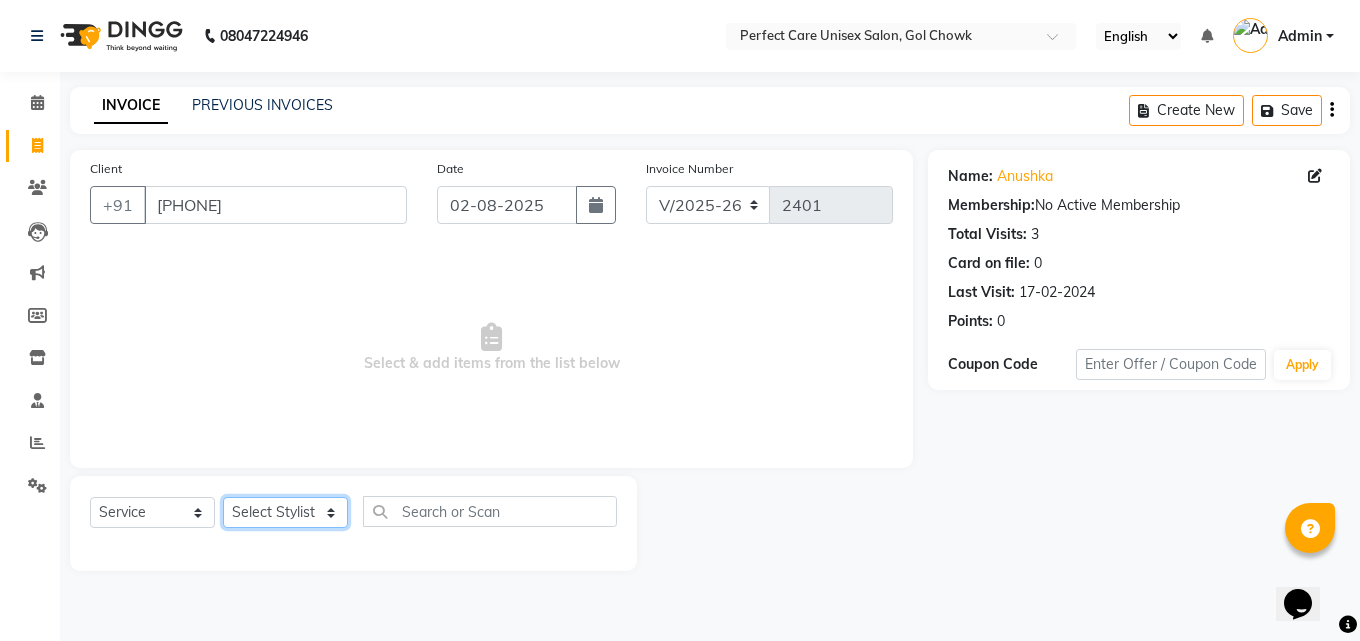click on "Select Stylist MISS [LAST] MISS [LAST] MISS [LAST] MISS [LAST] MISS [LAST] MISS.[LAST] MISS.[LAST] MISS [LAST] MISS. [LAST] MISS [LAST] mohbat MR. [LAST] MR.[LAST] MR. [LAST] MR. [LAST] MR [LAST] MR. [LAST] MR. [LAST] MR.[LAST] MR.[LAST] MR. [LAST] MR.[LAST] MR. [LAST] MR.[LAST] MR.[LAST] MR.[LAST] MS [LAST] NONE [LAST]" 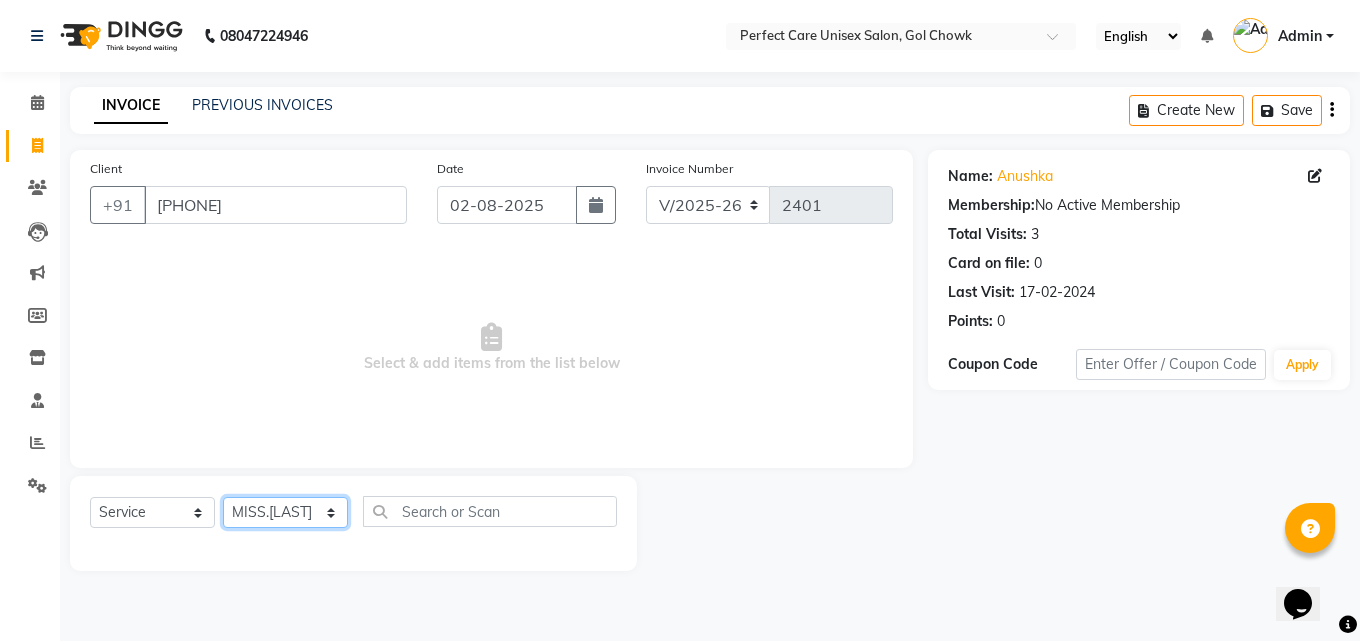 click on "Select Stylist MISS [LAST] MISS [LAST] MISS [LAST] MISS [LAST] MISS [LAST] MISS.[LAST] MISS.[LAST] MISS [LAST] MISS. [LAST] MISS [LAST] mohbat MR. [LAST] MR.[LAST] MR. [LAST] MR. [LAST] MR [LAST] MR. [LAST] MR. [LAST] MR.[LAST] MR.[LAST] MR. [LAST] MR.[LAST] MR. [LAST] MR.[LAST] MR.[LAST] MR.[LAST] MS [LAST] NONE [LAST]" 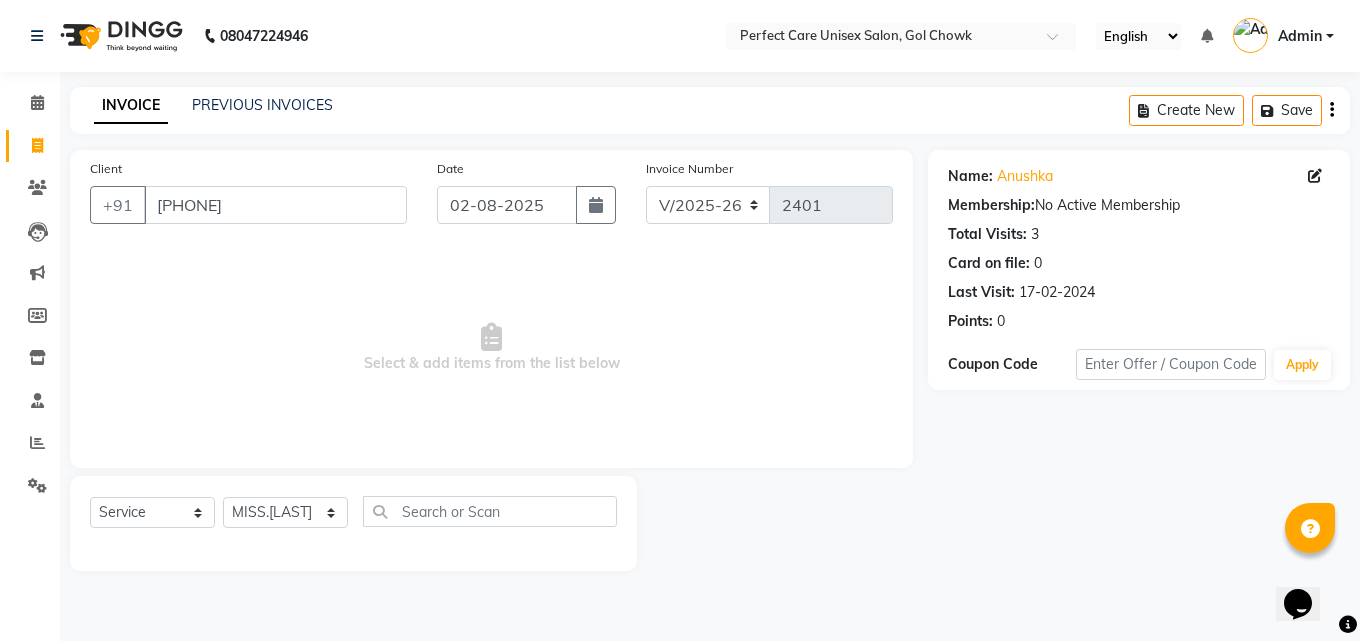 click on "INVOICE PREVIOUS INVOICES Create New Save Client +91 [PHONE] Date 02-08-2025 Invoice Number V/2025 V/2025-26 2401 Select & add items from the list below Select Service Product Membership Package Voucher Prepaid Gift Card Select Stylist MISS [LAST] MISS [LAST] MISS [LAST] MISS [LAST] MISS [LAST] MISS.[LAST] MISS.[LAST] MISS [LAST] MISS. [LAST] MISS [LAST] mohbat MR. [LAST] MR.[LAST] MR. [LAST] MR. [LAST] MR [LAST] MR. [LAST] MR. [LAST] MR.[LAST] MR.[LAST] MR. [LAST] MR.[LAST] MR. [LAST] MR.[LAST] MR.[LAST] MR.[LAST] MS [LAST] NONE [LAST] Name: [LAST] Membership: No Active Membership Total Visits: 3 Card on file: 0 Last Visit: 17-02-2024 Points: 0 Coupon Code Apply" 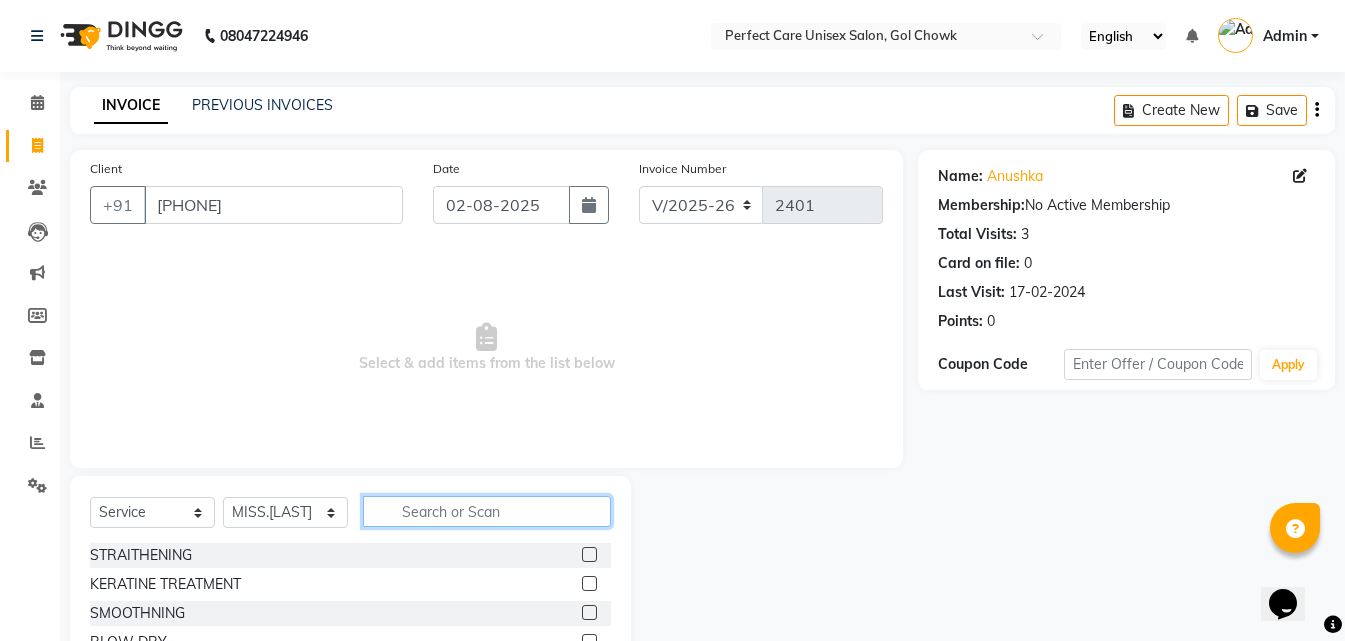 click 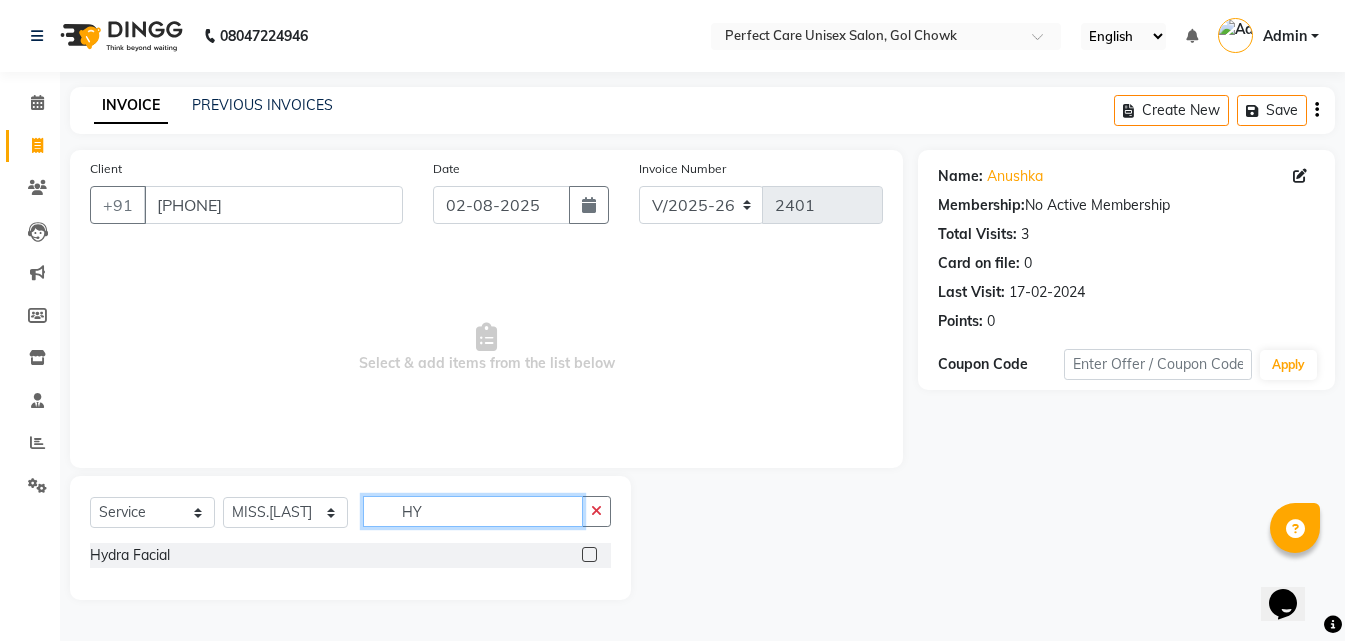 scroll, scrollTop: 0, scrollLeft: 0, axis: both 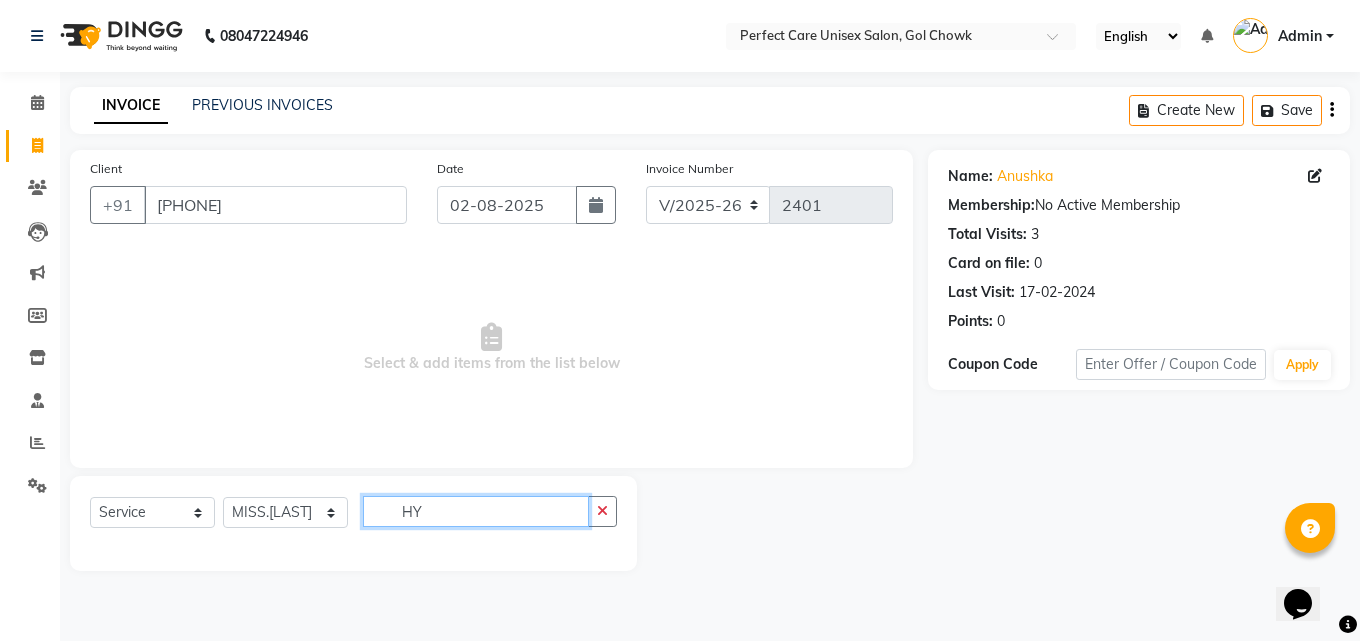 type on "H" 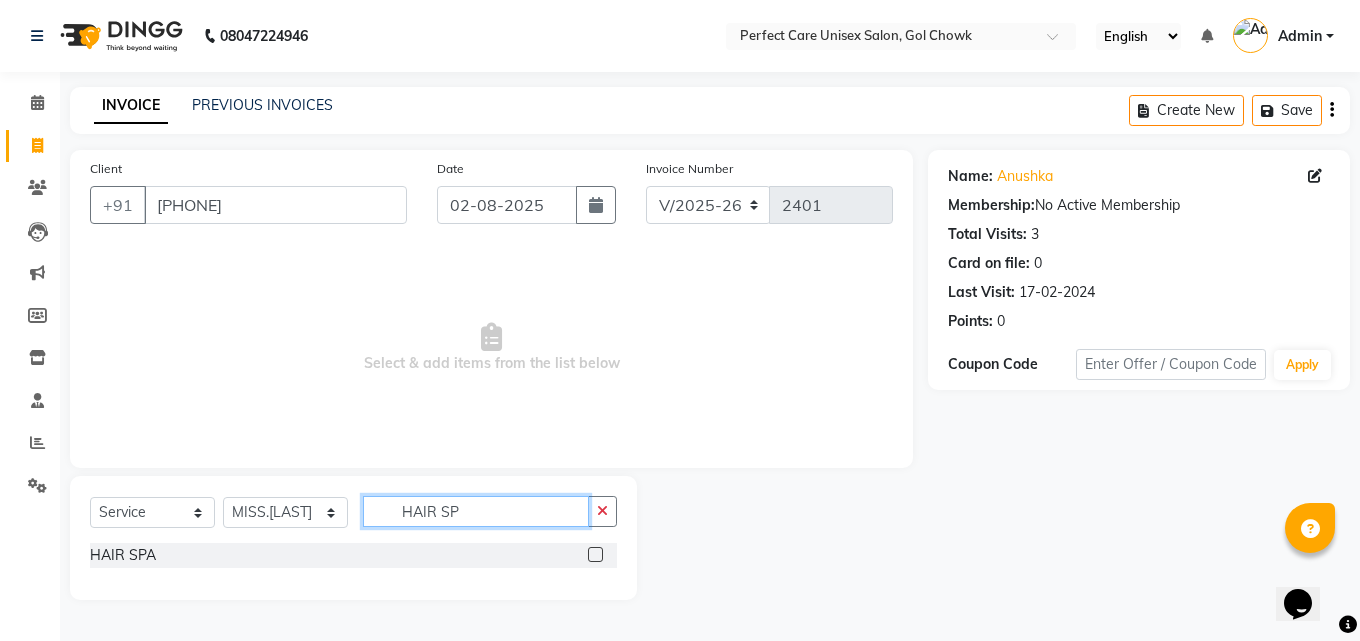 type on "HAIR SP" 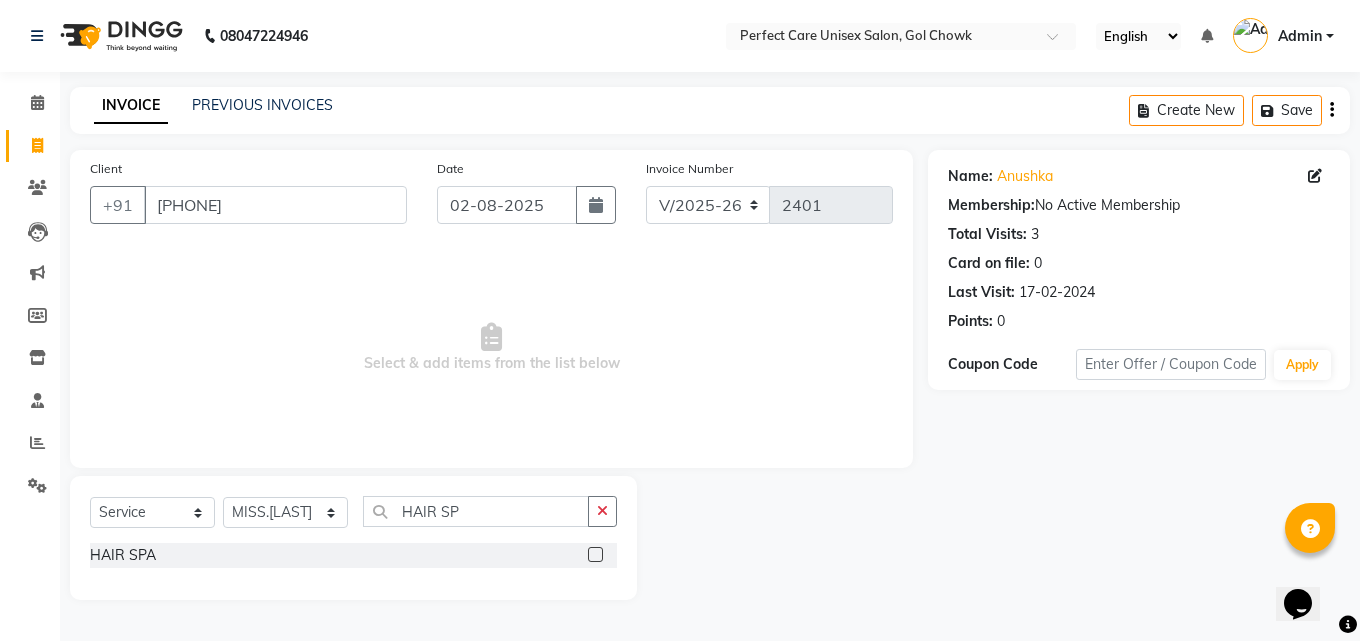 click 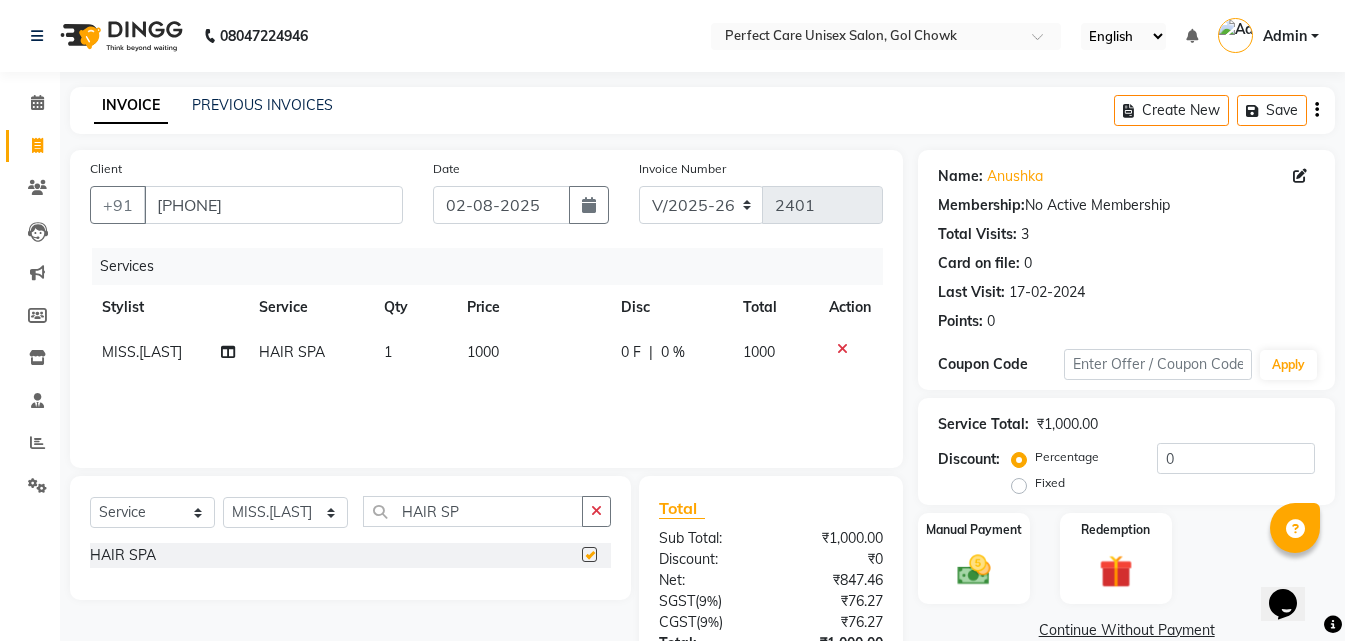 checkbox on "false" 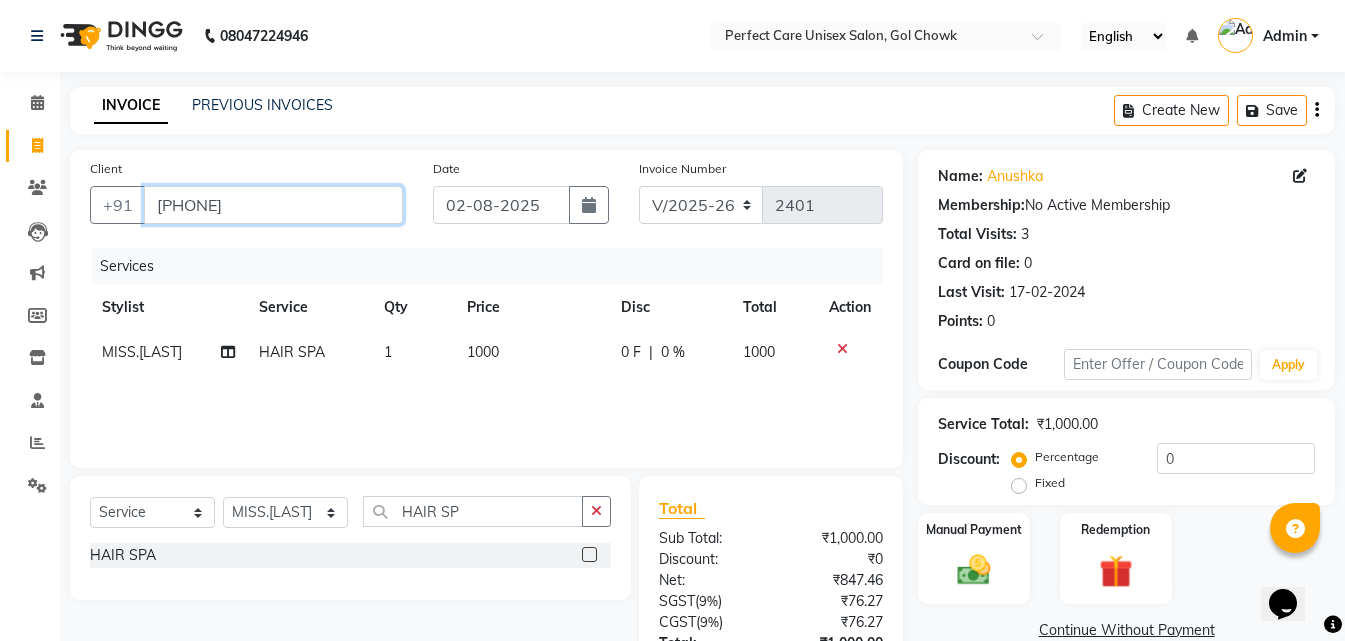 click on "[PHONE]" at bounding box center (273, 205) 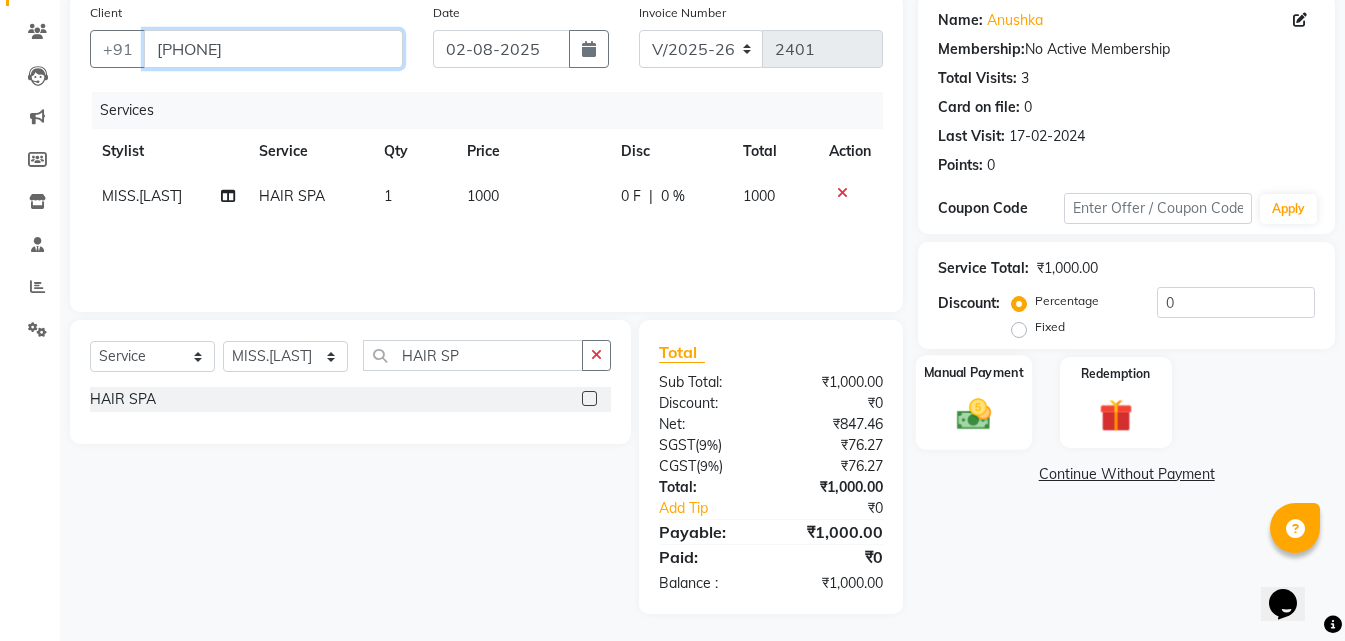 scroll, scrollTop: 159, scrollLeft: 0, axis: vertical 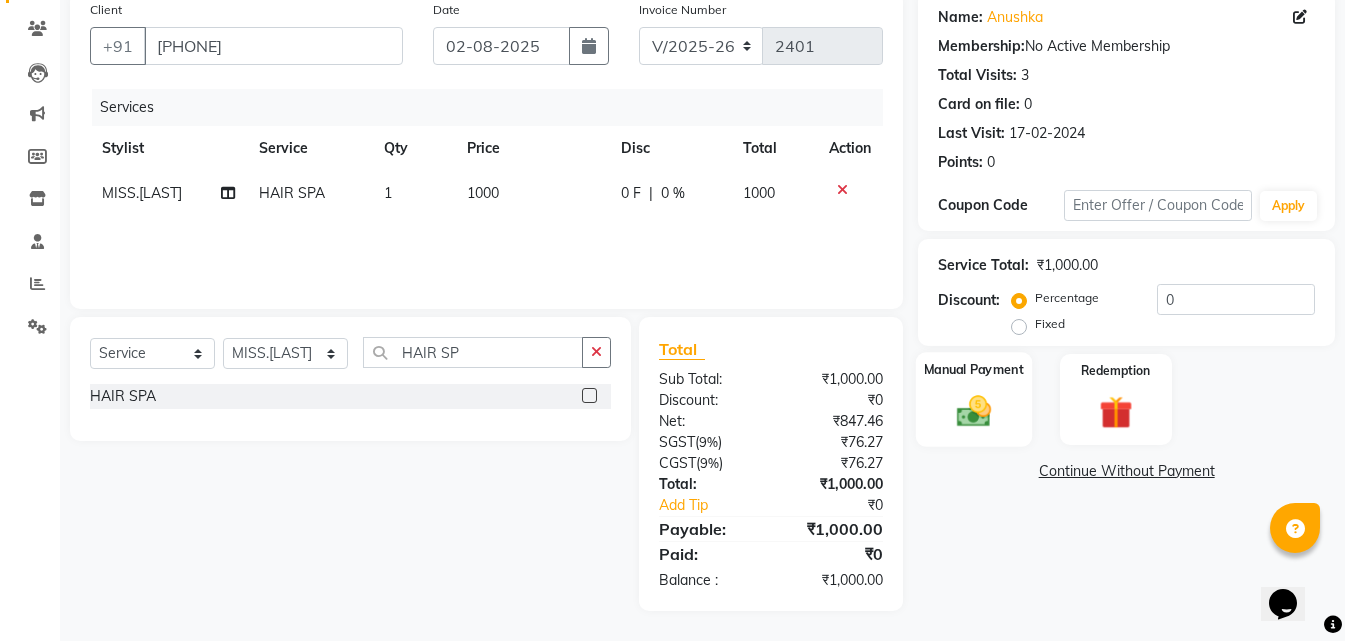 click 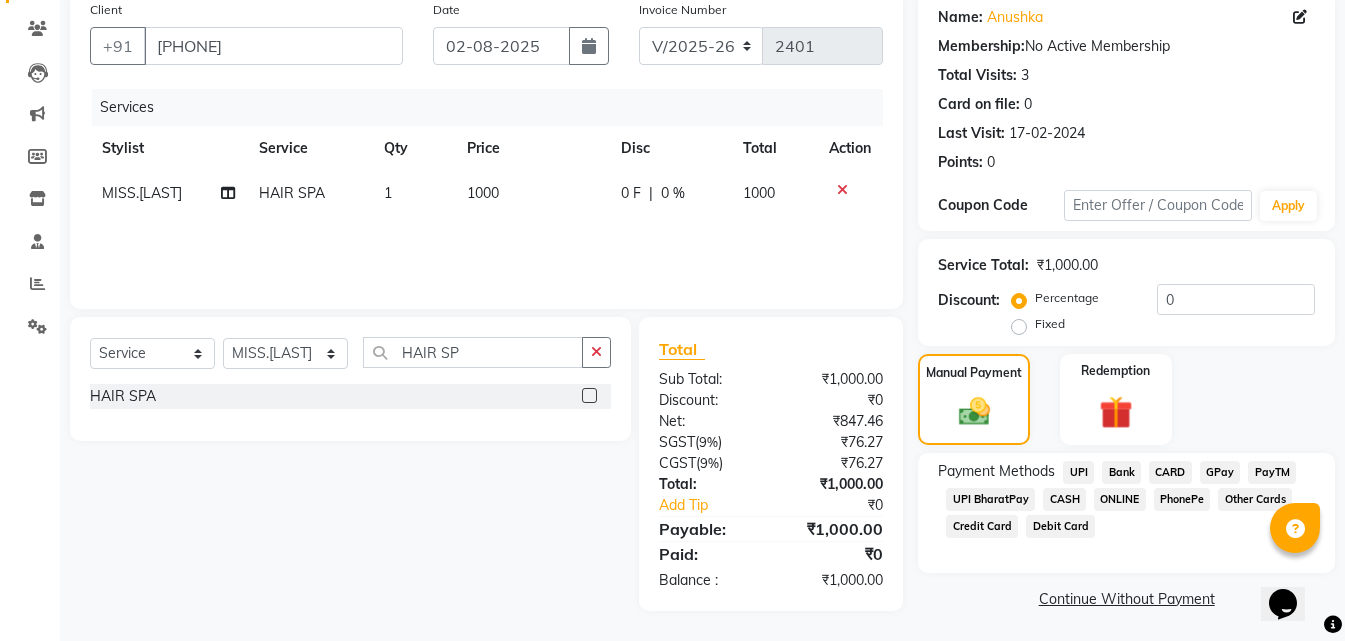click on "CASH" 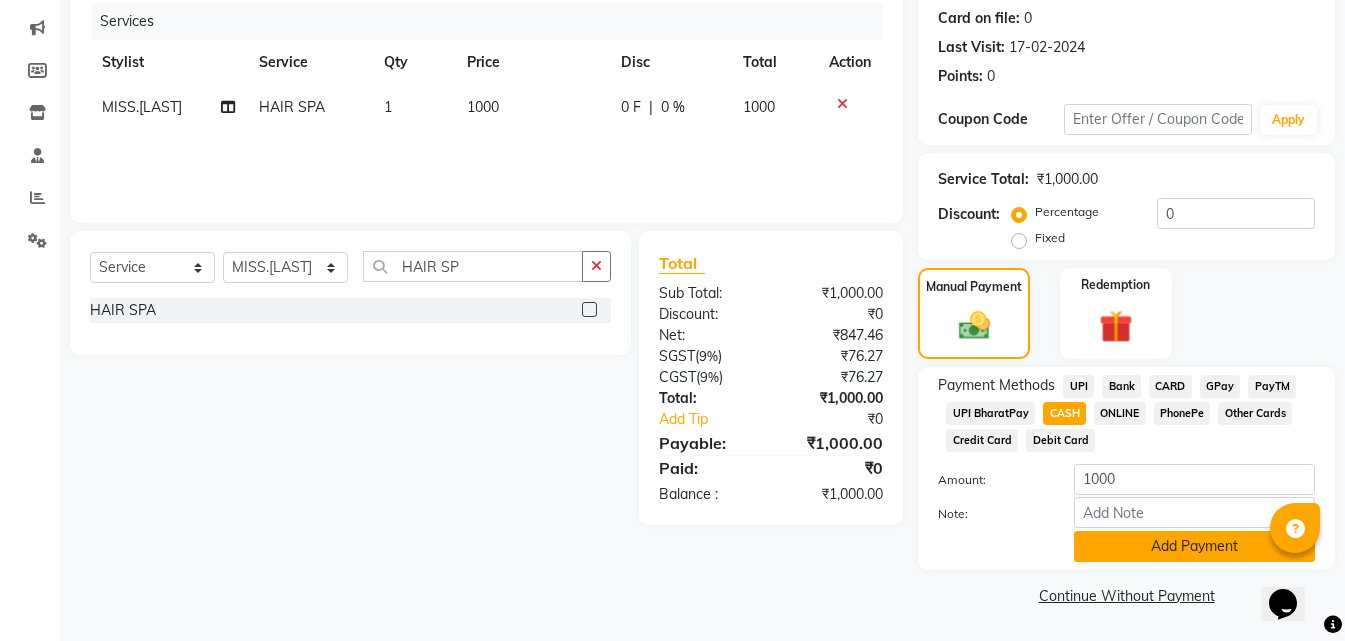 click on "Add Payment" 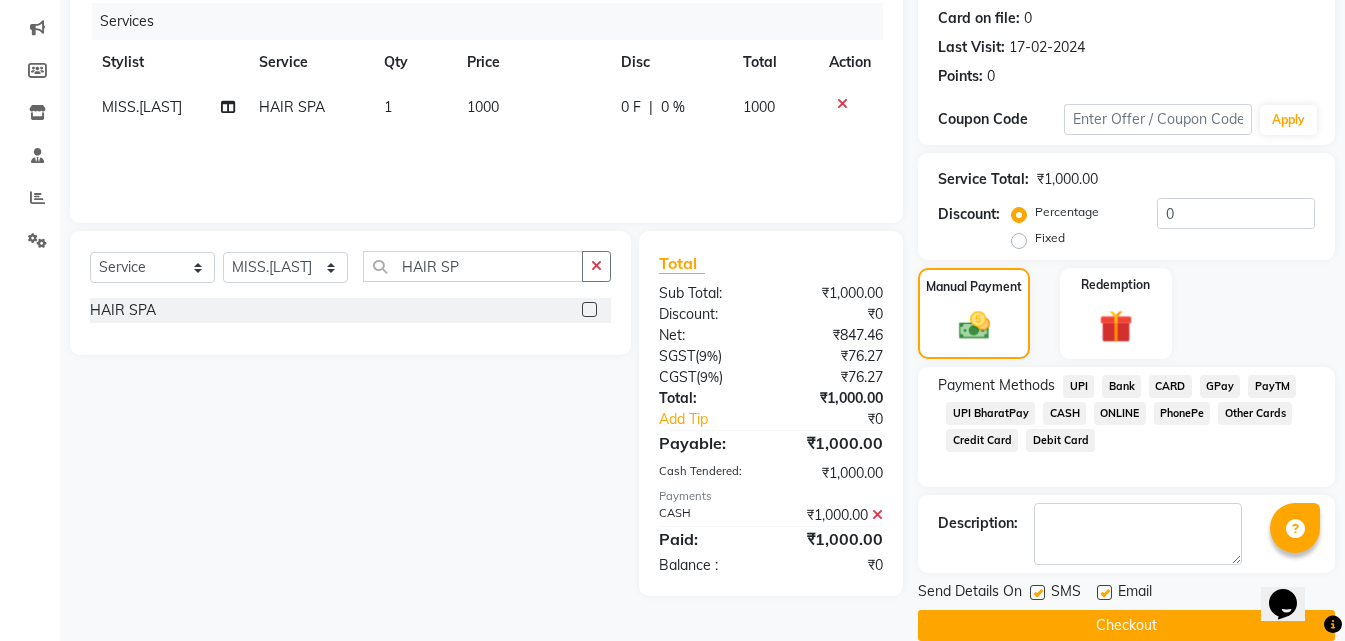 click 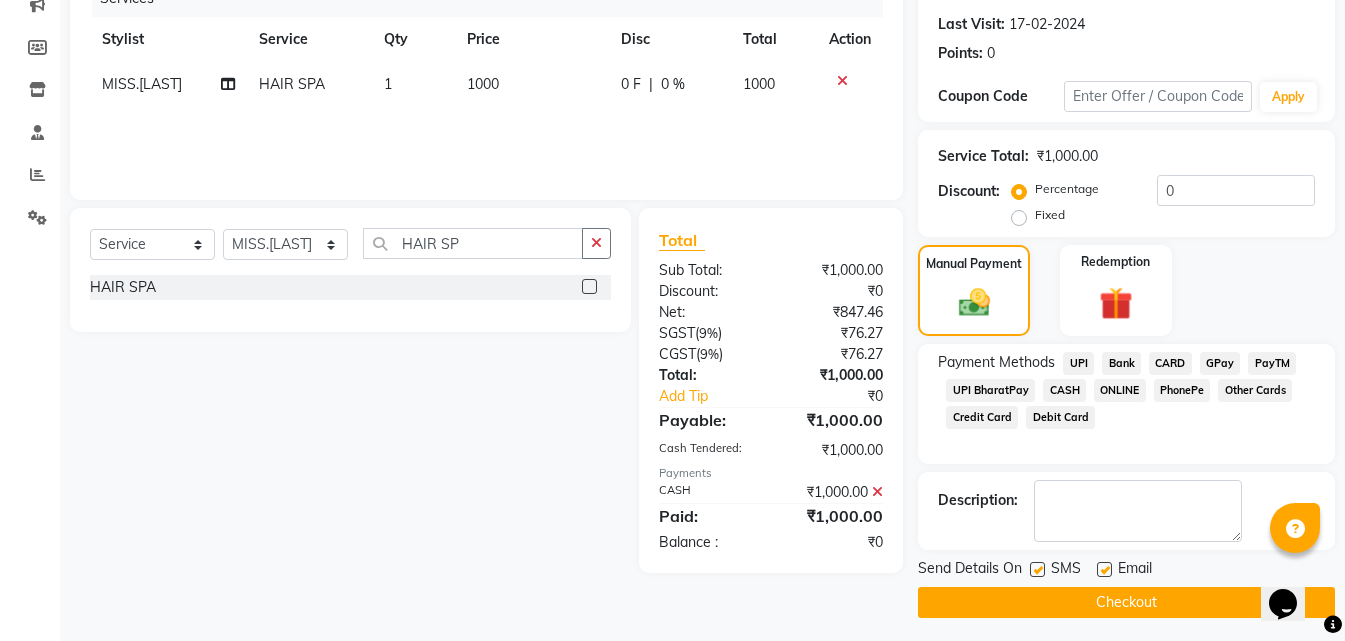 scroll, scrollTop: 275, scrollLeft: 0, axis: vertical 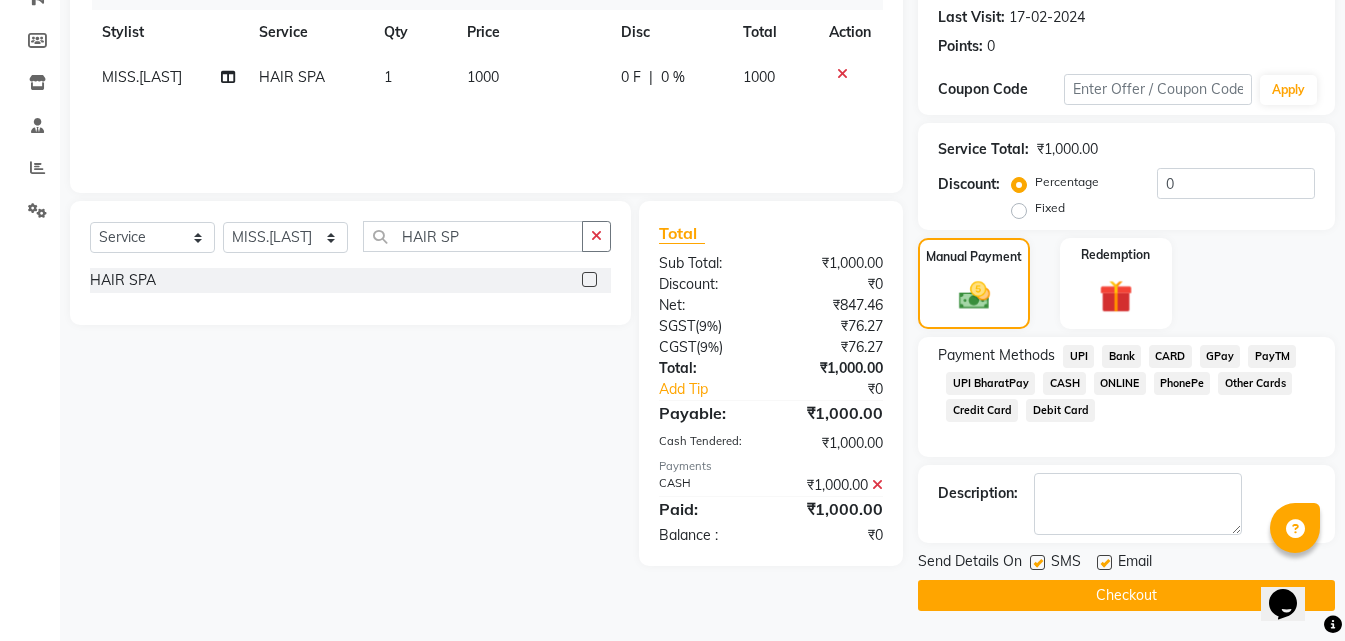 click on "Checkout" 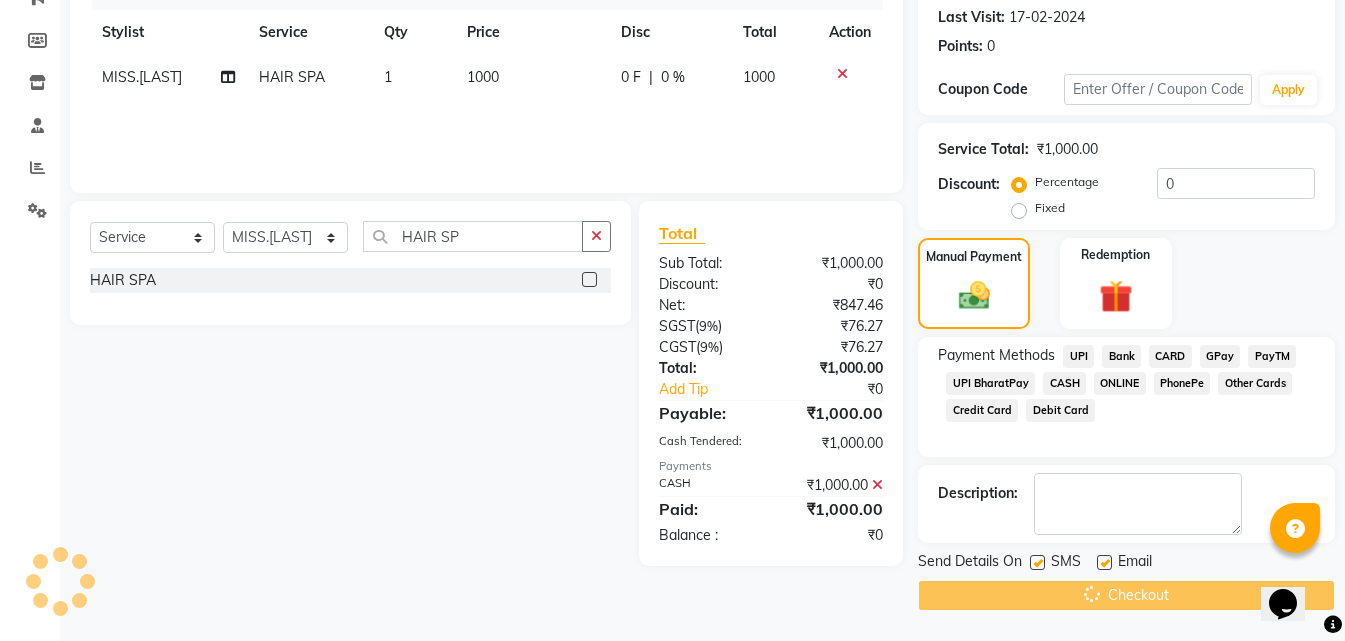 click on "Checkout" 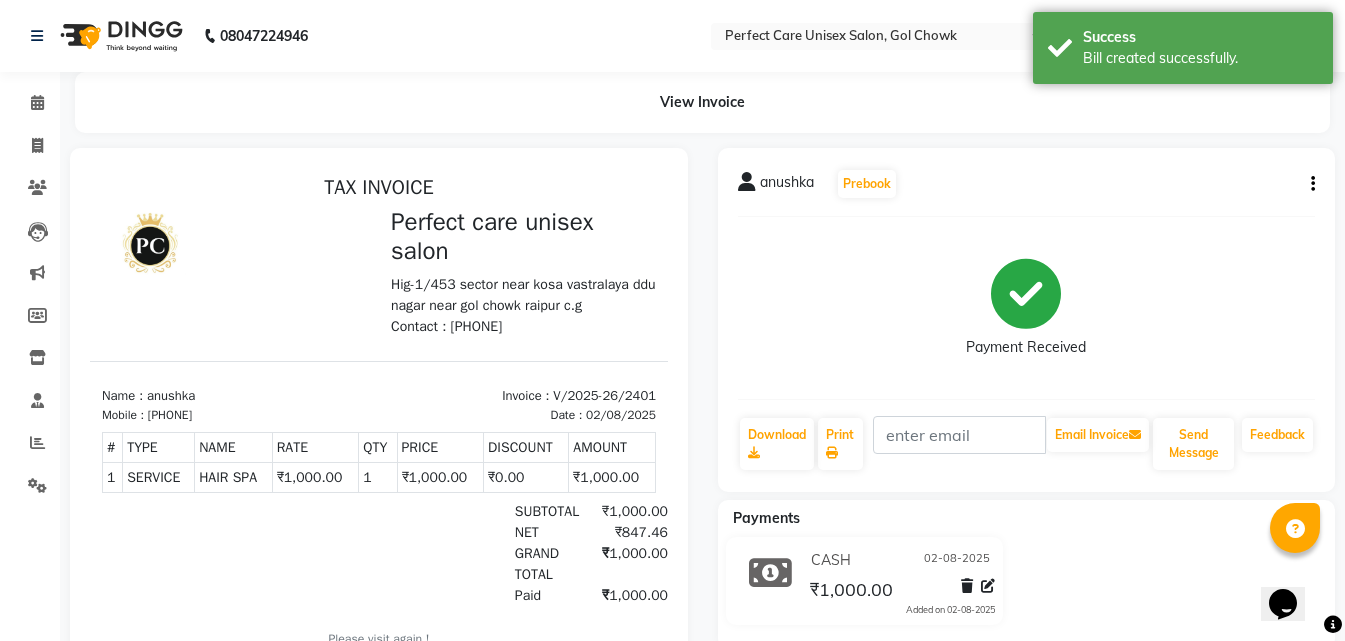 scroll, scrollTop: 0, scrollLeft: 0, axis: both 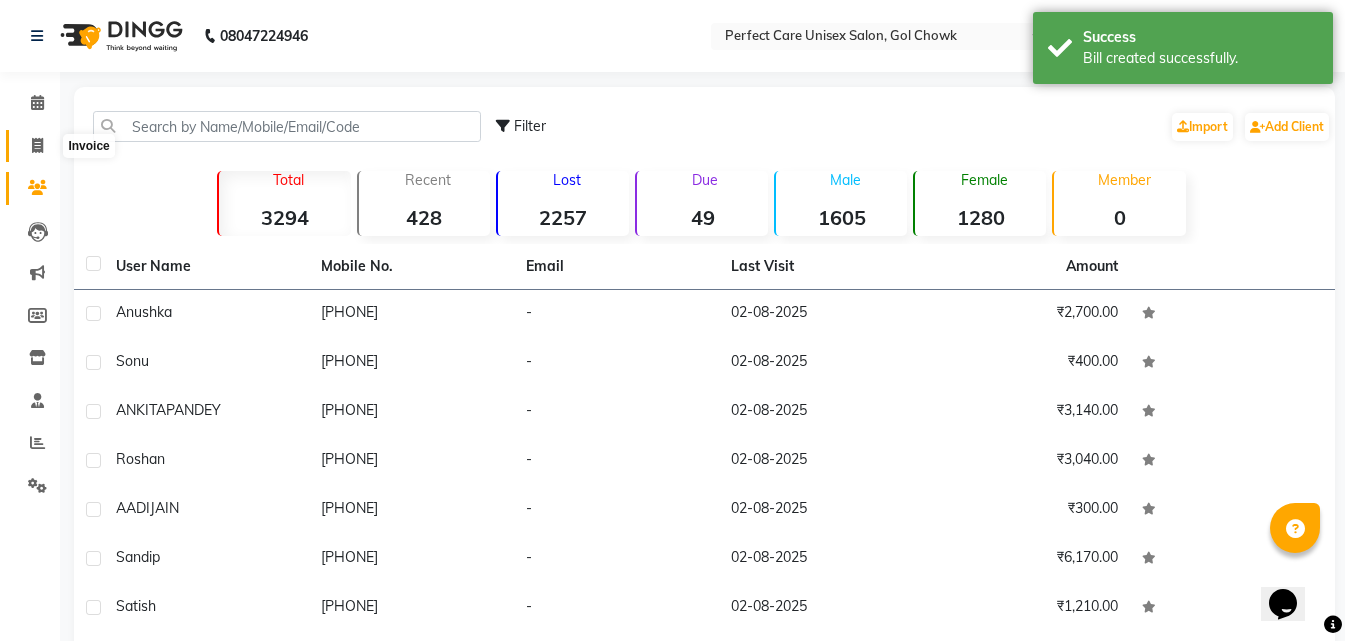 click 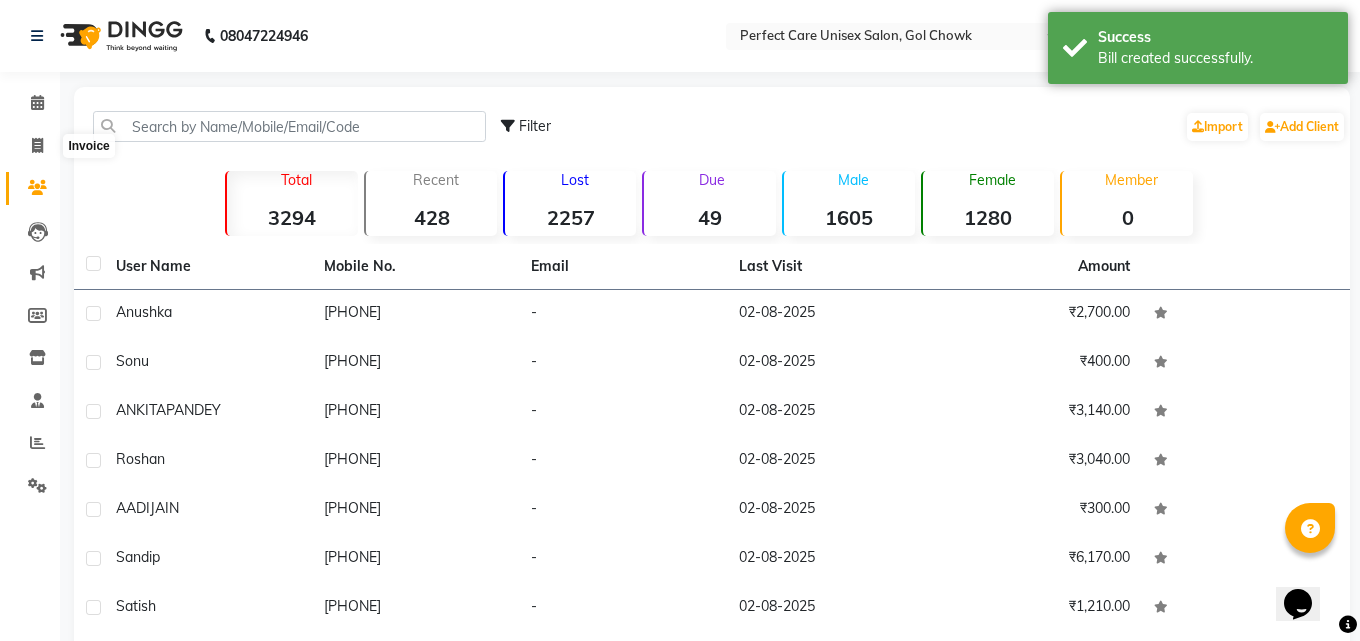 select on "4751" 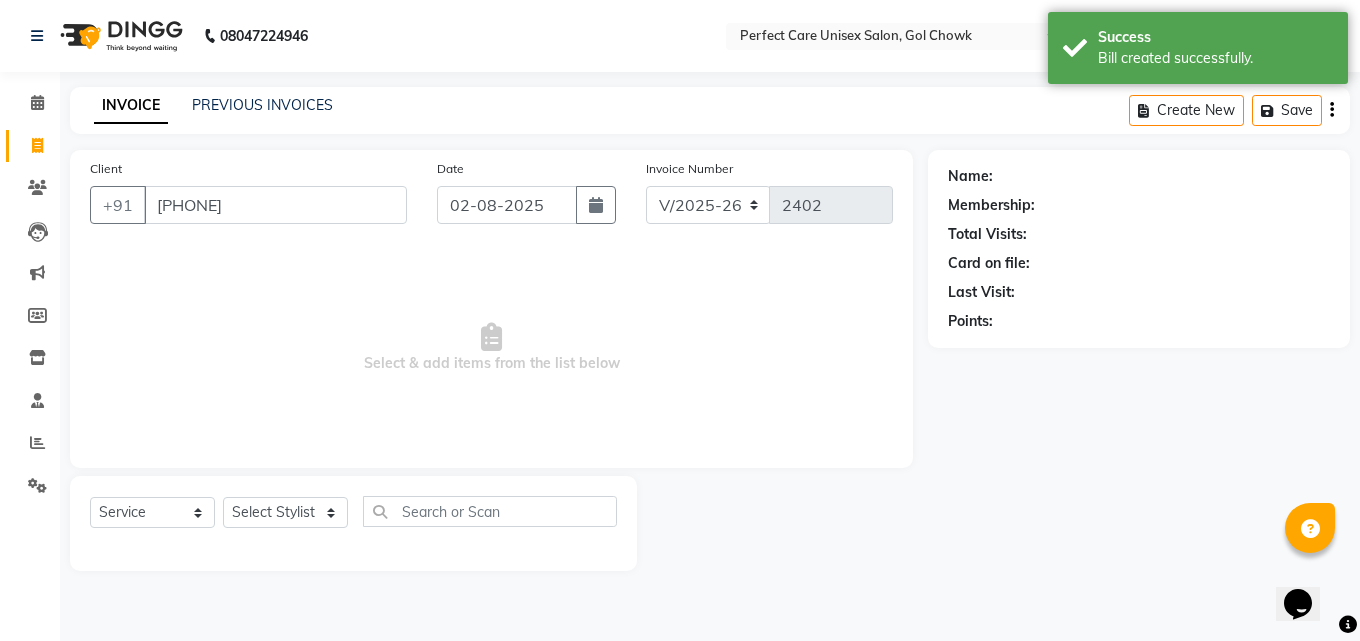 type on "[PHONE]" 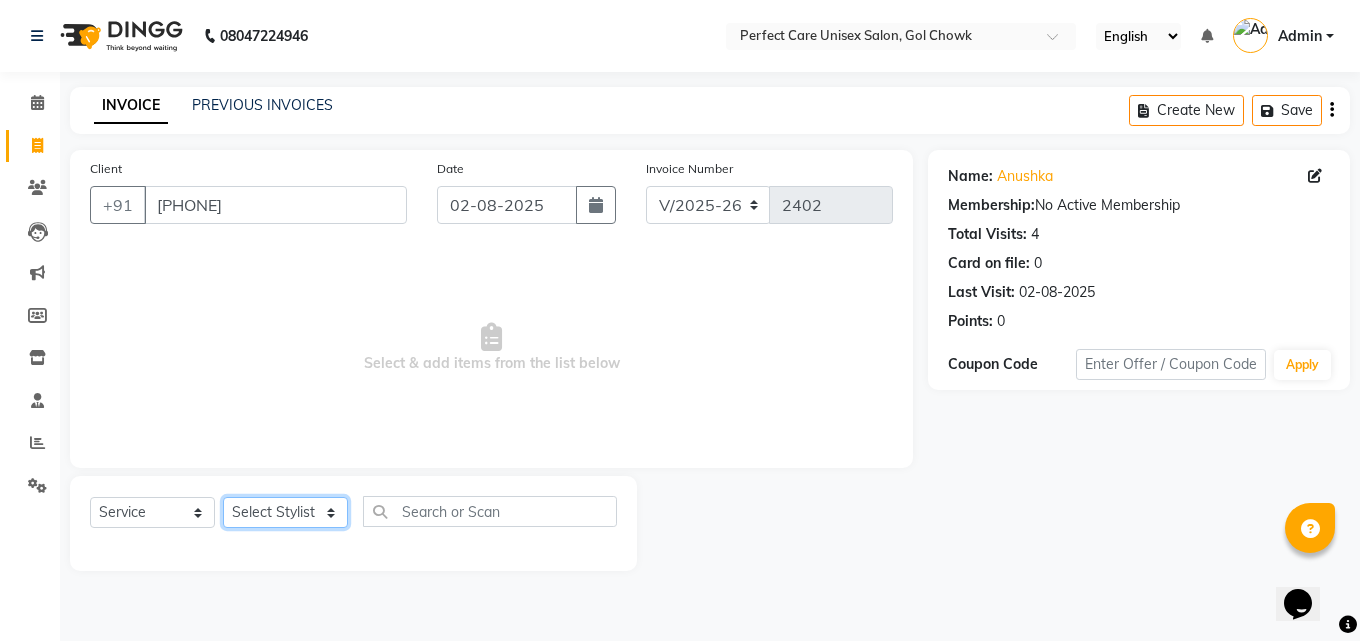 click on "Select Stylist MISS [LAST] MISS [LAST] MISS [LAST] MISS [LAST] MISS [LAST] MISS.[LAST] MISS.[LAST] MISS [LAST] MISS. [LAST] MISS [LAST] mohbat MR. [LAST] MR.[LAST] MR. [LAST] MR. [LAST] MR [LAST] MR. [LAST] MR. [LAST] MR.[LAST] MR.[LAST] MR. [LAST] MR.[LAST] MR. [LAST] MR.[LAST] MR.[LAST] MR.[LAST] MS [LAST] NONE [LAST]" 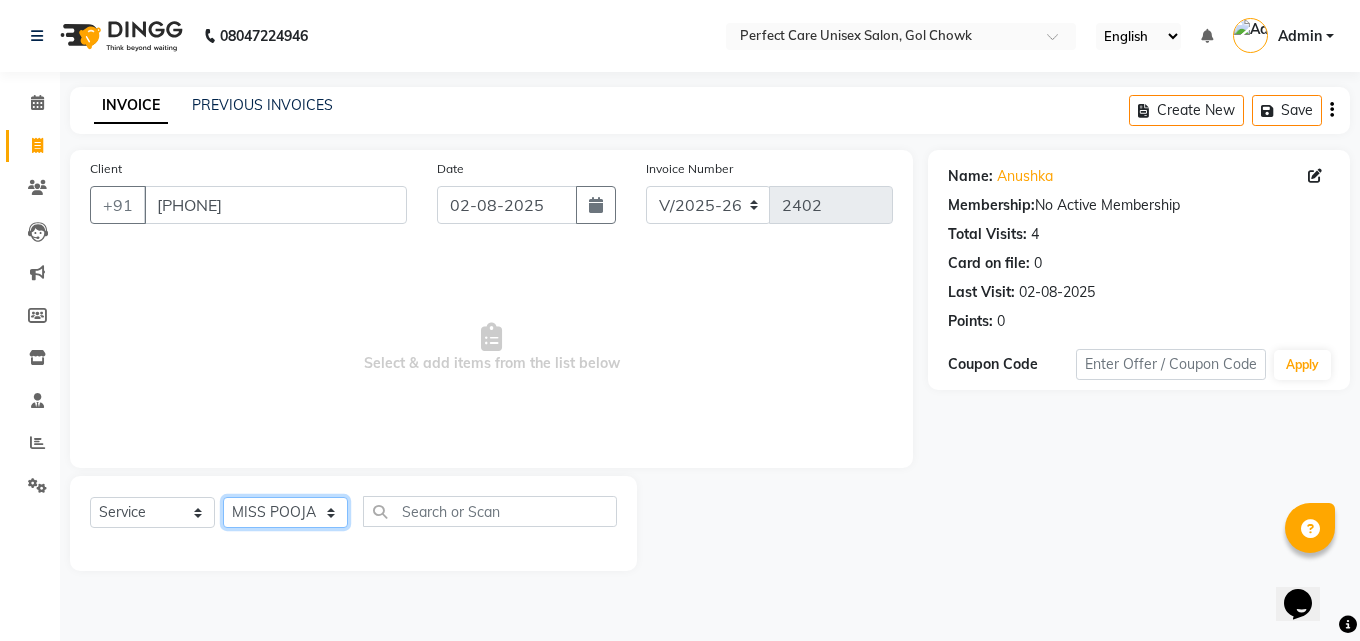click on "Select Stylist MISS [LAST] MISS [LAST] MISS [LAST] MISS [LAST] MISS [LAST] MISS.[LAST] MISS.[LAST] MISS [LAST] MISS. [LAST] MISS [LAST] mohbat MR. [LAST] MR.[LAST] MR. [LAST] MR. [LAST] MR [LAST] MR. [LAST] MR. [LAST] MR.[LAST] MR.[LAST] MR. [LAST] MR.[LAST] MR. [LAST] MR.[LAST] MR.[LAST] MR.[LAST] MS [LAST] NONE [LAST]" 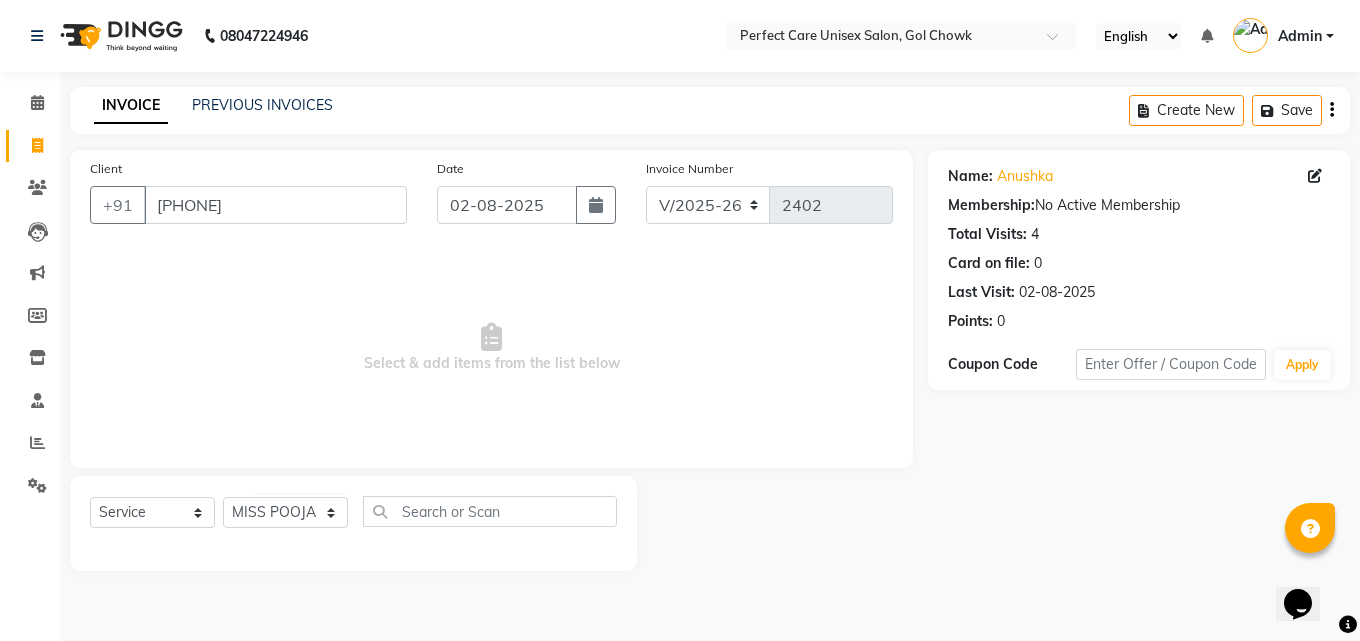 click on "INVOICE PREVIOUS INVOICES Create New   Save" 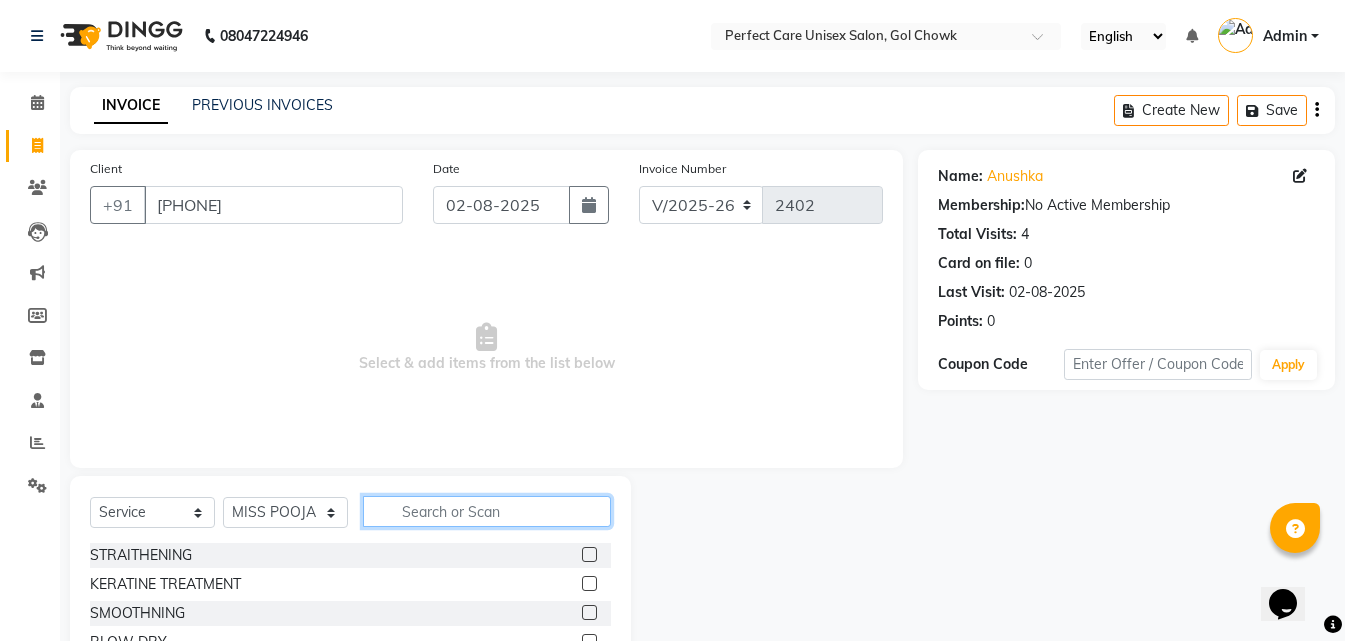 click 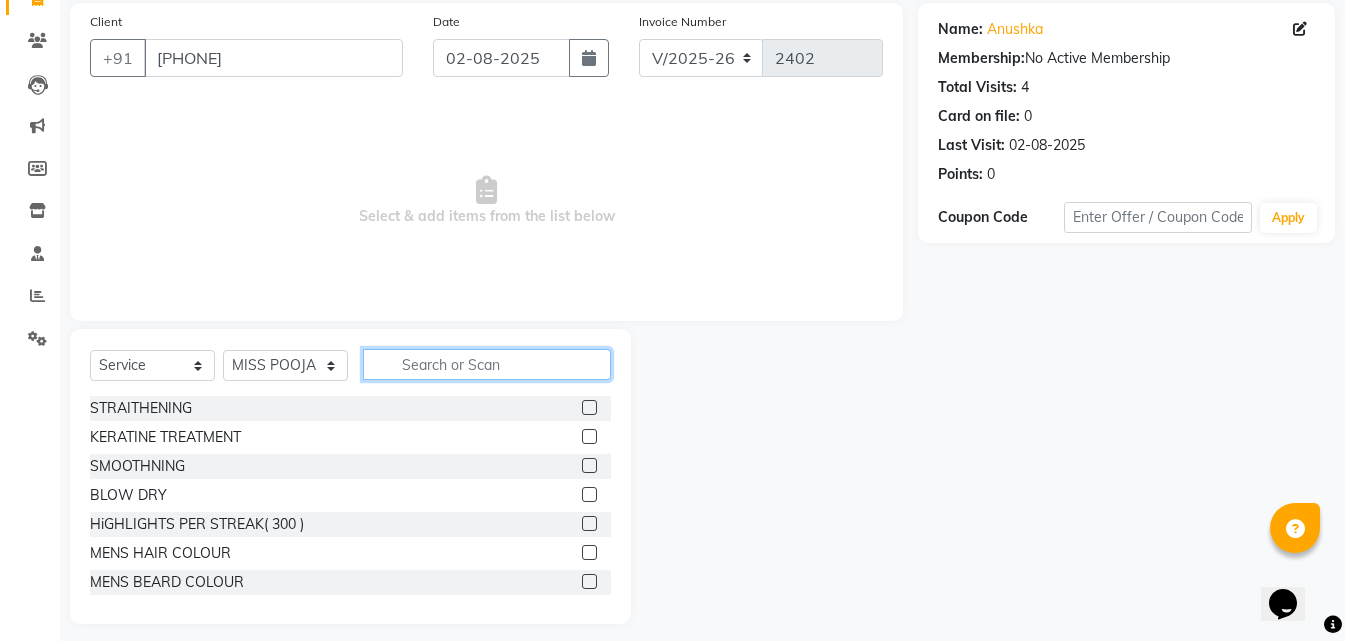 scroll, scrollTop: 160, scrollLeft: 0, axis: vertical 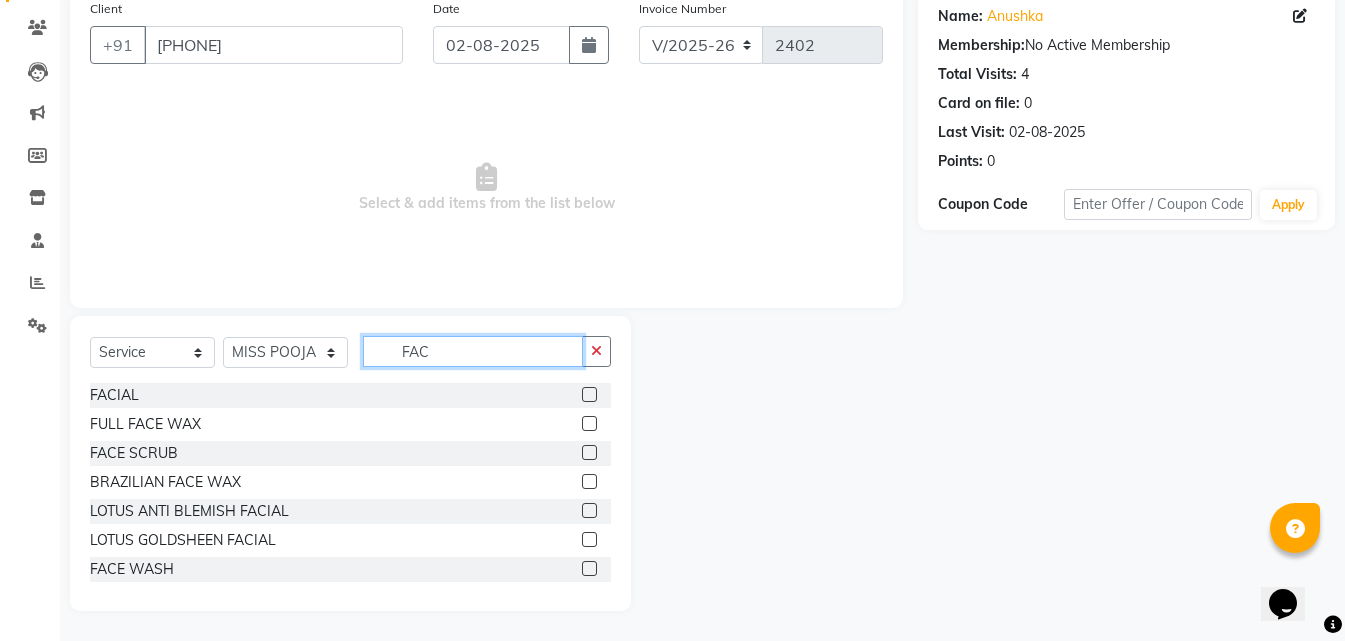 type on "FAC" 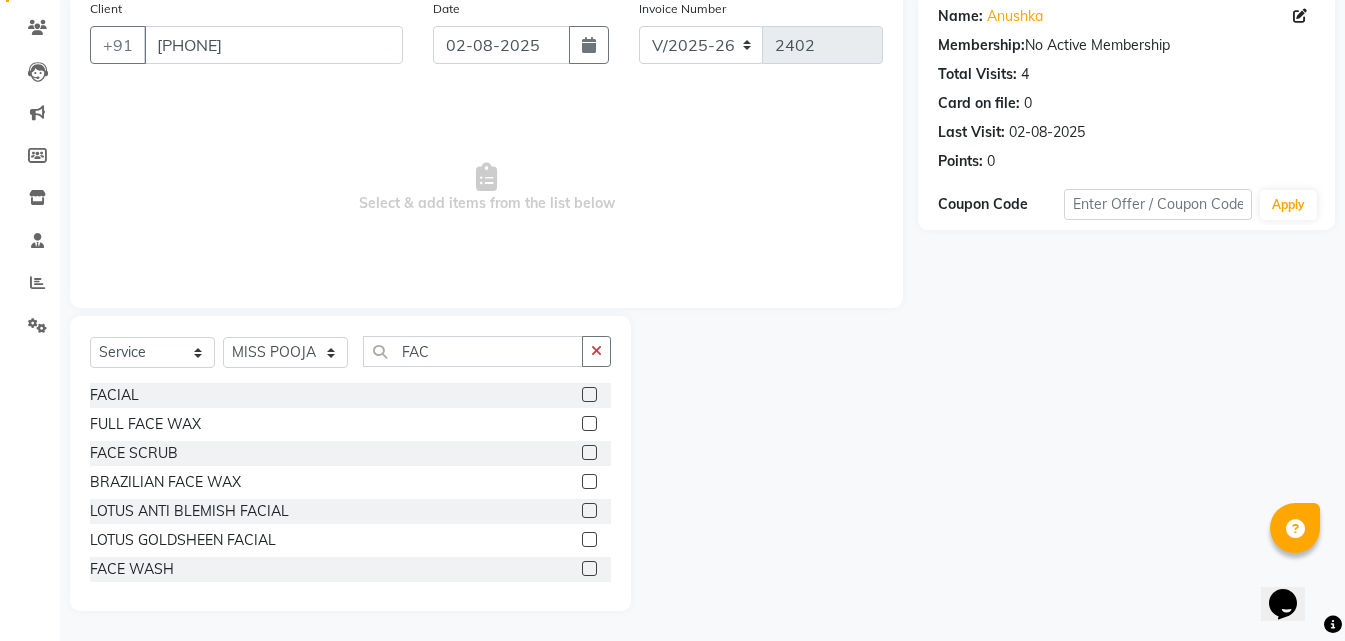 click 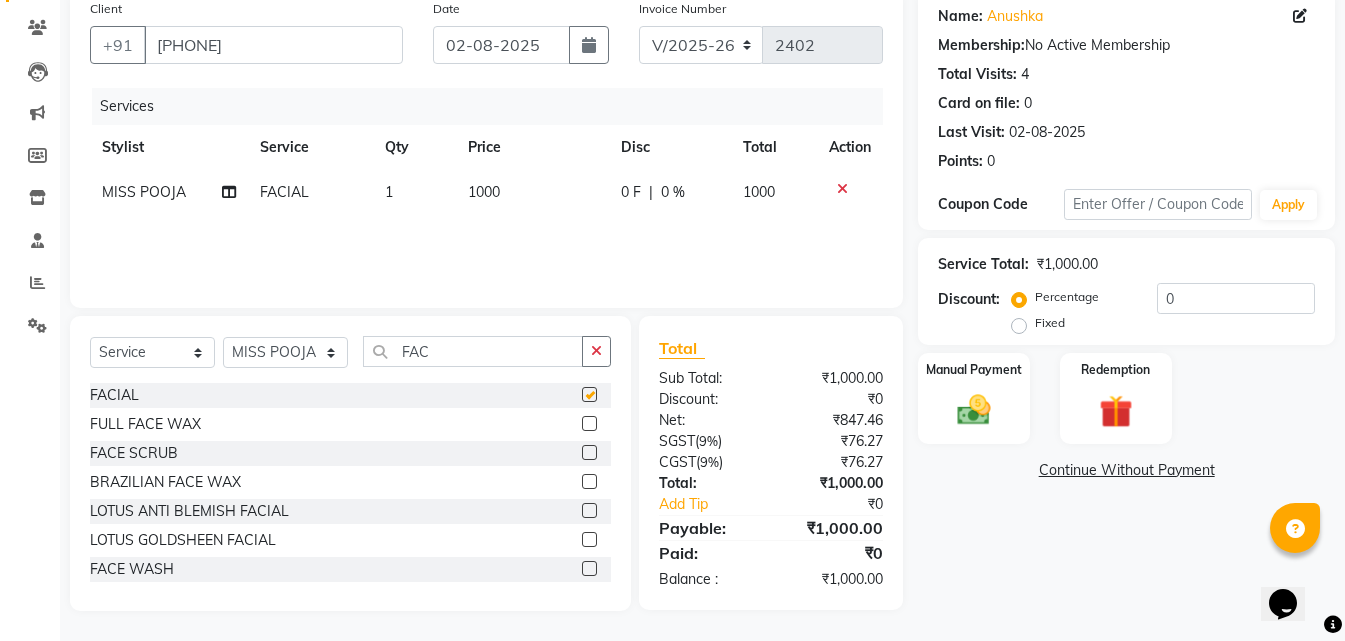checkbox on "false" 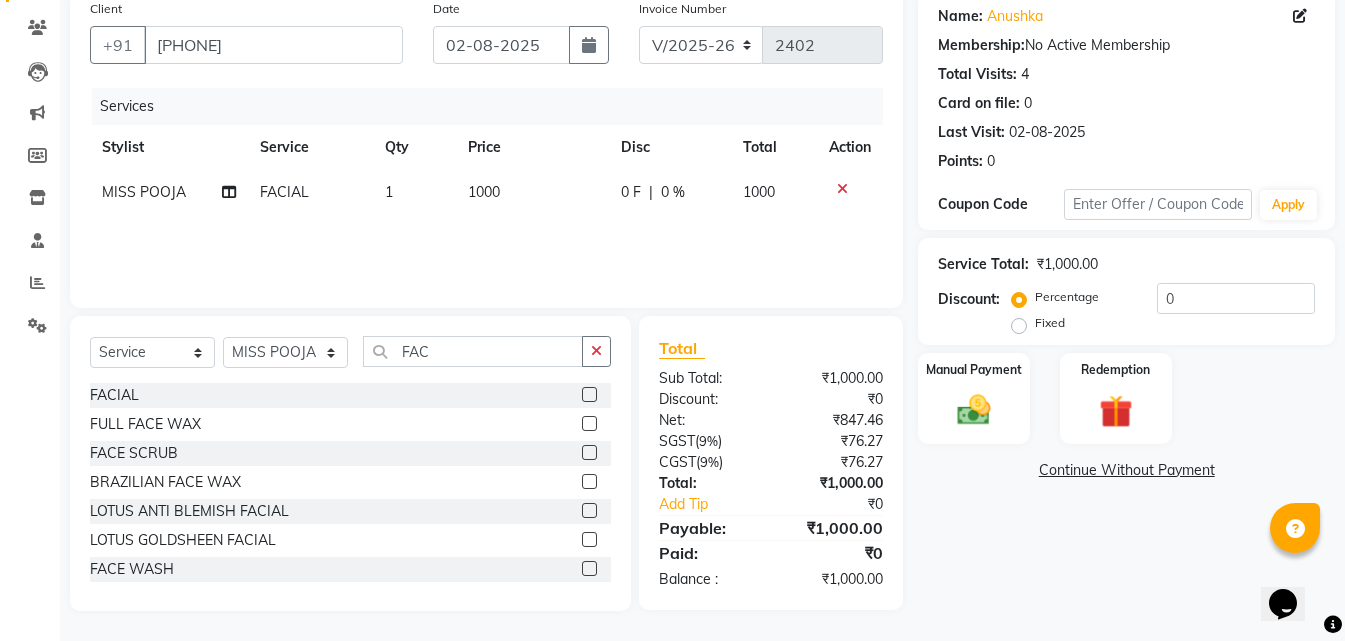 click on "1000" 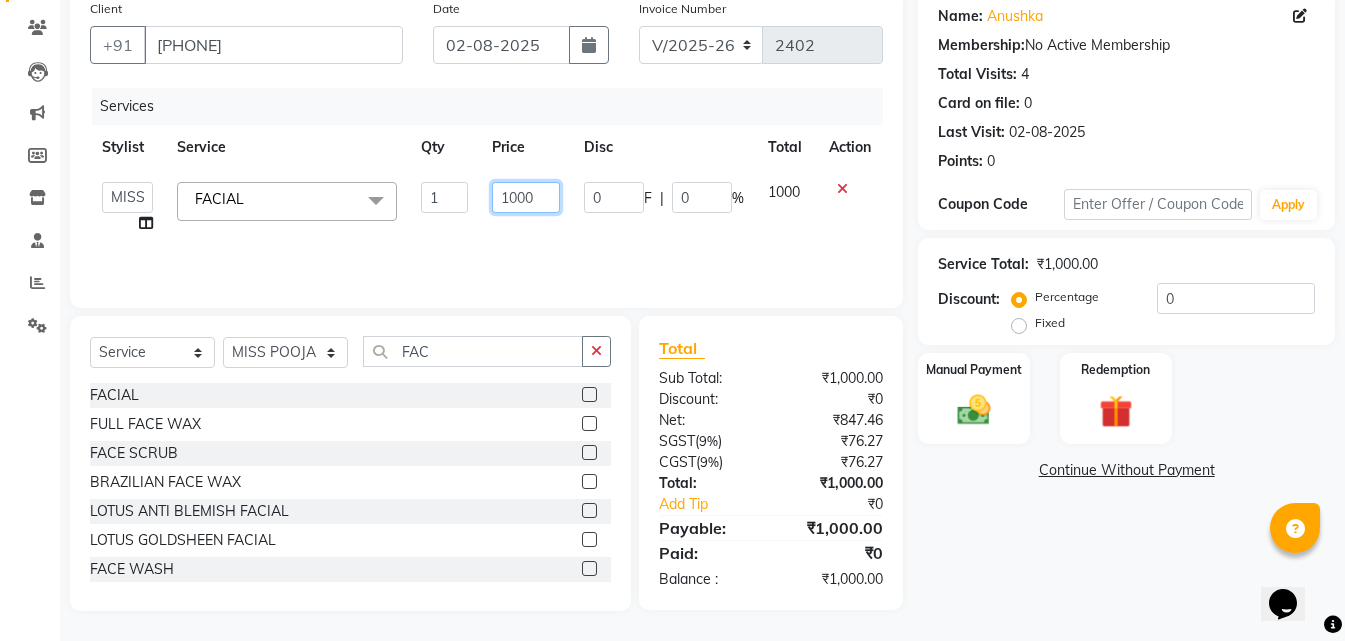 click on "1000" 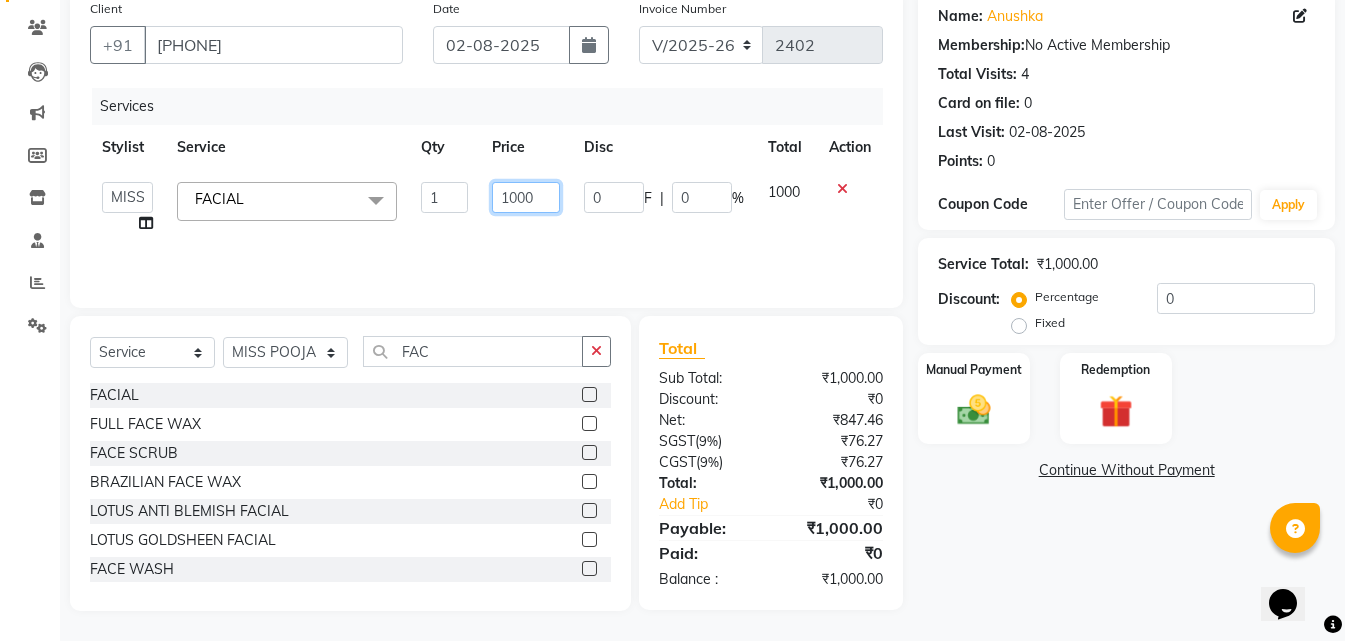 click on "1000" 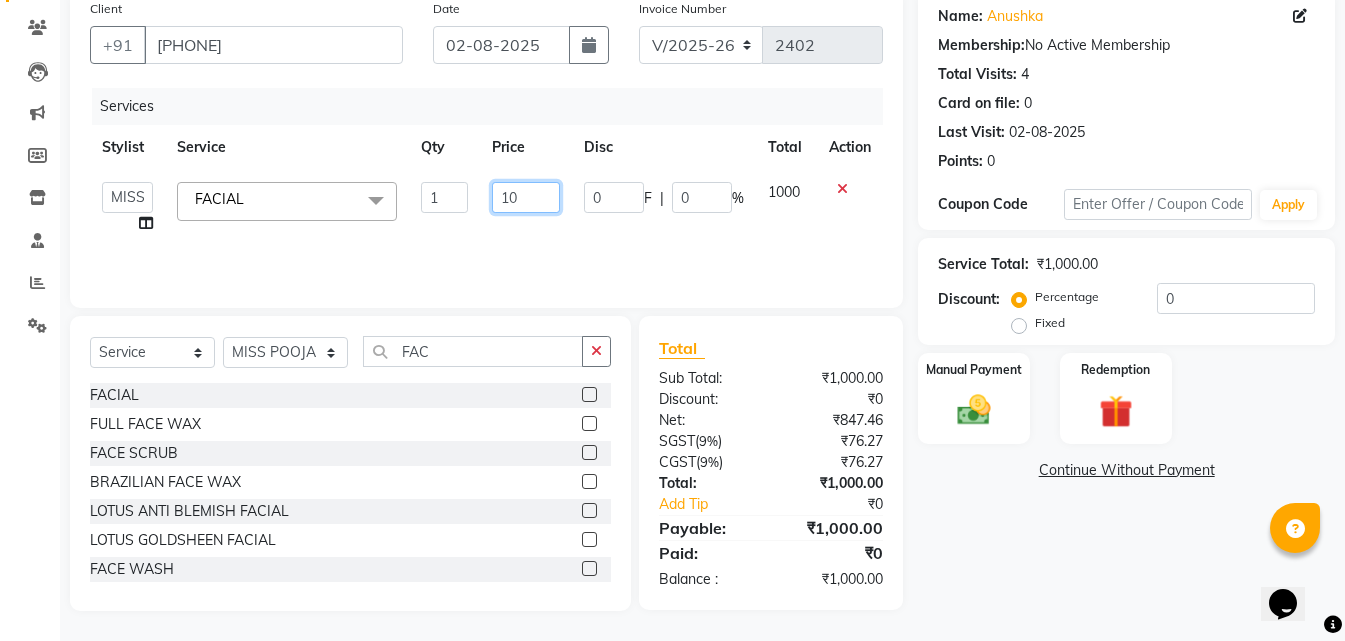 type on "1" 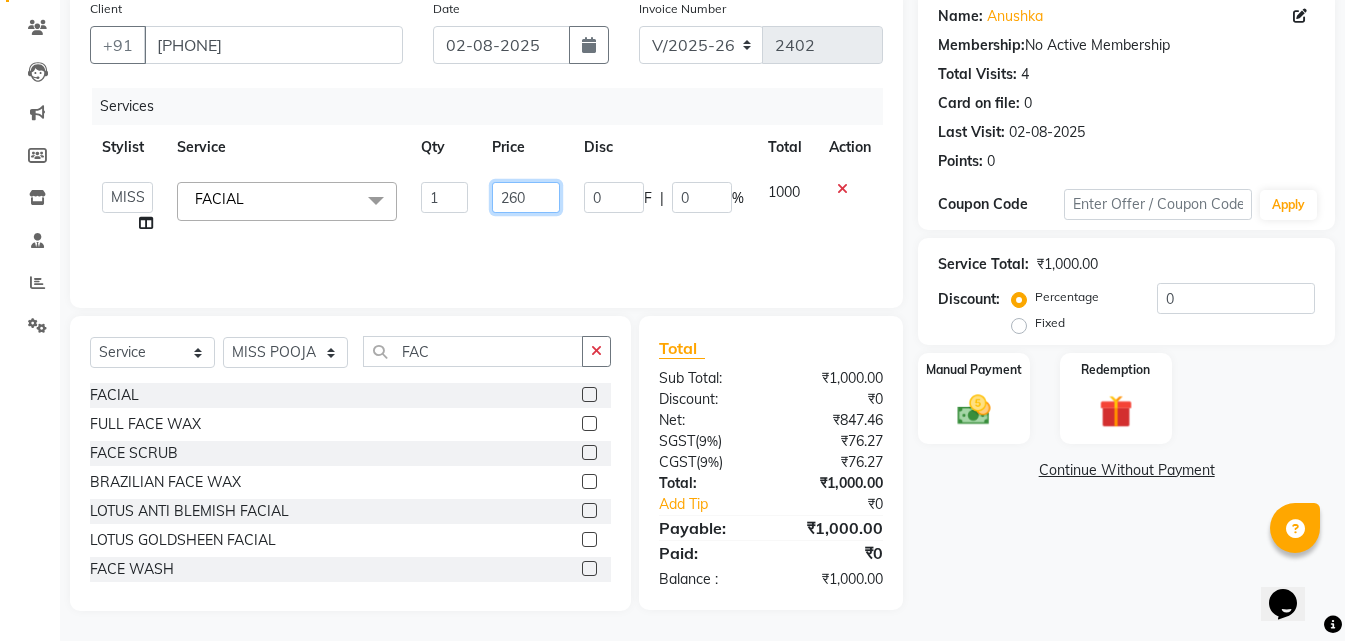 type on "2600" 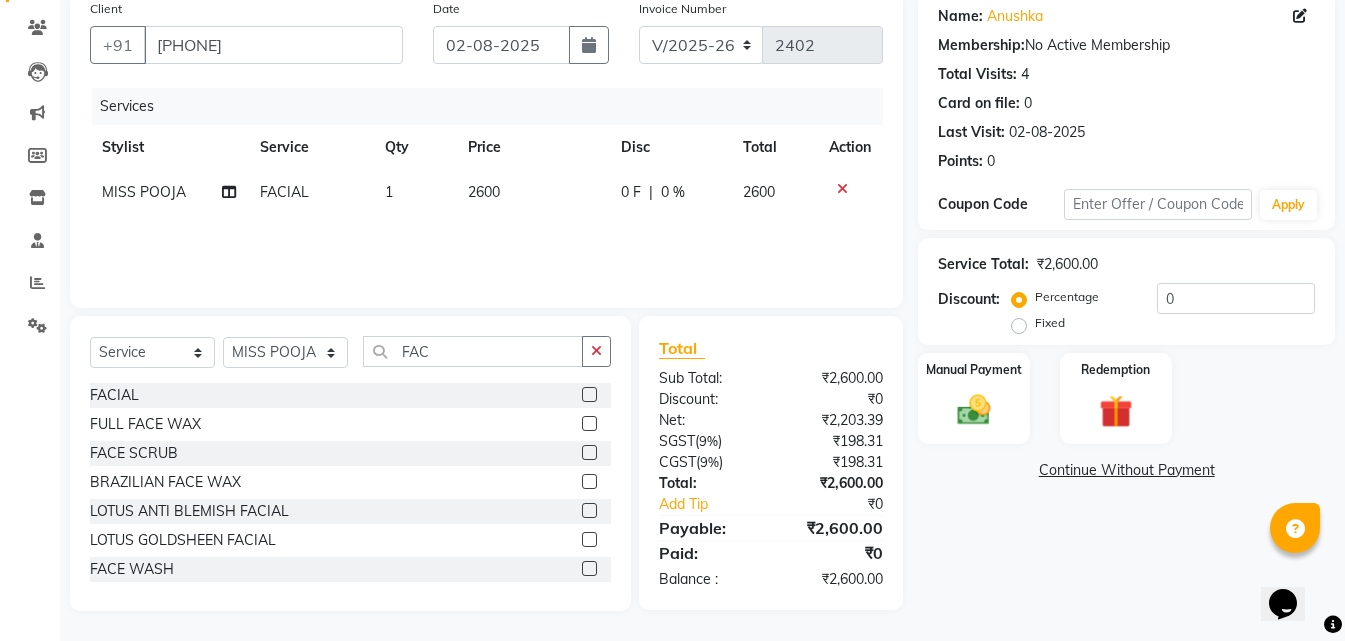 click on "Services Stylist Service Qty Price Disc Total Action MISS [LAST] FACIAL 1 2600 0 F | 0 % 2600" 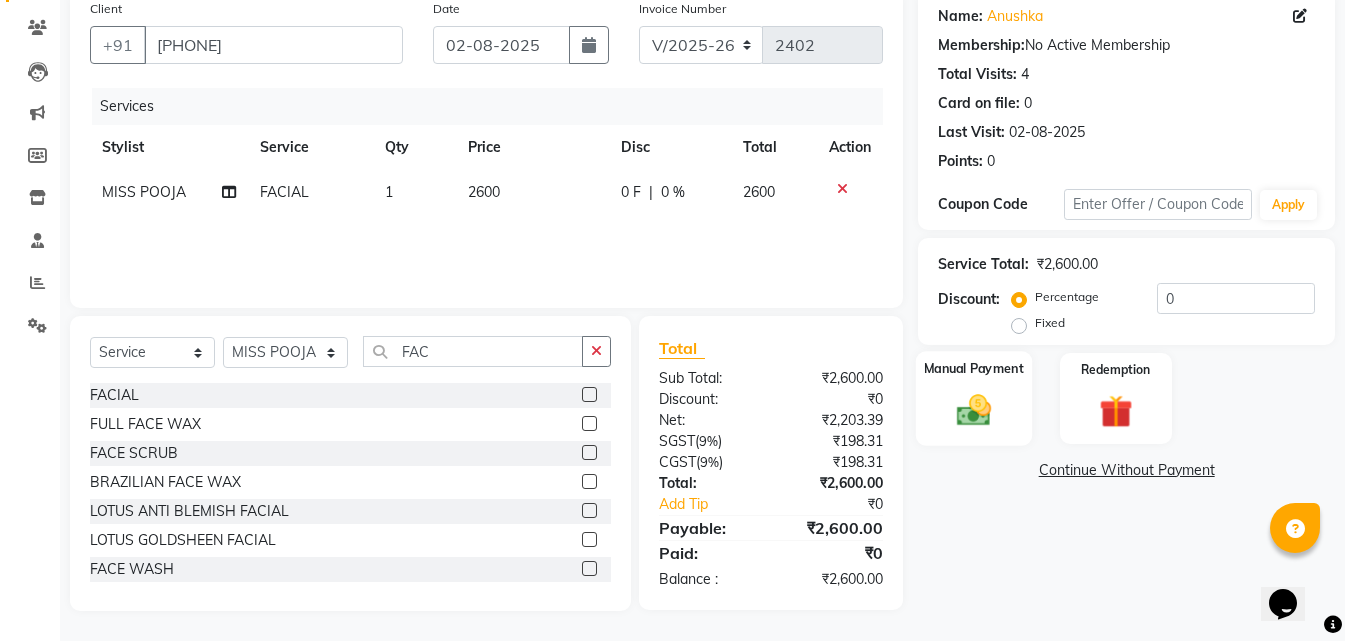 click 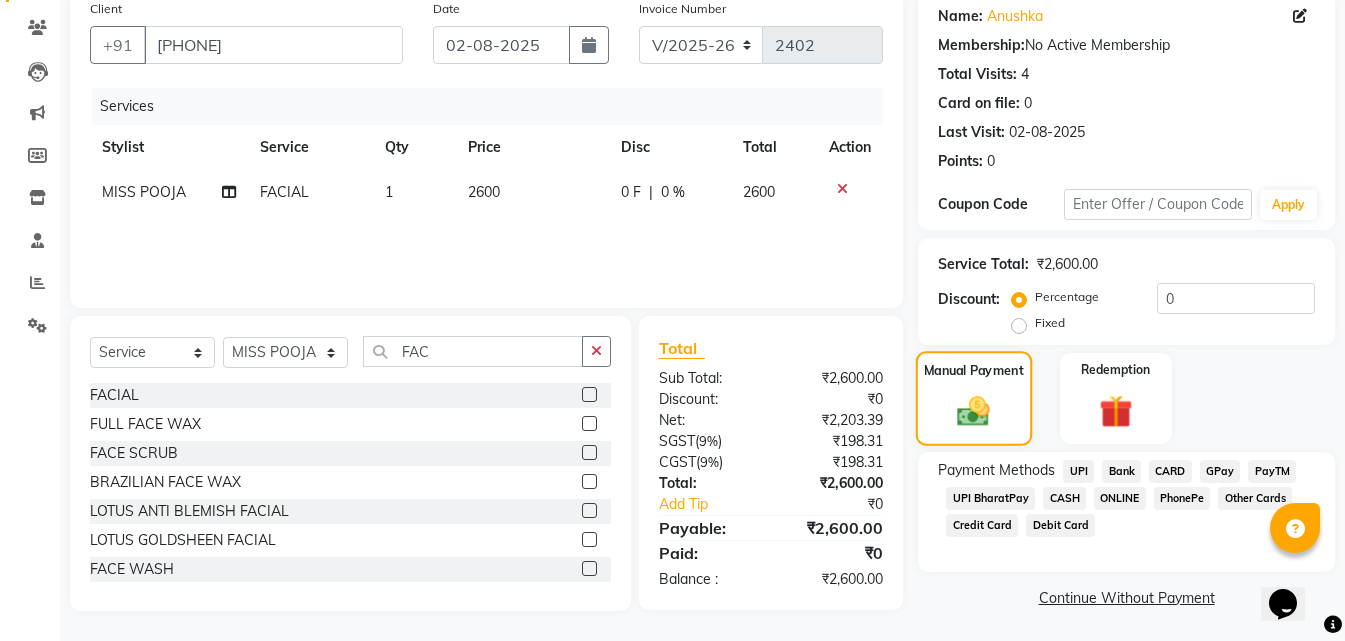 click 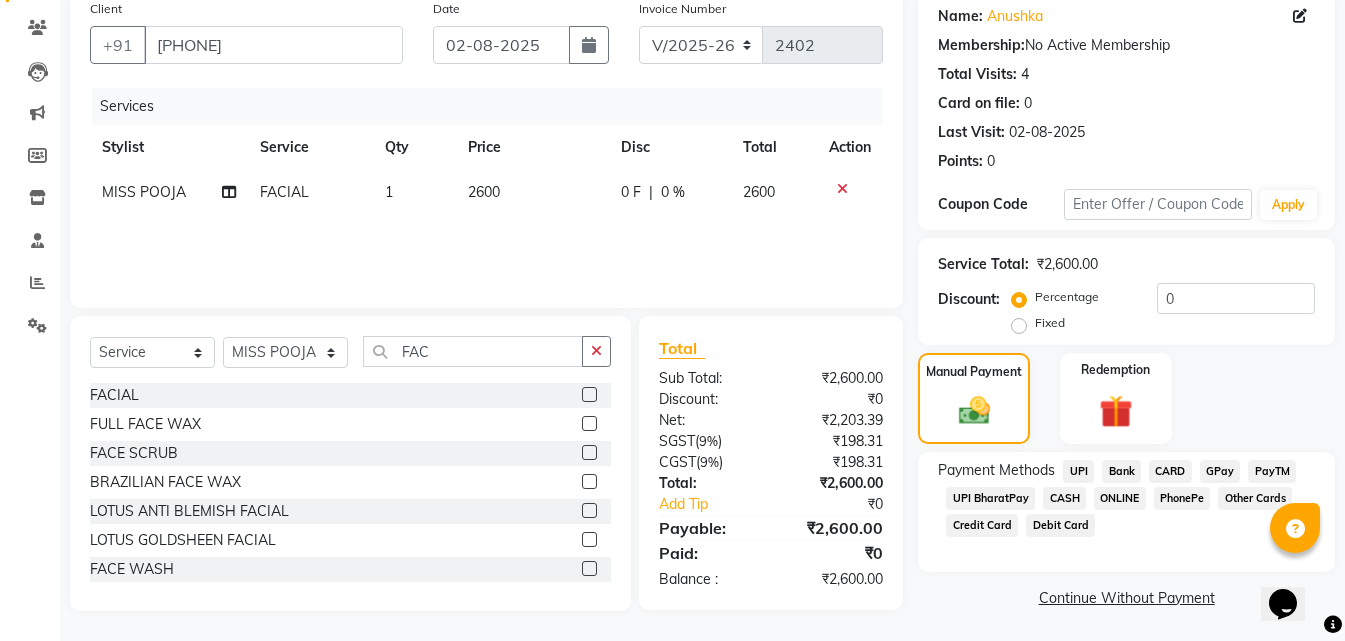 click on "CASH" 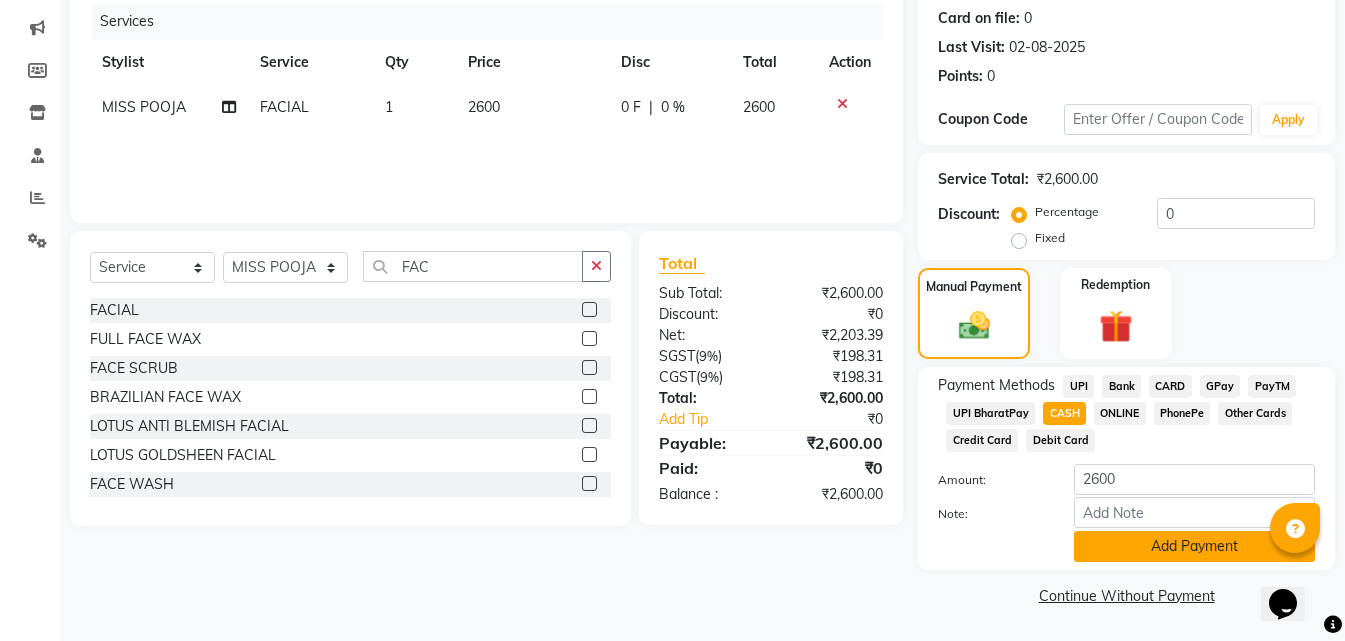 click on "Add Payment" 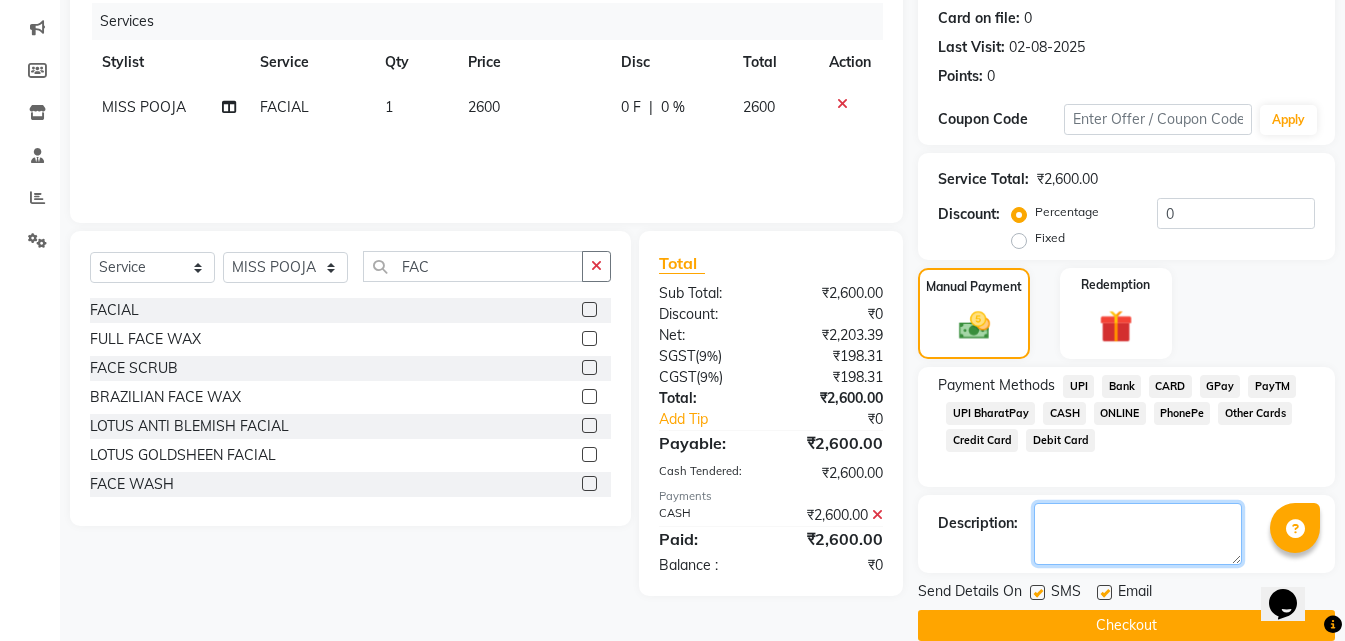 click 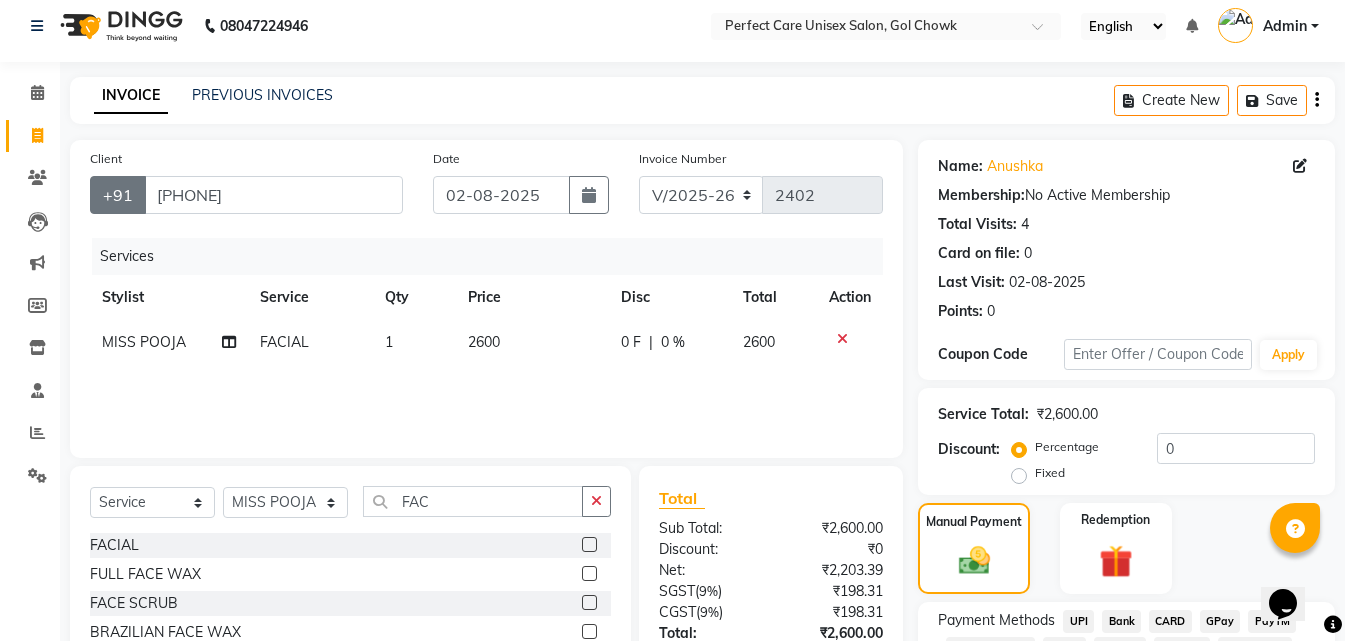 scroll, scrollTop: 0, scrollLeft: 0, axis: both 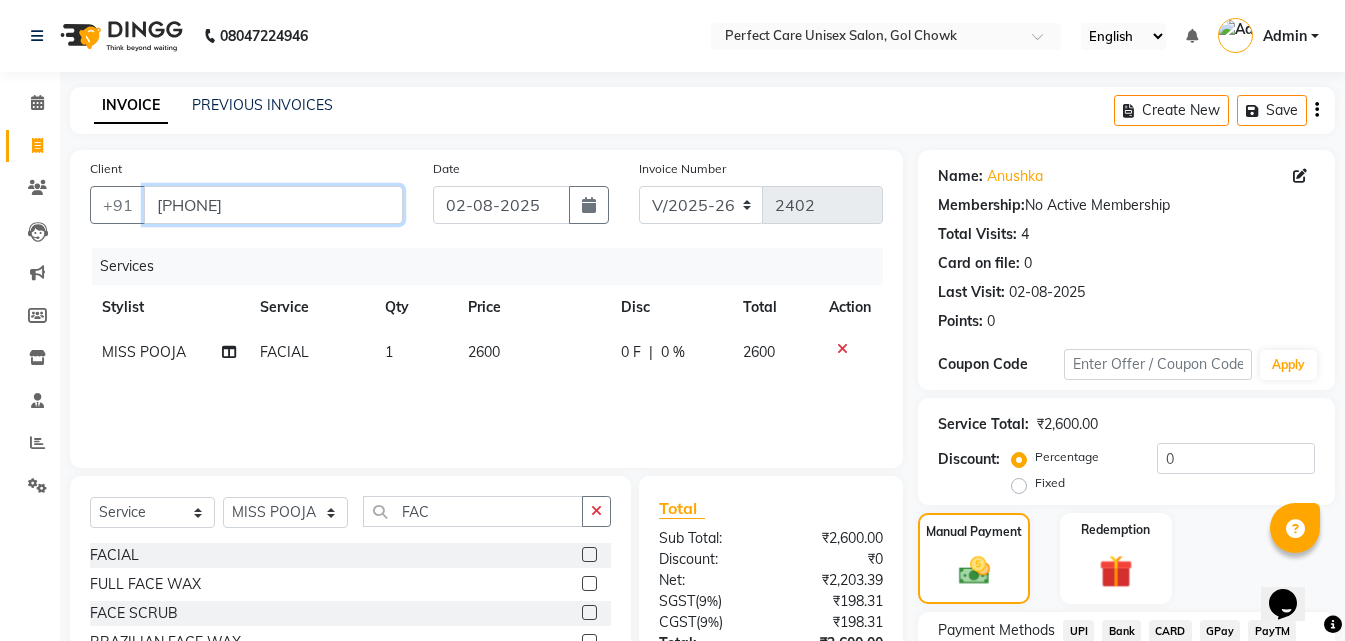 click on "[PHONE]" at bounding box center (273, 205) 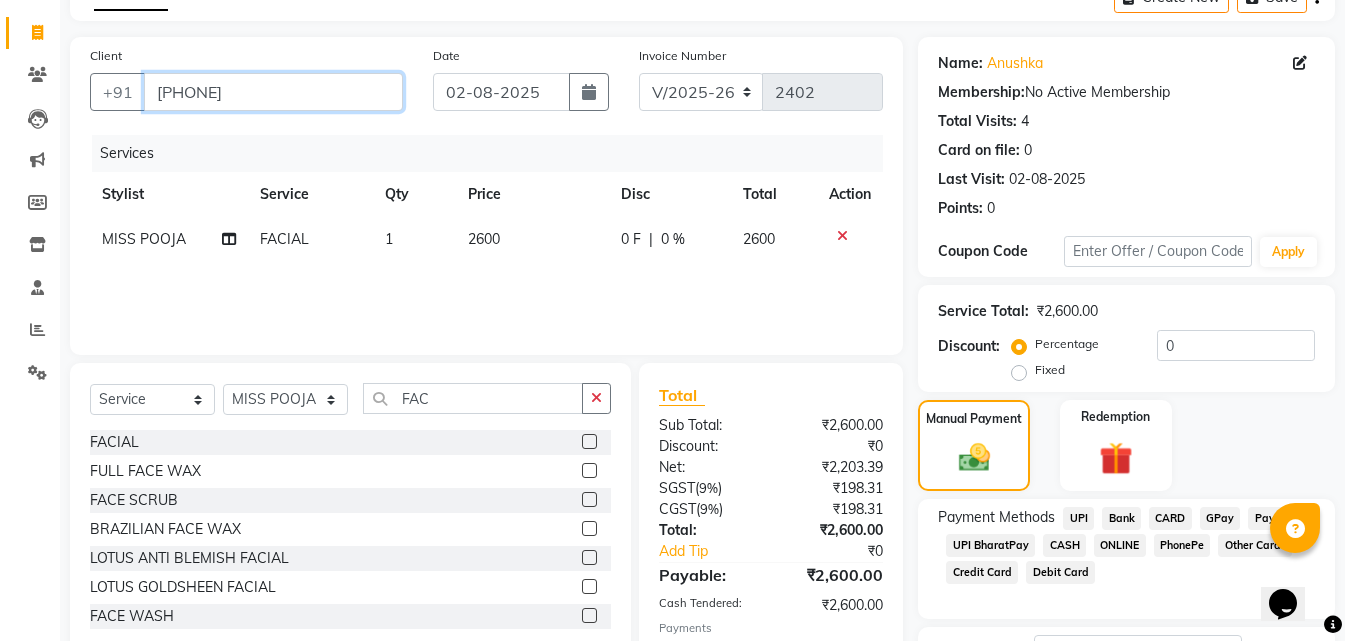 scroll, scrollTop: 275, scrollLeft: 0, axis: vertical 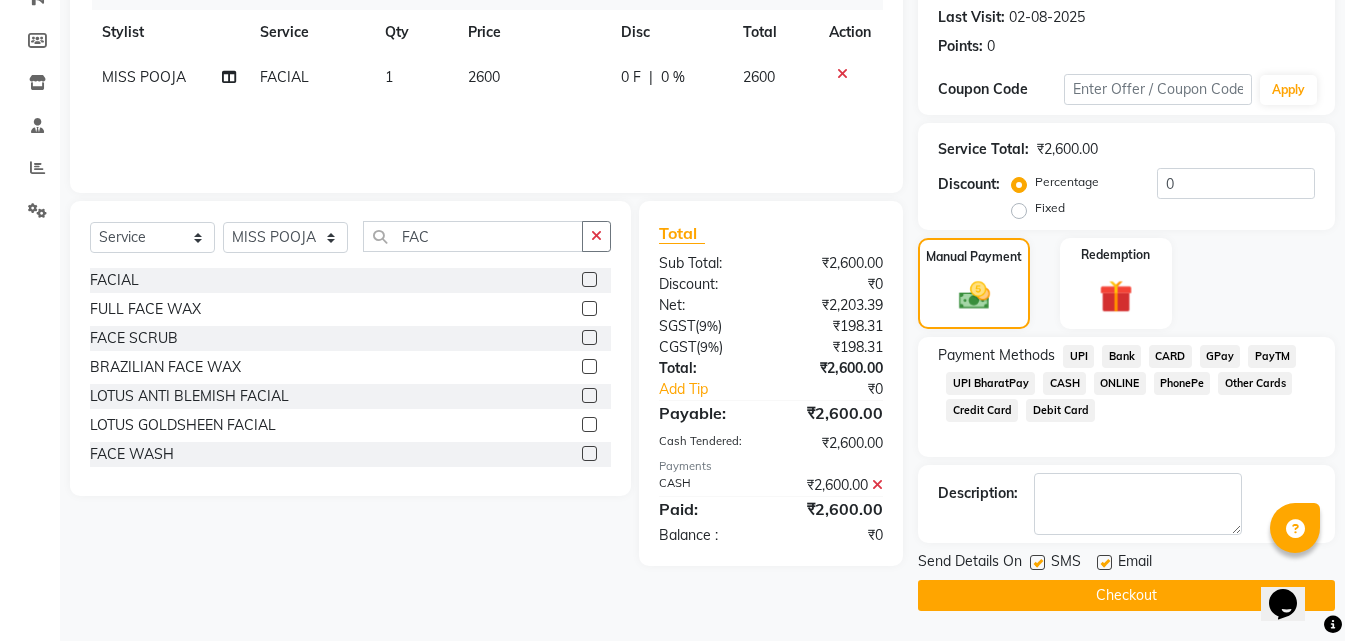 click on "Checkout" 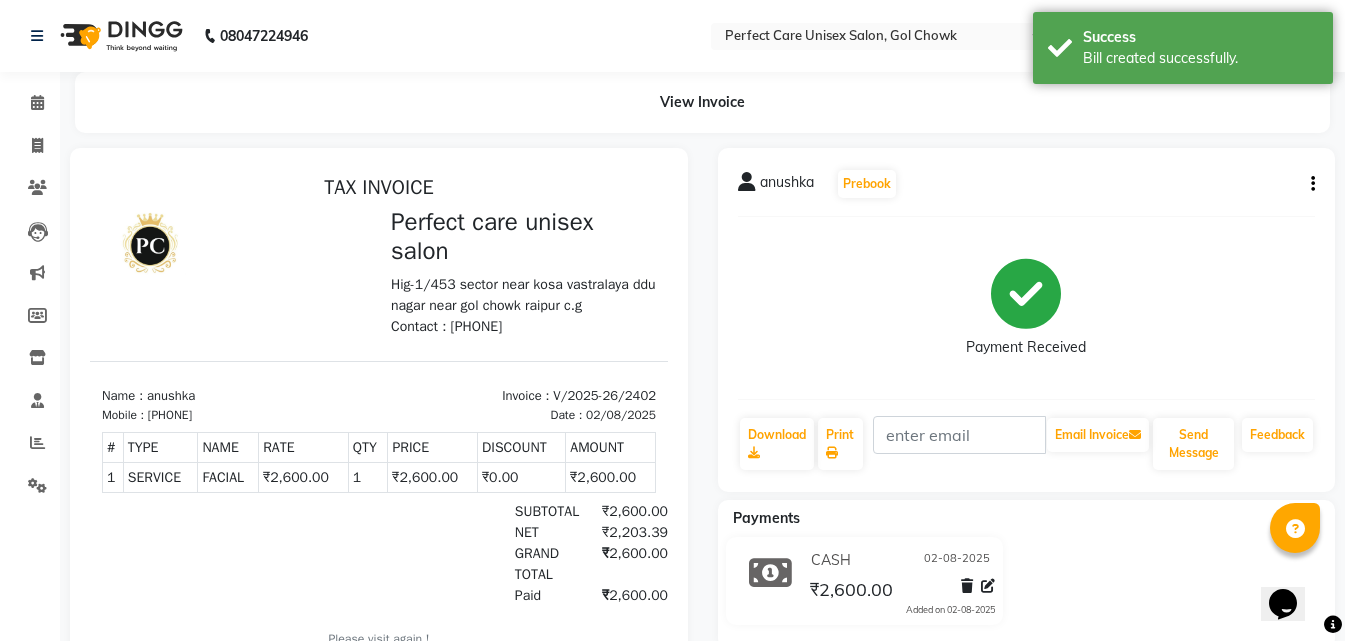 scroll, scrollTop: 0, scrollLeft: 0, axis: both 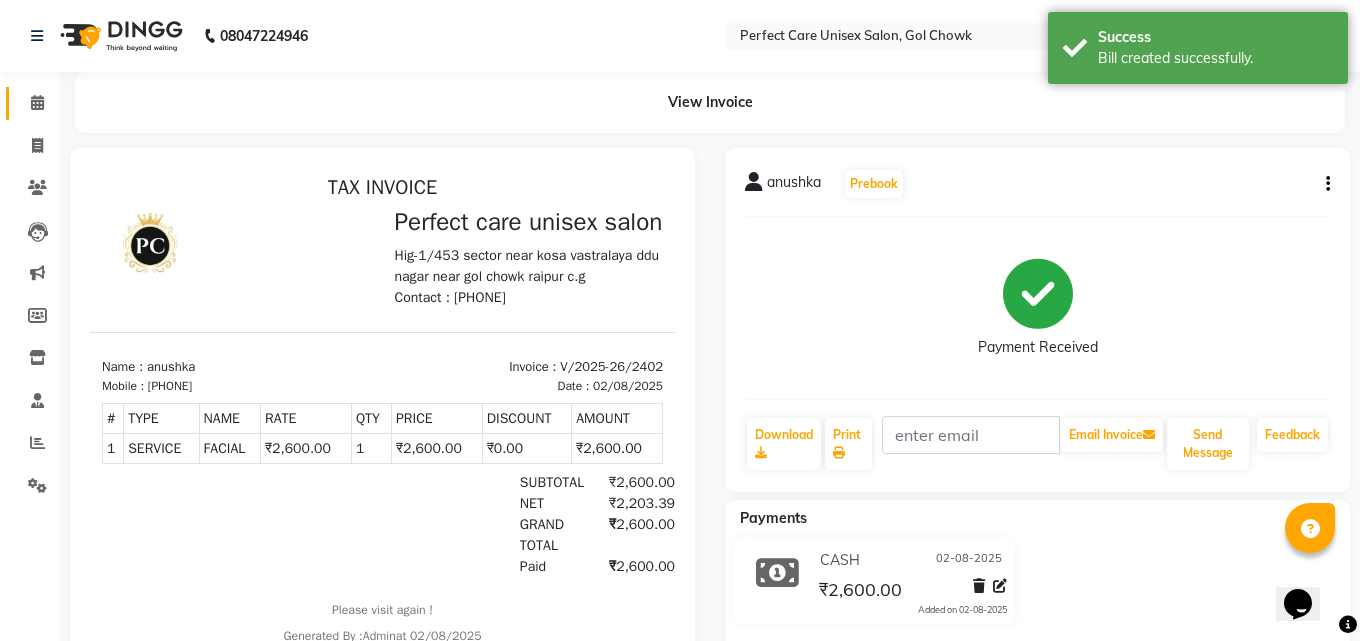 select on "4751" 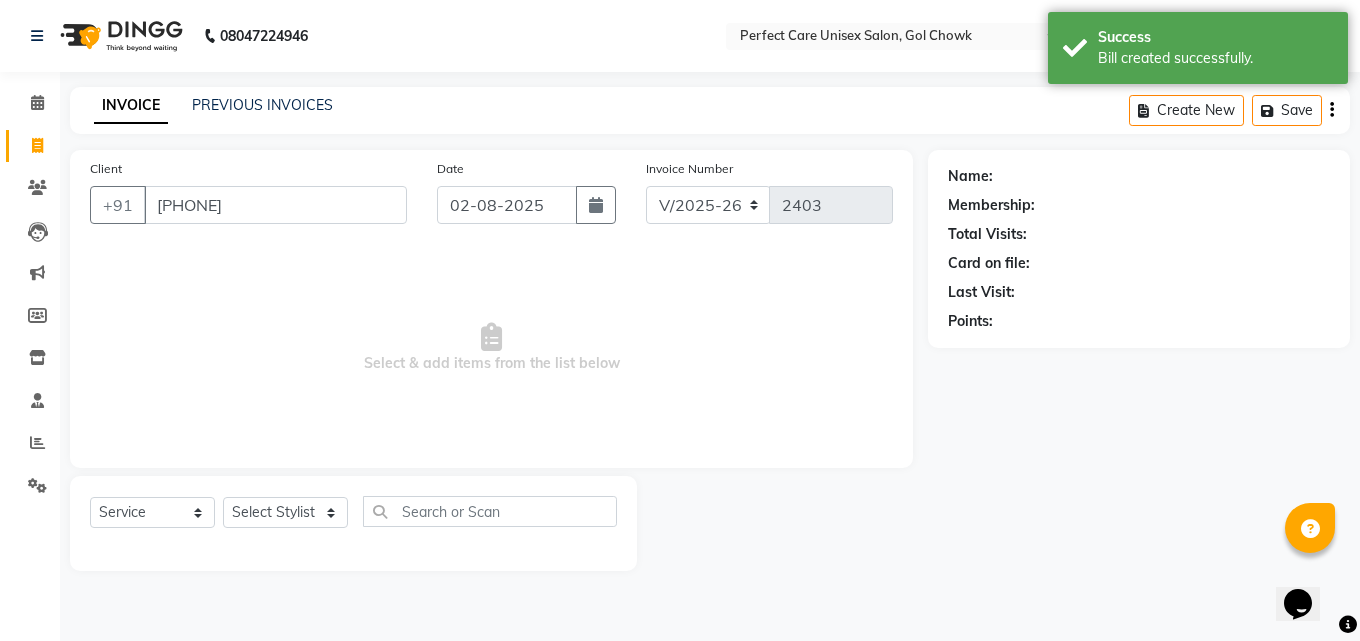 type on "[PHONE]" 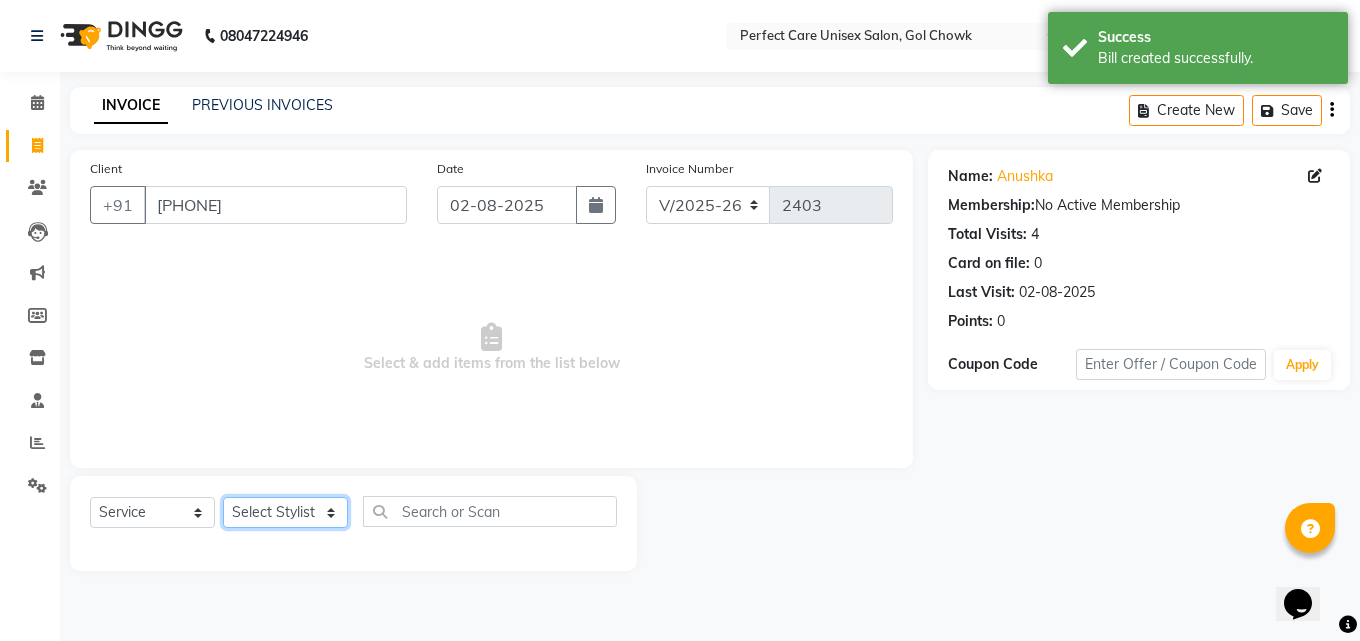 click on "Select Stylist MISS [LAST] MISS [LAST] MISS [LAST] MISS [LAST] MISS [LAST] MISS.[LAST] MISS.[LAST] MISS [LAST] MISS. [LAST] MISS [LAST] mohbat MR. [LAST] MR.[LAST] MR. [LAST] MR. [LAST] MR [LAST] MR. [LAST] MR. [LAST] MR.[LAST] MR.[LAST] MR. [LAST] MR.[LAST] MR. [LAST] MR.[LAST] MR.[LAST] MR.[LAST] MS [LAST] NONE [LAST]" 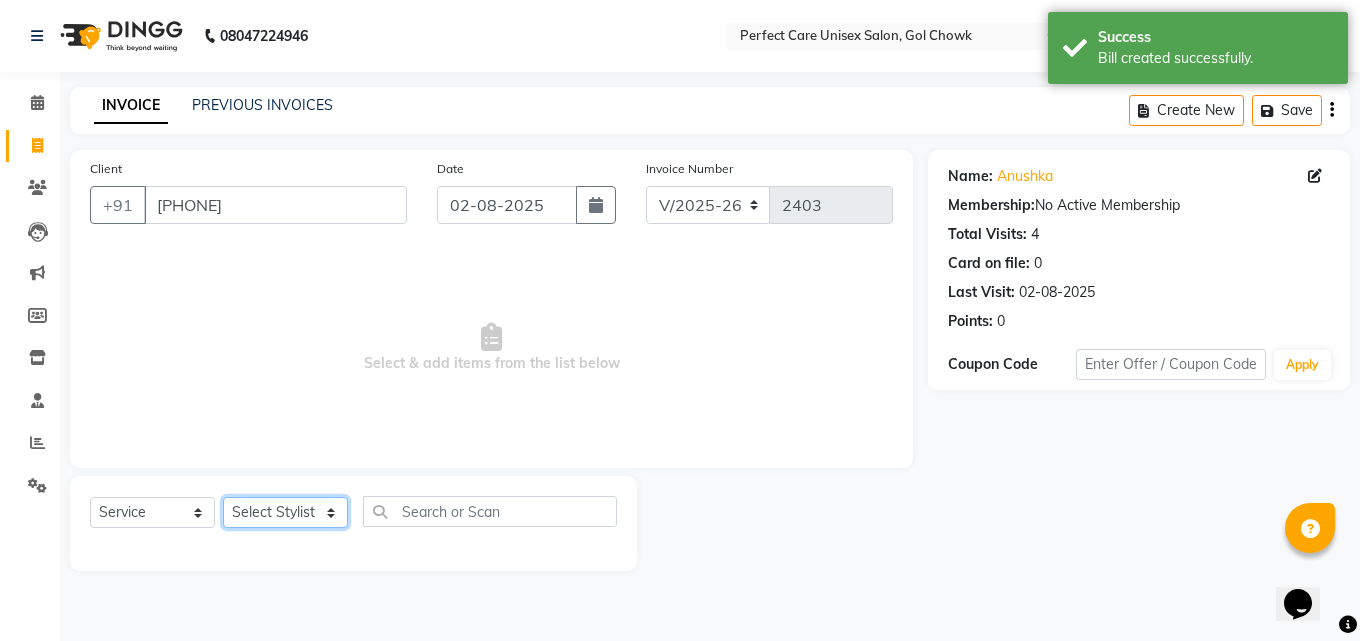 select on "78640" 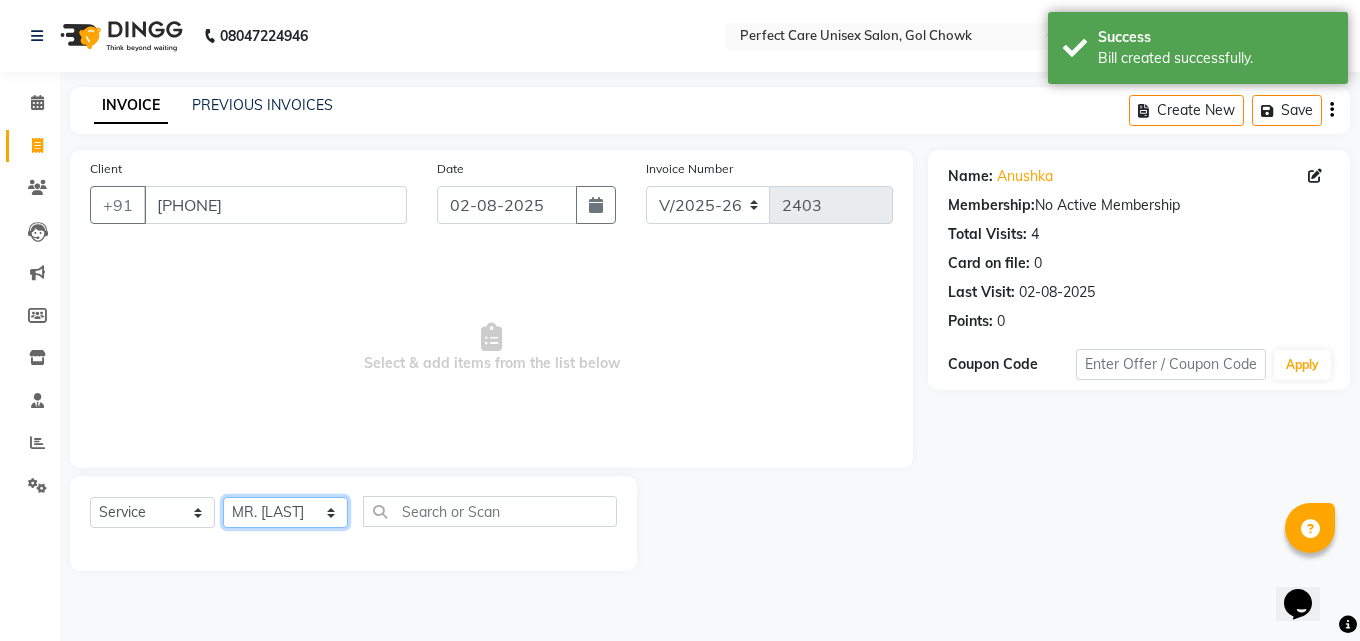 click on "Select Stylist MISS [LAST] MISS [LAST] MISS [LAST] MISS [LAST] MISS [LAST] MISS.[LAST] MISS.[LAST] MISS [LAST] MISS. [LAST] MISS [LAST] mohbat MR. [LAST] MR.[LAST] MR. [LAST] MR. [LAST] MR [LAST] MR. [LAST] MR. [LAST] MR.[LAST] MR.[LAST] MR. [LAST] MR.[LAST] MR. [LAST] MR.[LAST] MR.[LAST] MR.[LAST] MS [LAST] NONE [LAST]" 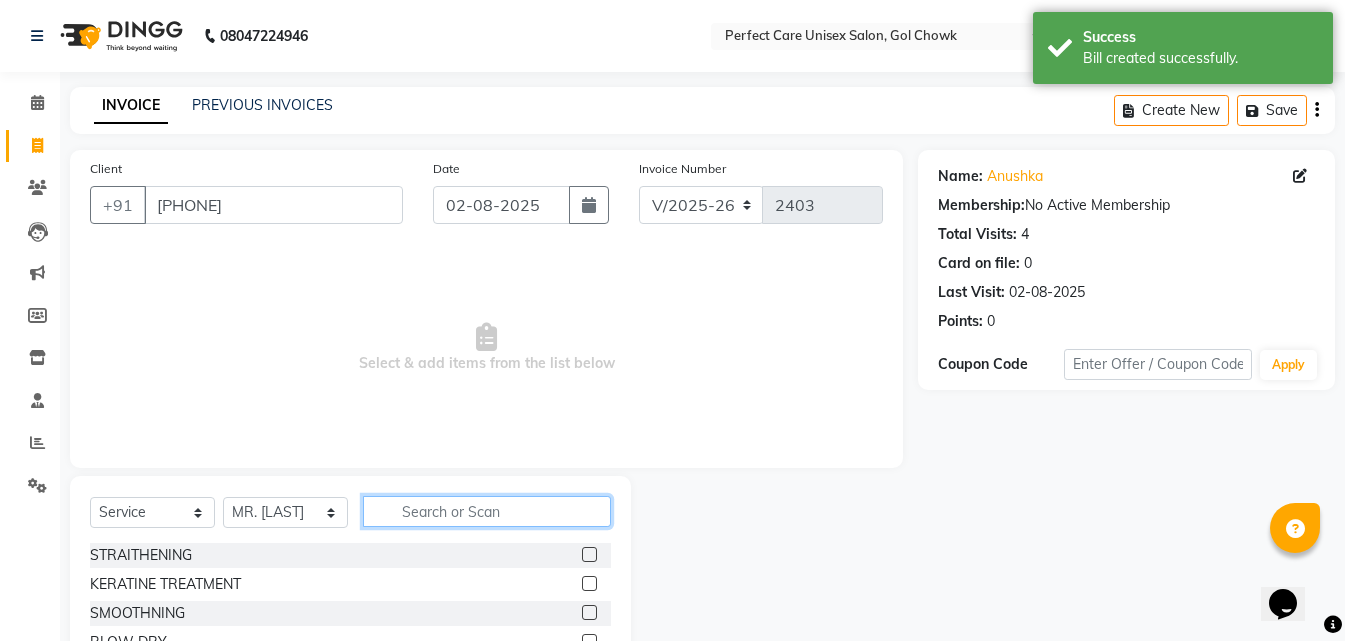 click 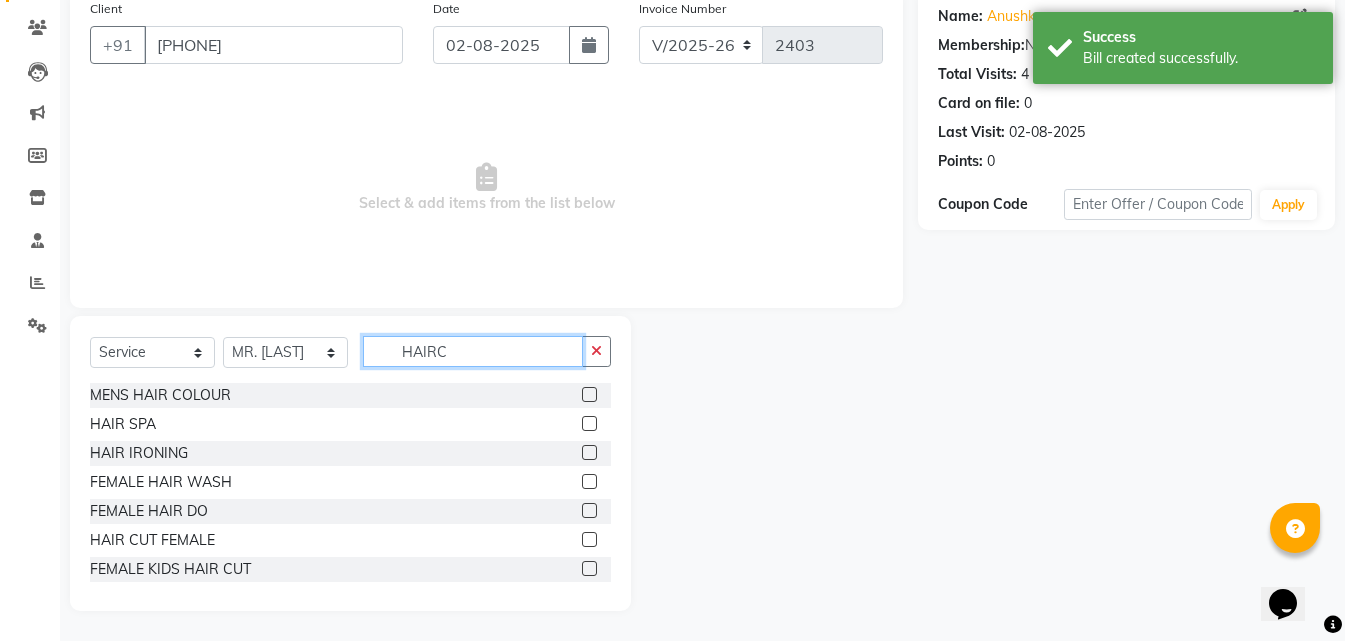 scroll, scrollTop: 0, scrollLeft: 0, axis: both 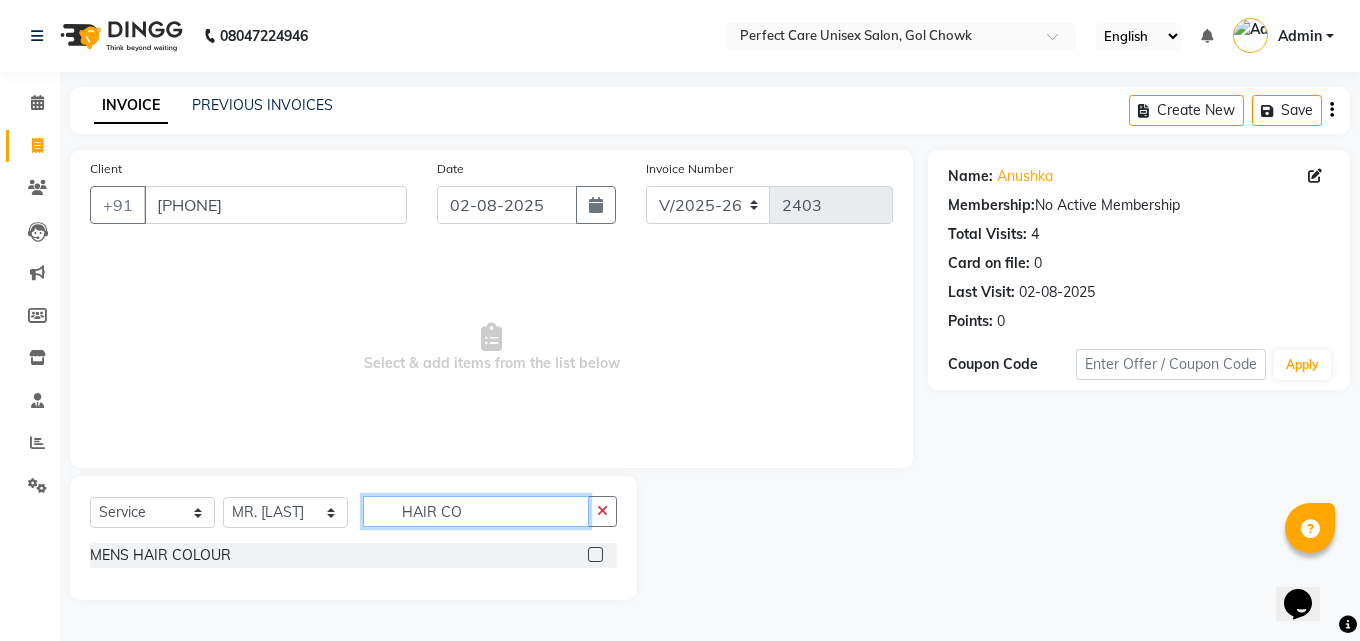 type on "HAIR CO" 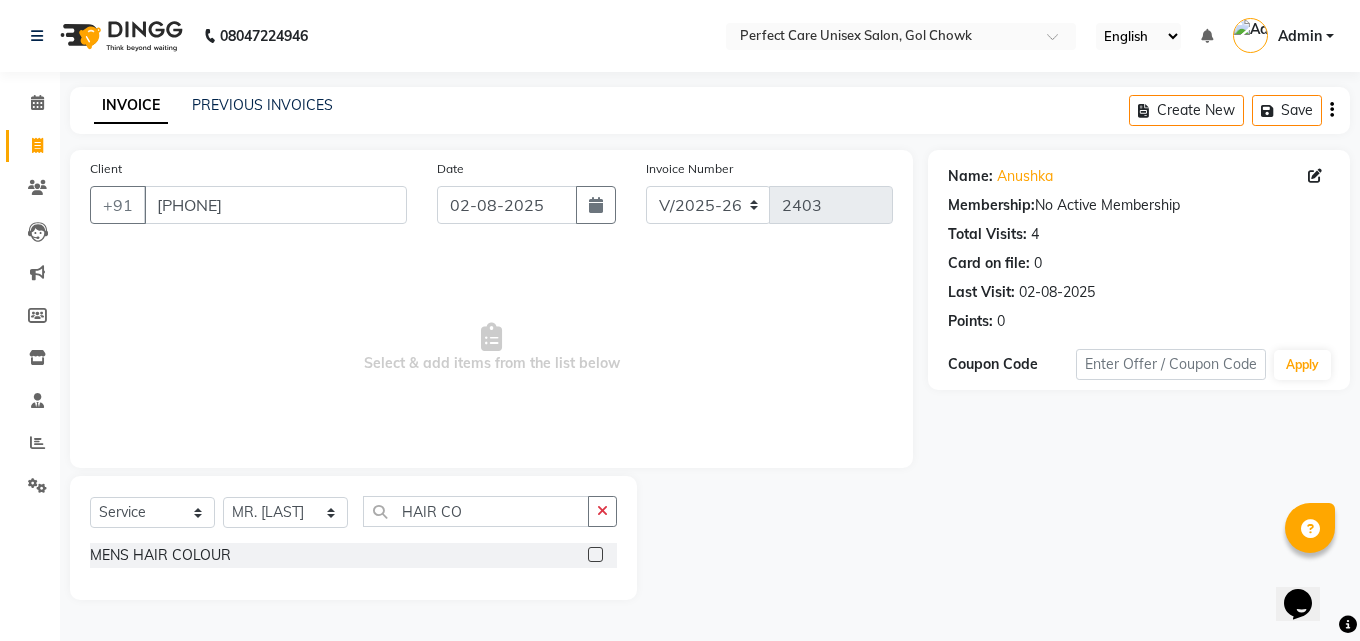 click 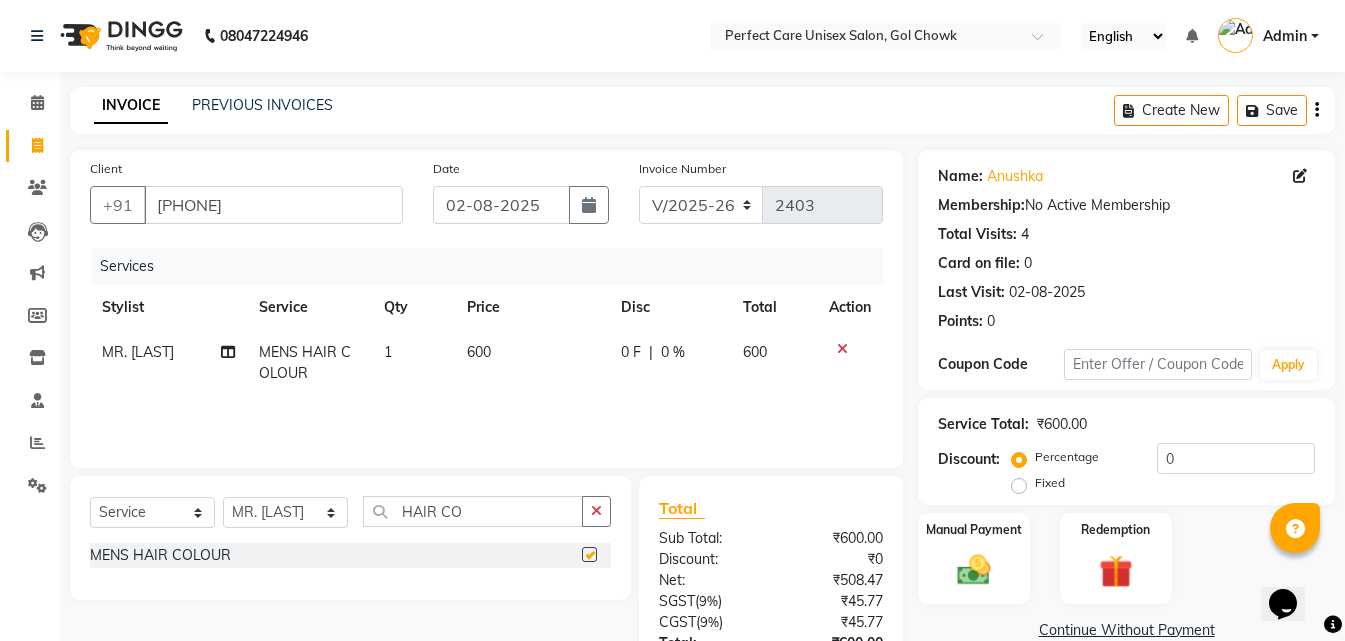 checkbox on "false" 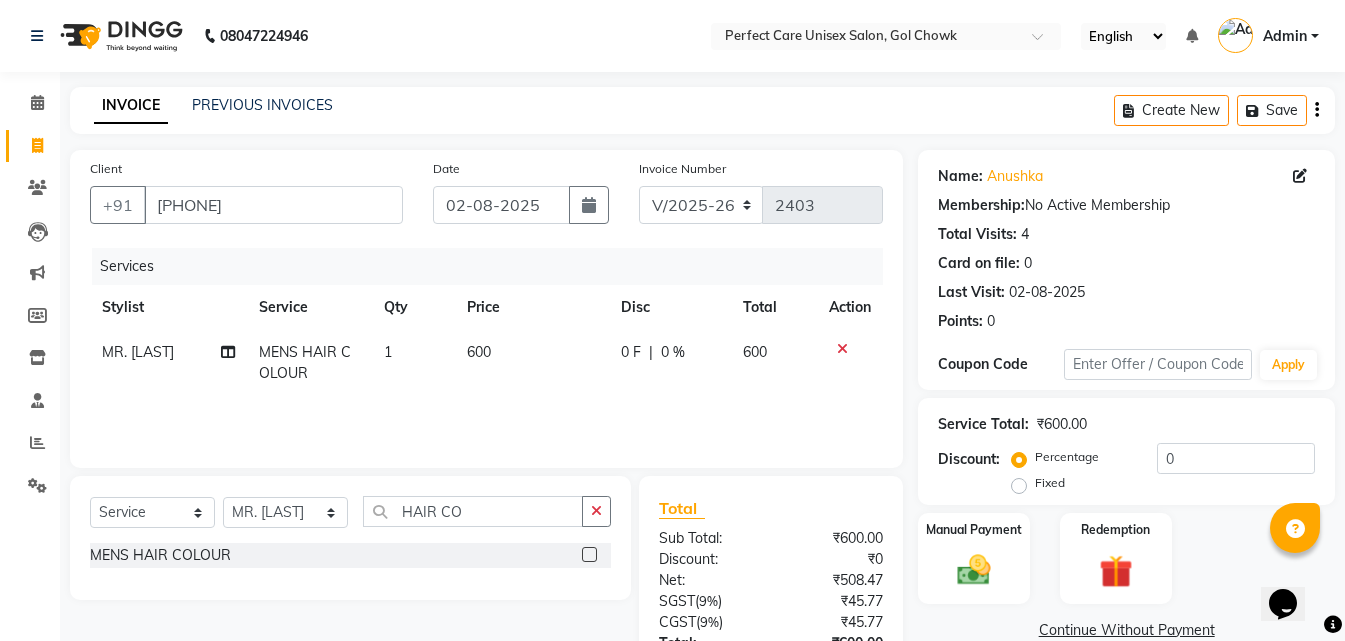 click on "600" 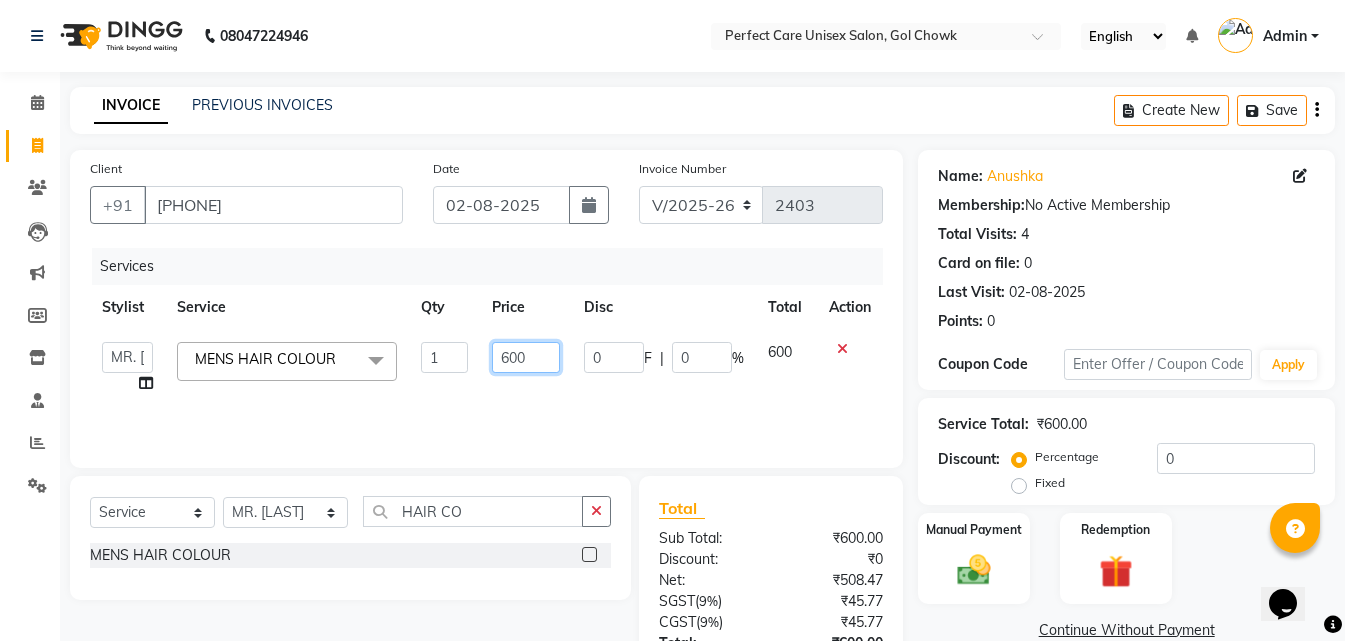 click on "600" 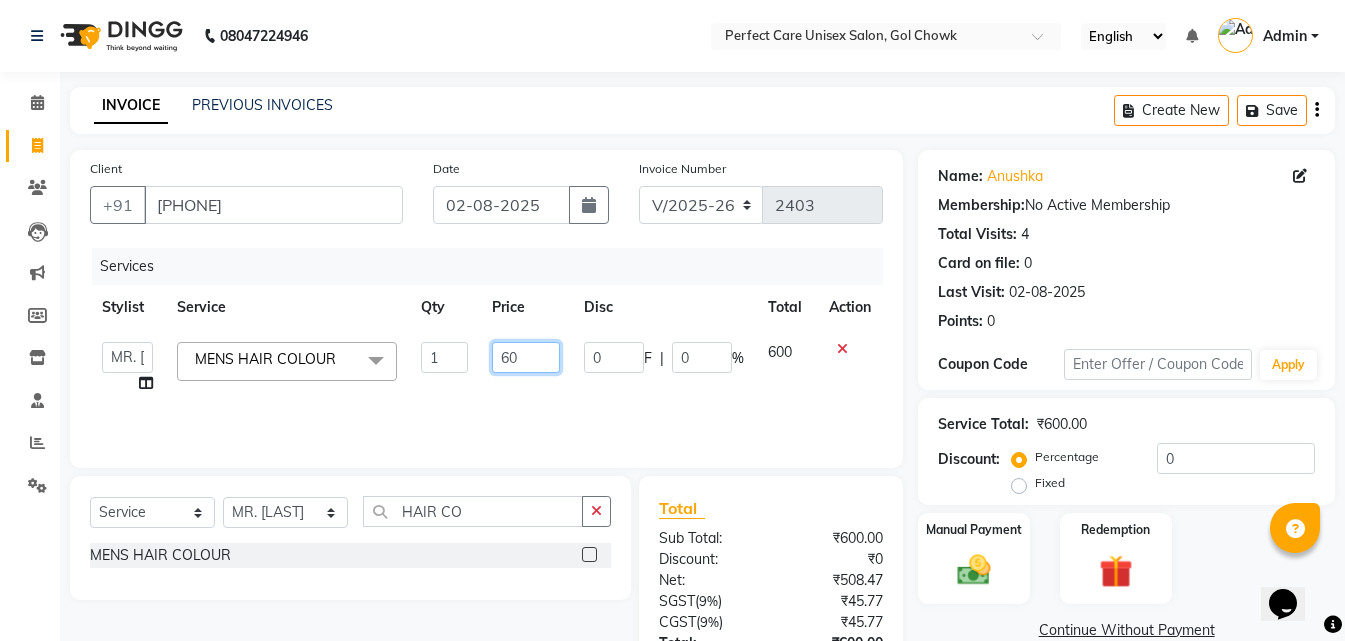 type on "6" 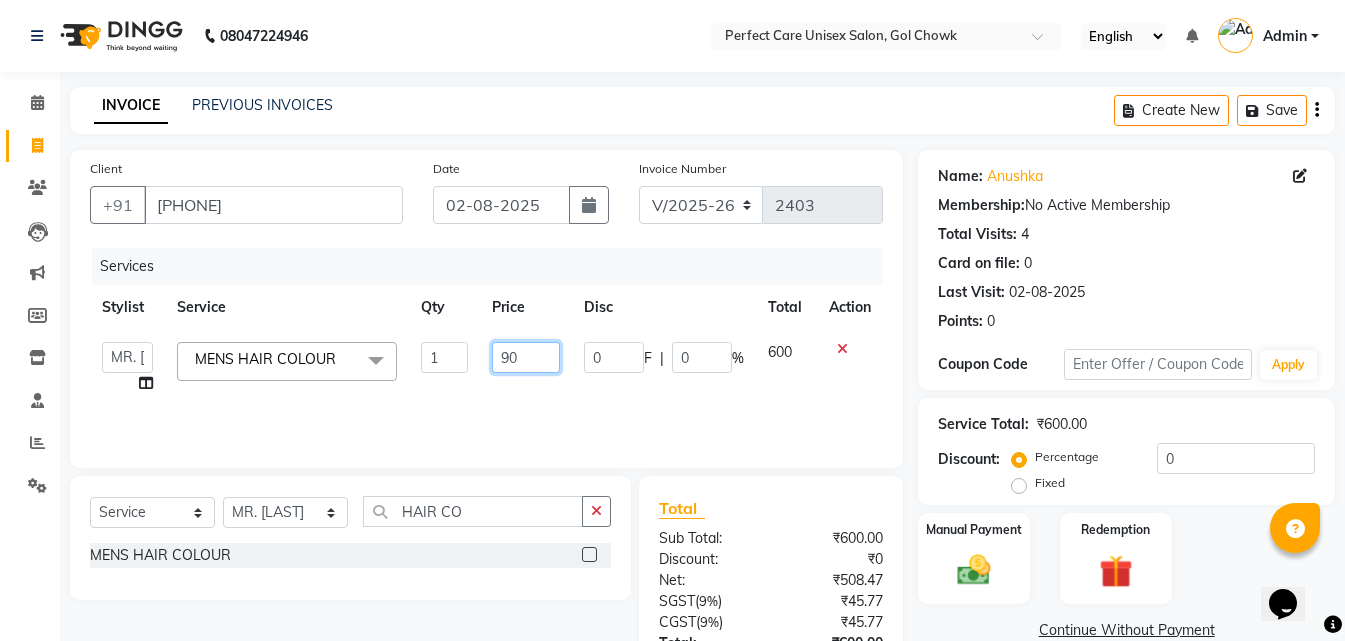 type on "900" 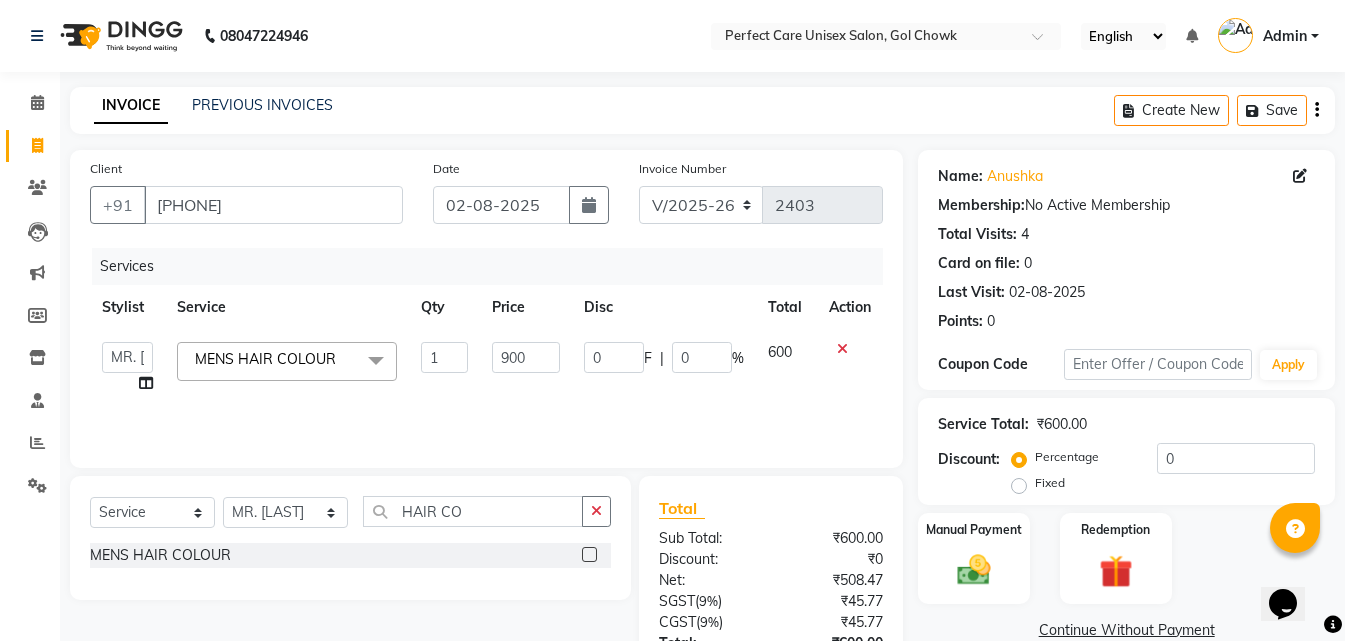 click on "MISS [LAST] MISS [LAST] MISS [LAST] MISS [LAST] MISS [LAST] MISS.[LAST] MISS.[LAST] MISS [LAST] MISS. [LAST] MISS [LAST] mohbat MR. [LAST] MR.[LAST] MR. [LAST] MR. [LAST] MR [LAST] MR. [LAST] MR. [LAST] MR.[LAST] MR.[LAST] MR. [LAST] MR.[LAST] MR. [LAST] MR.[LAST] MR.[LAST] MR.[LAST] MS [LAST] NONE [LAST] MENS HAIR COLOUR x STRAITHENING KERATINE TREATMENT SMOOTHNING BLOW DRY HiGHLIGHTS PER STREAK( 300 ) MENS HAIR COLOUR MENS BEARD COLOUR ROOT TOUCHUP FEMALE FULL HAND CHOCLATE WAX FULL LEG CHOCLATE WAX UNDERARMS CHOCLATE WAX FULL HAND NORMAL WAX UNDERARMS NORMAL WAX FULL LEGNORMAL WAX FULL HAND RICA WAX FULL LEG RICA WAX EYE BROWS UPPER LIP FOR HEAD CHIN SIDE LOCKNORMAL WAX SIDE LOCK THREAD SIDE LOCK RICA WAX HAIR SPA HAIR IRONING FEMALE HAIR WASH FEMALE HAIR DO NOSE WAX HAIR CUT FEMALE TOUCH-UP FACIAL BLEACH BODY POLISH BEARD STYLING GLOBAL COLOR B WAXING HALF LEG RICA WAX UNDERARMS RICA WAXNORMAL FULL BODY WAX AMINEXIL TREATMENT OXY BLEACH" 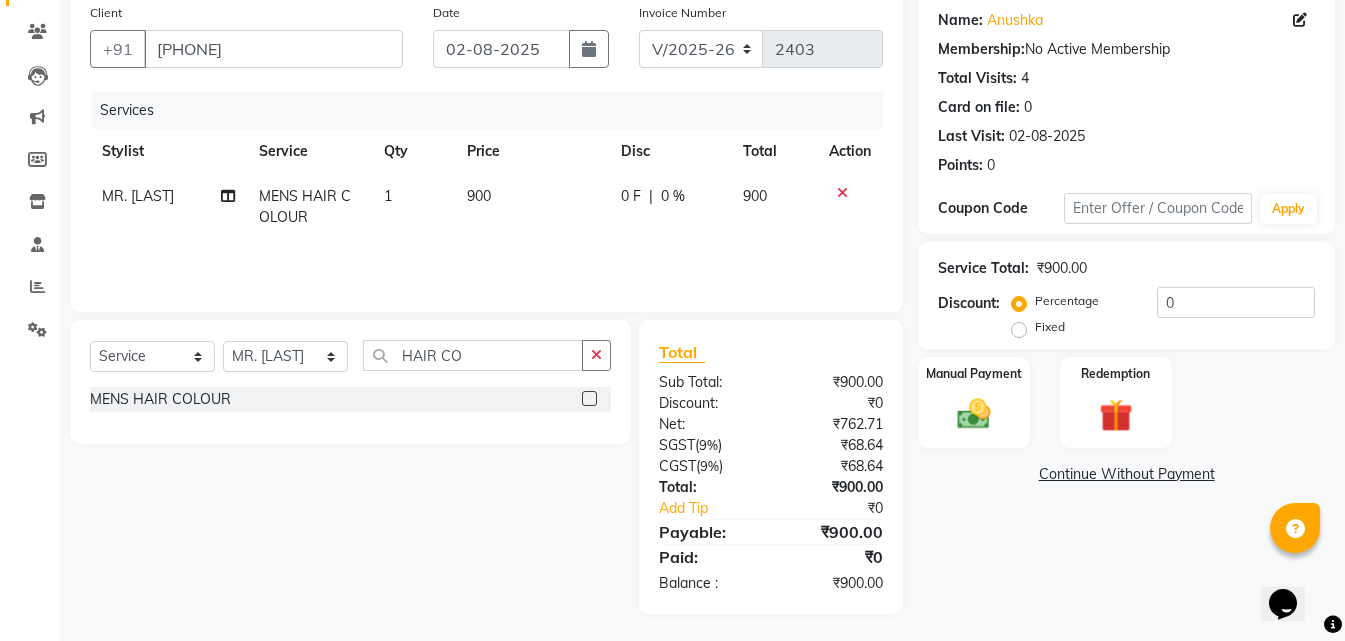 scroll, scrollTop: 159, scrollLeft: 0, axis: vertical 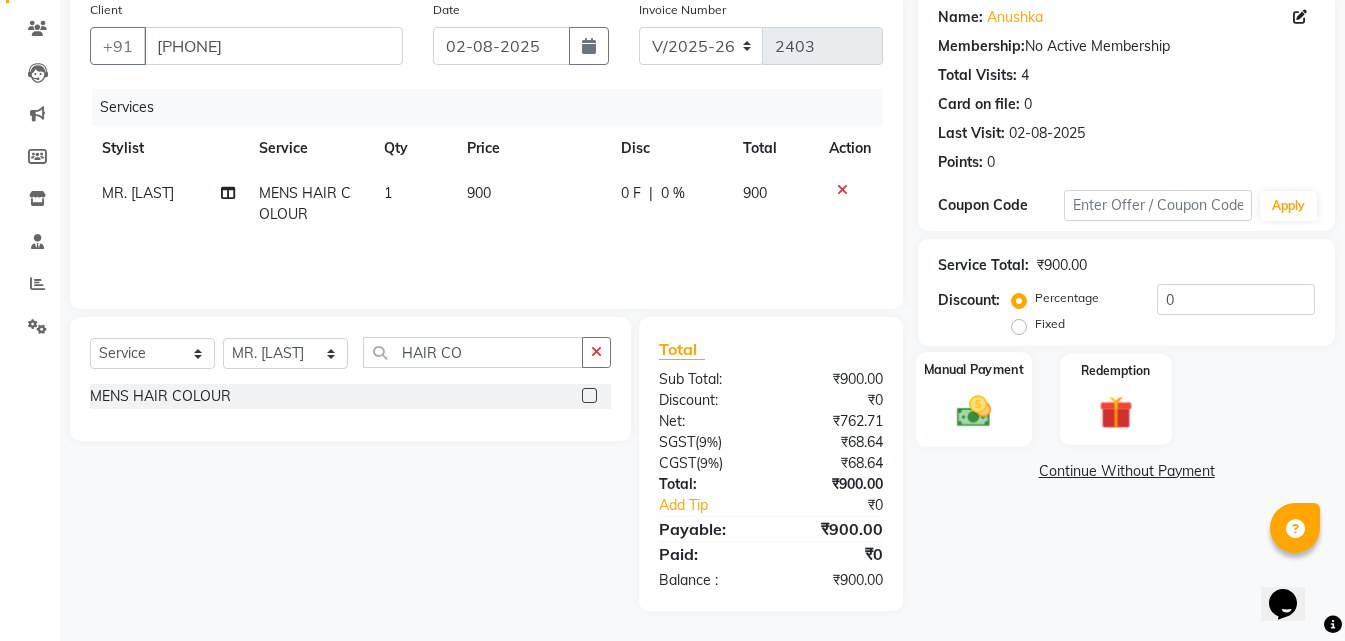 click 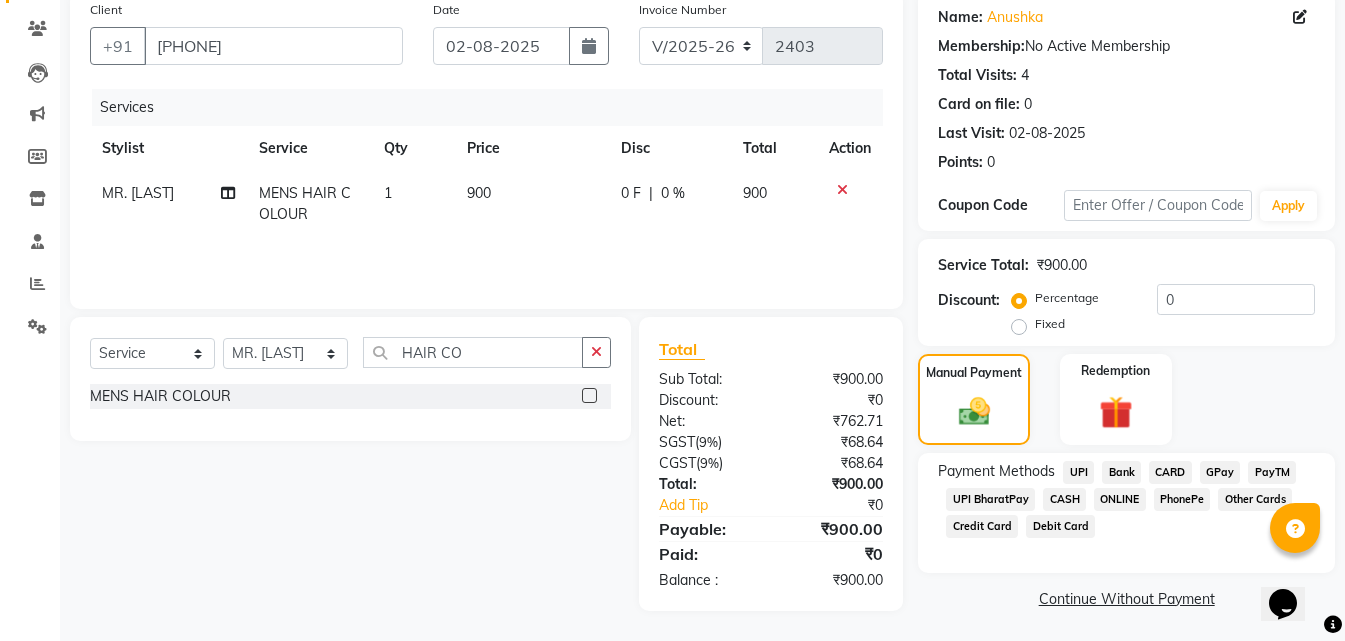 click on "CASH" 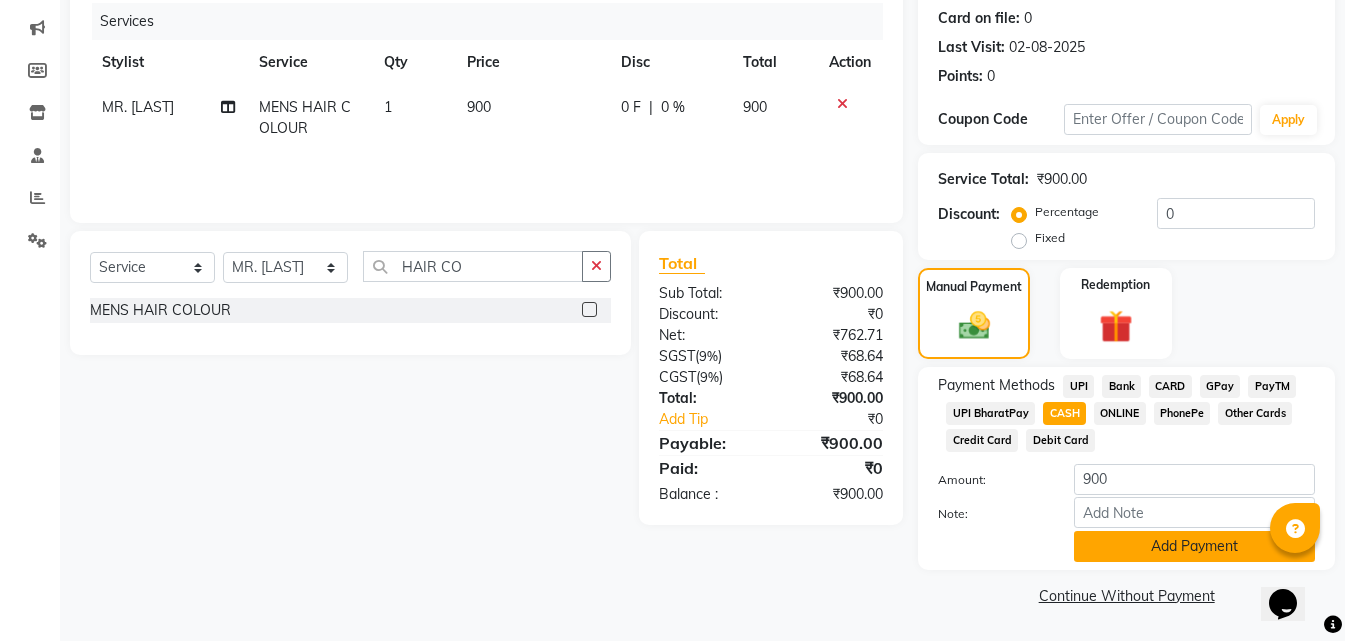 click on "Add Payment" 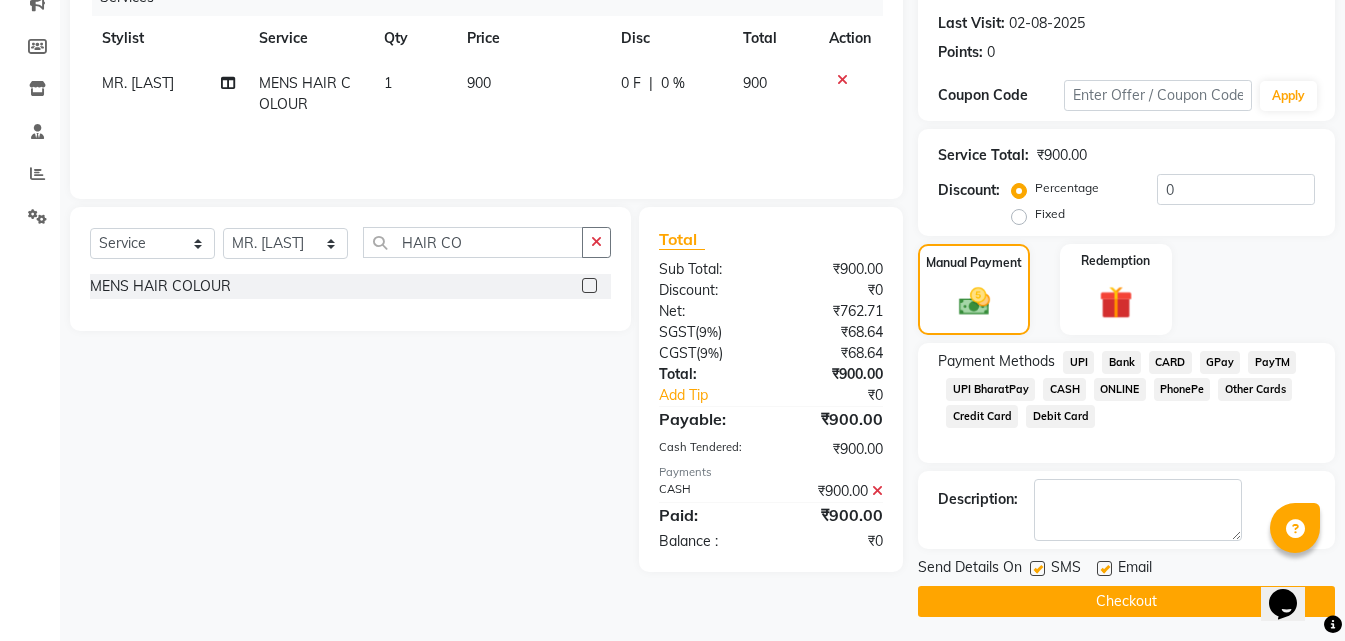 scroll, scrollTop: 275, scrollLeft: 0, axis: vertical 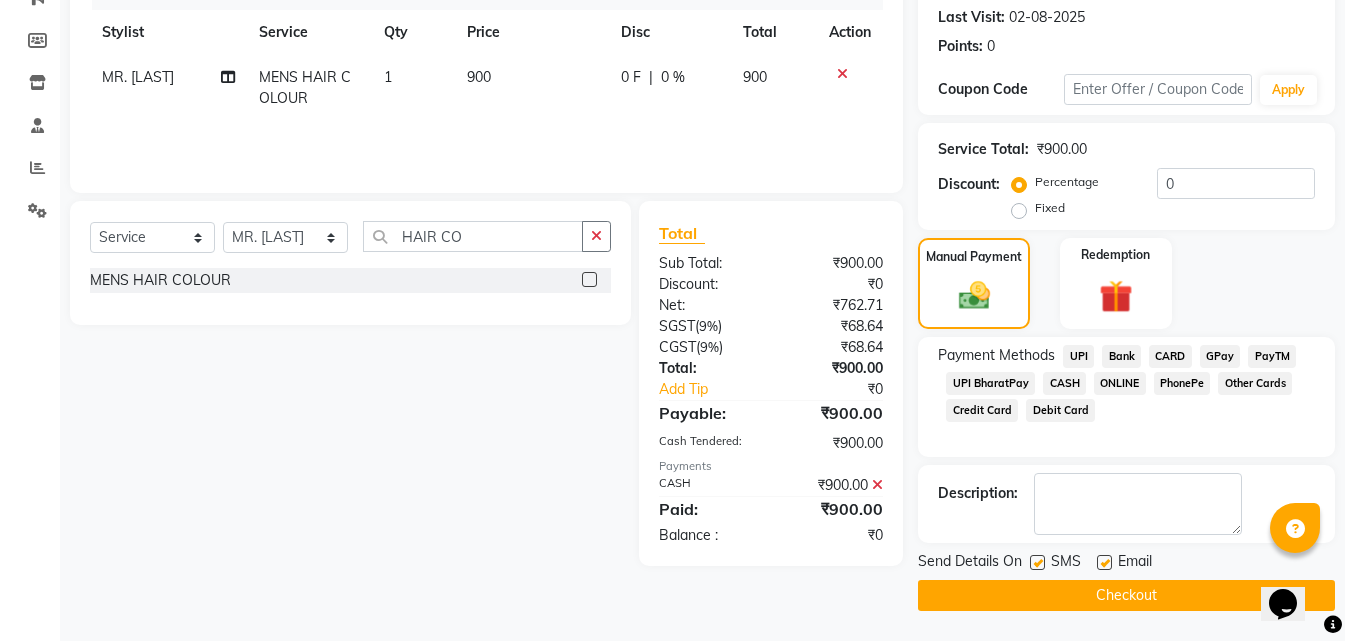 click on "Checkout" 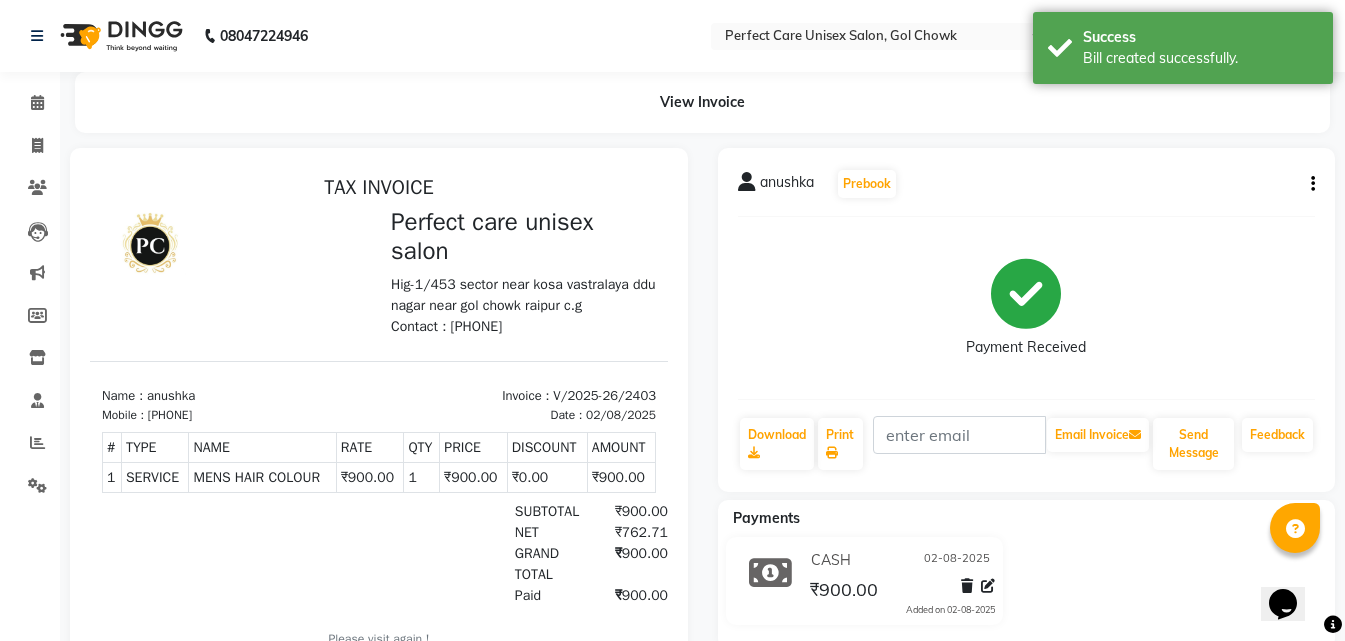 scroll, scrollTop: 0, scrollLeft: 0, axis: both 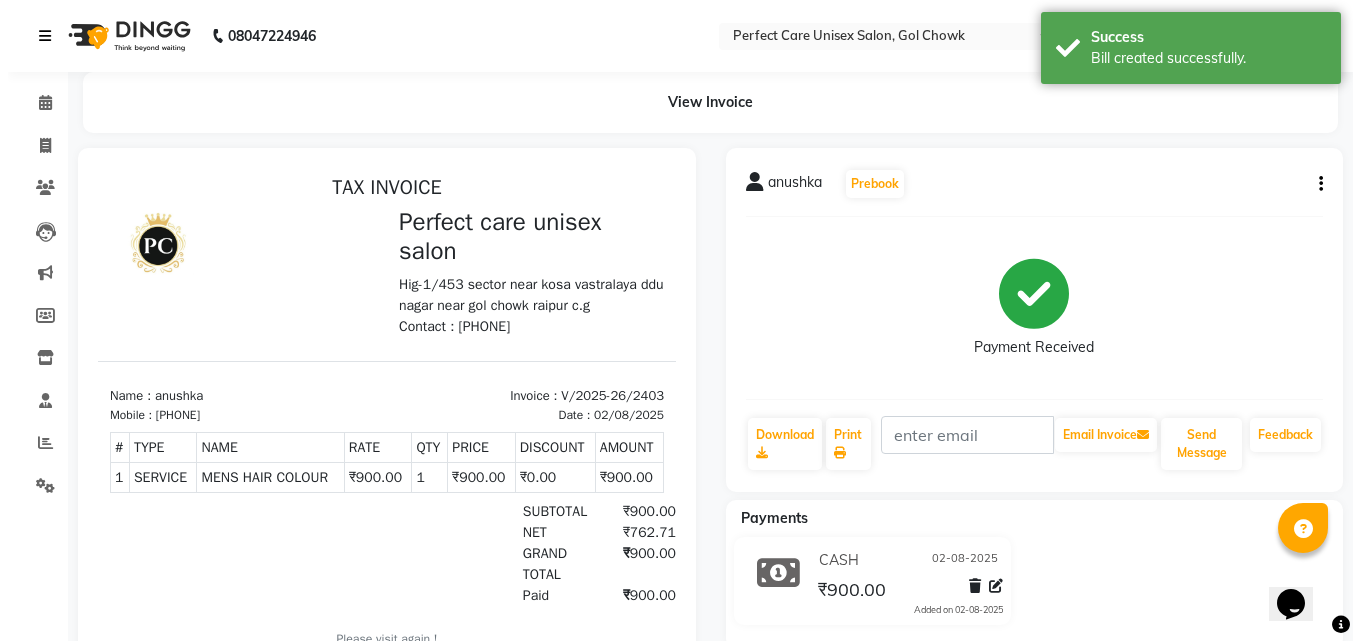select on "service" 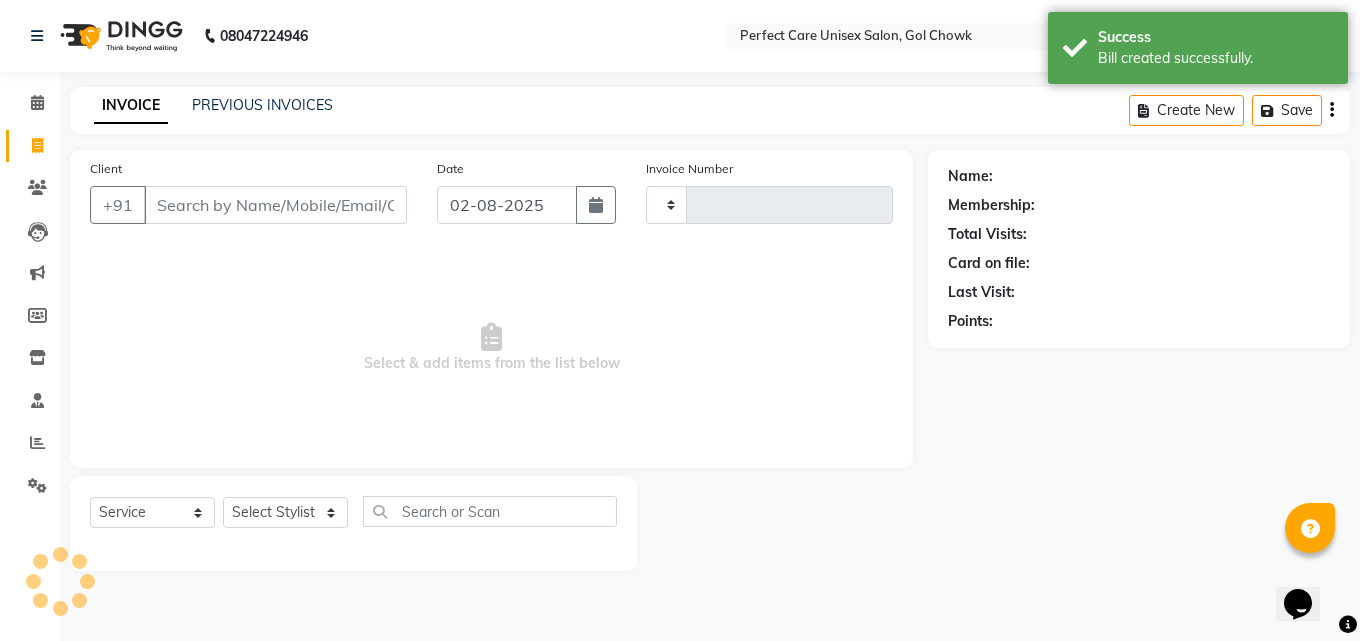type on "2404" 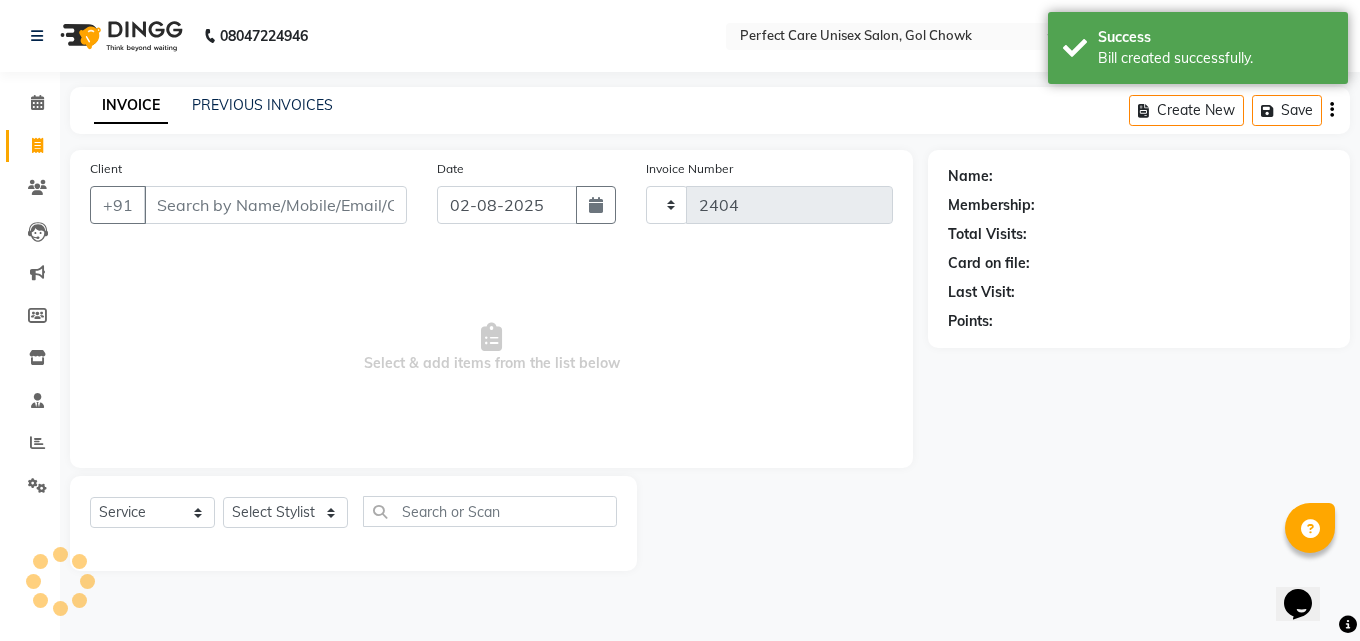 select on "4751" 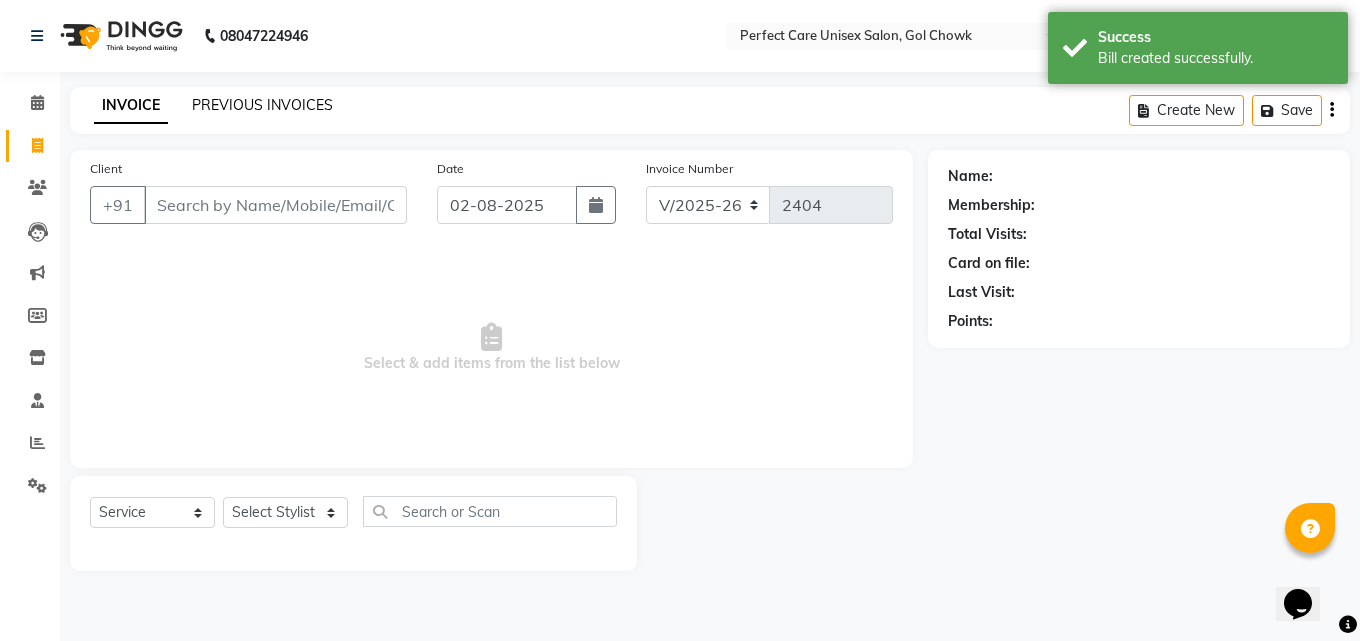 click on "PREVIOUS INVOICES" 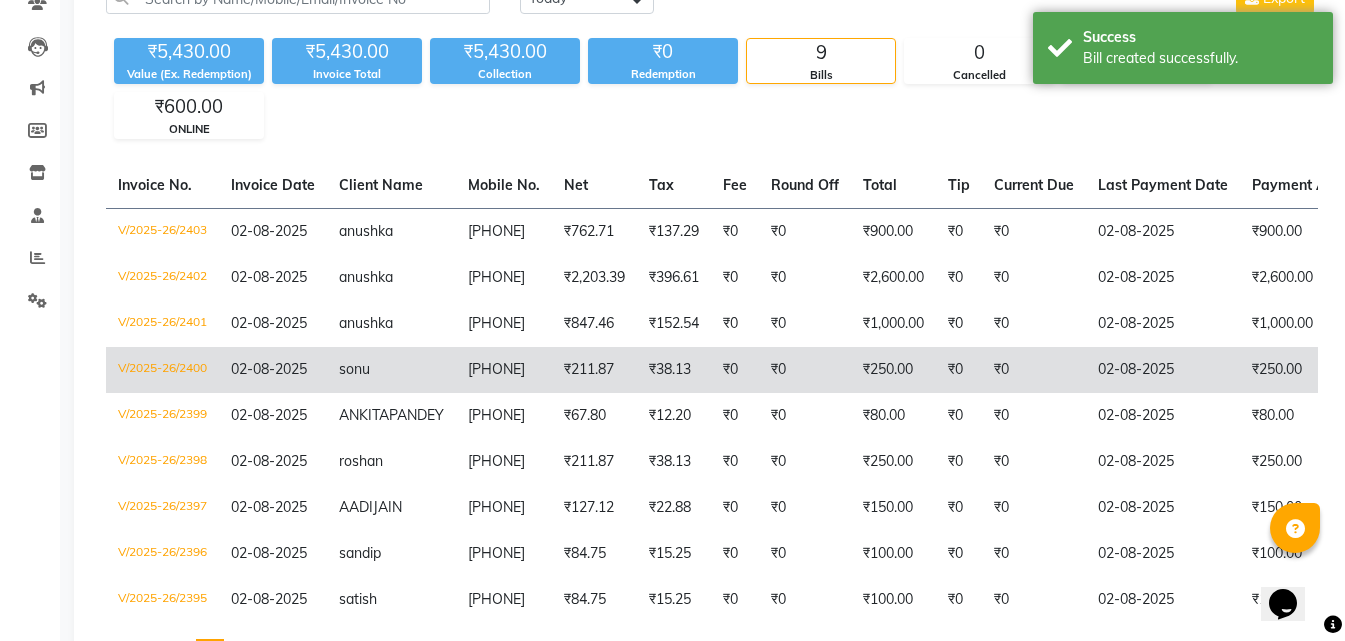 scroll, scrollTop: 200, scrollLeft: 0, axis: vertical 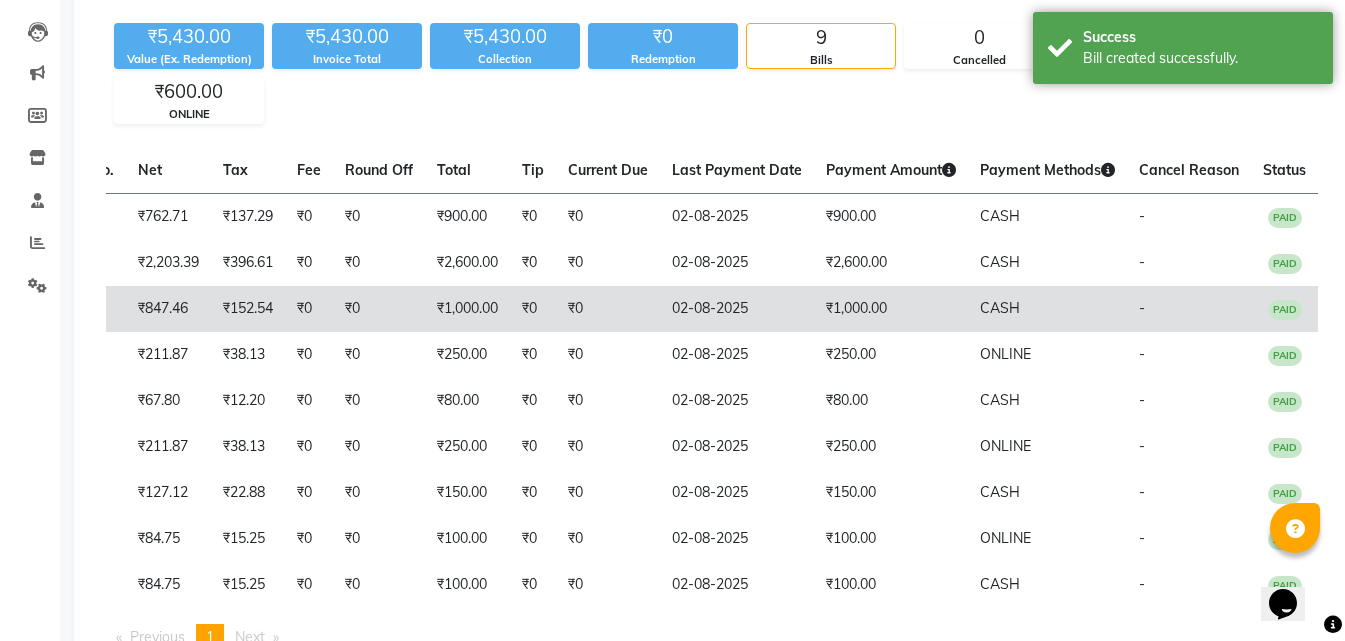 drag, startPoint x: 586, startPoint y: 276, endPoint x: 722, endPoint y: 288, distance: 136.52838 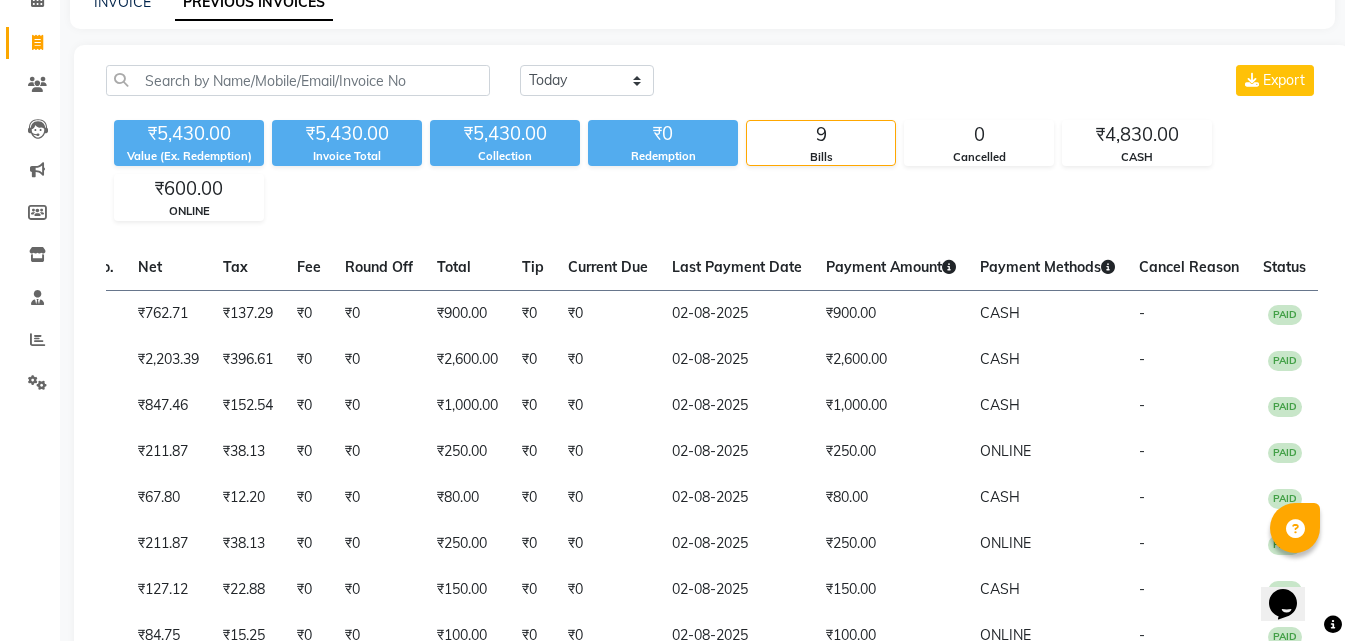 scroll, scrollTop: 0, scrollLeft: 0, axis: both 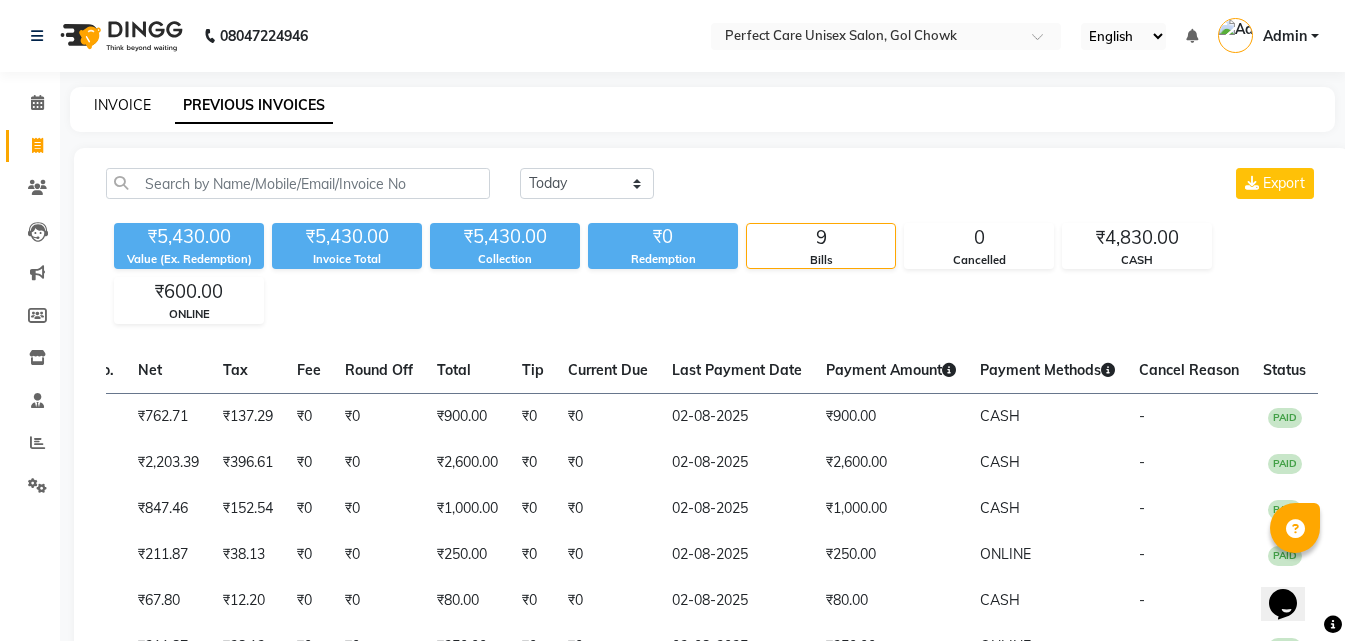 click on "INVOICE" 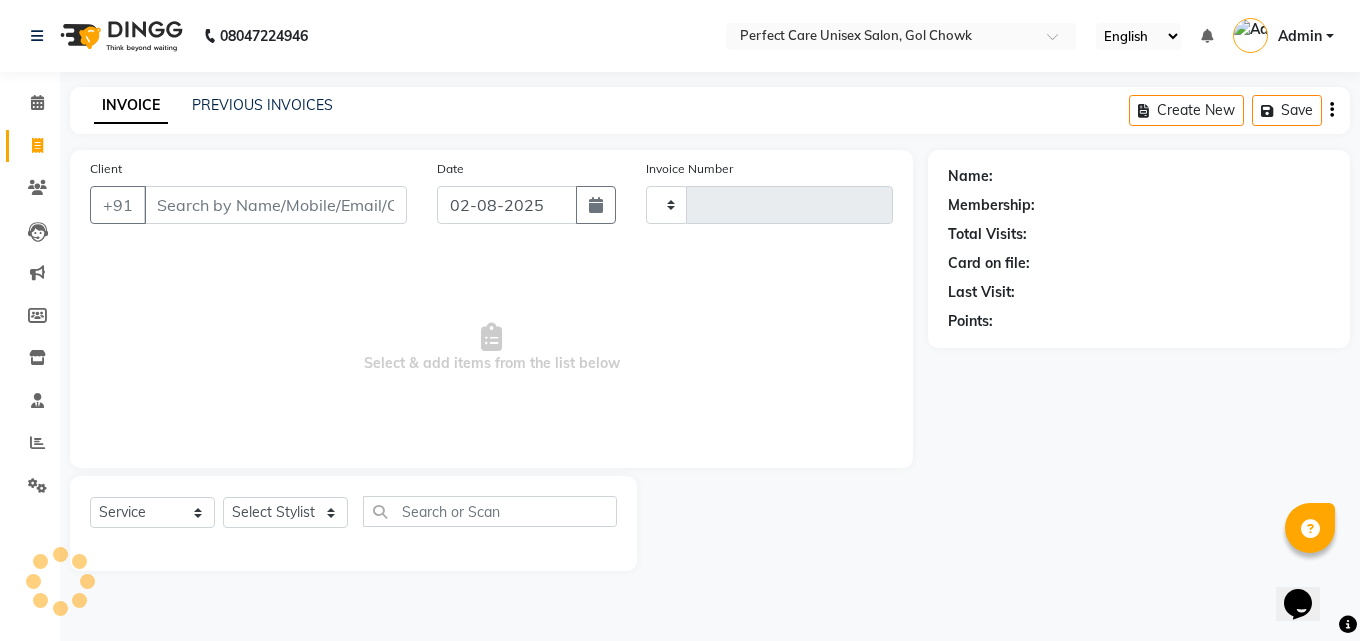 type on "2404" 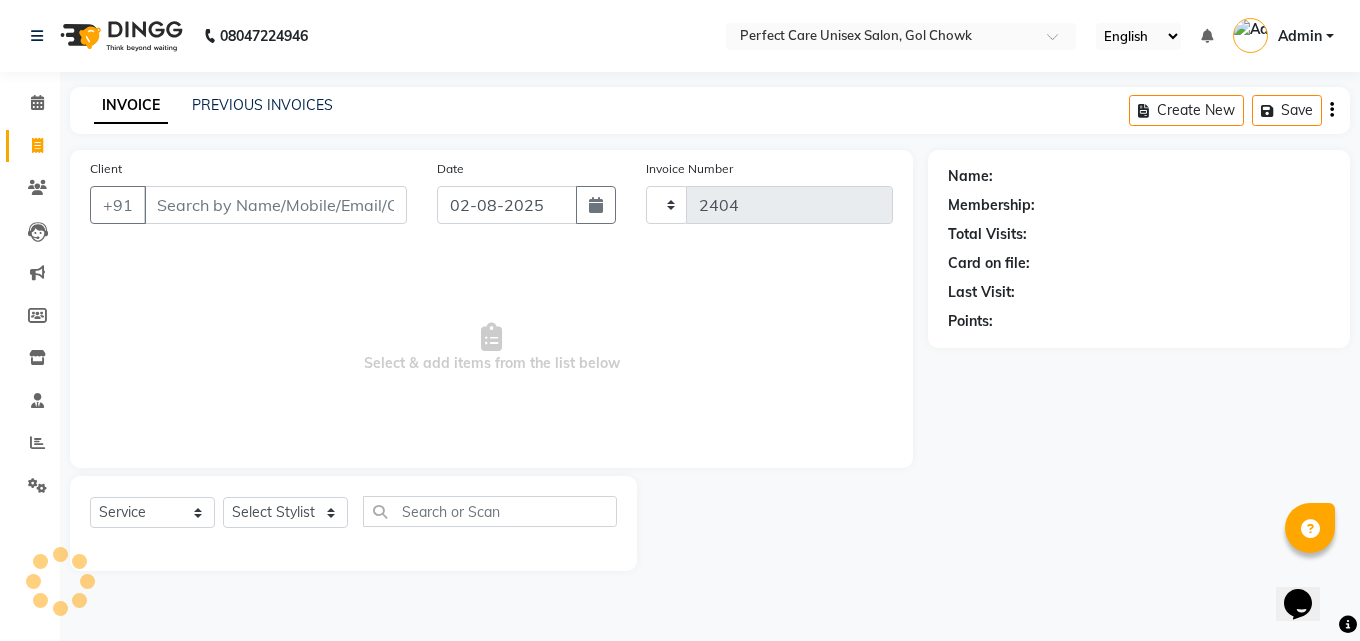 select on "4751" 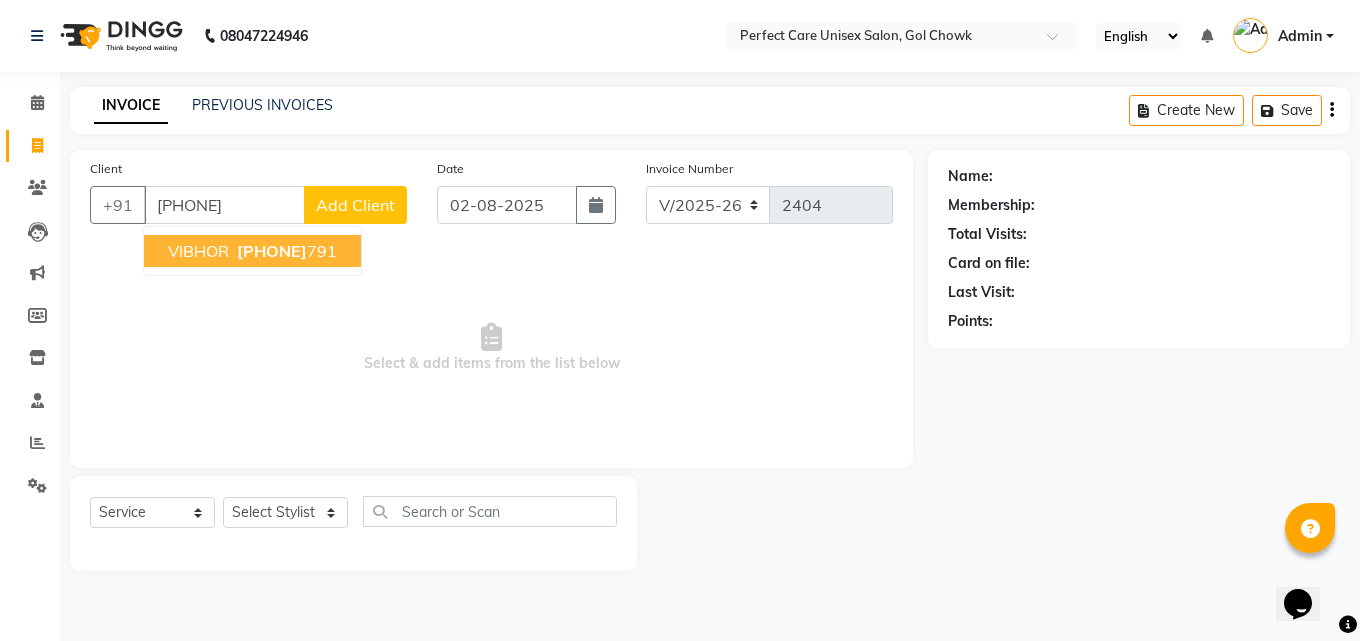 click on "[PHONE]" at bounding box center (272, 251) 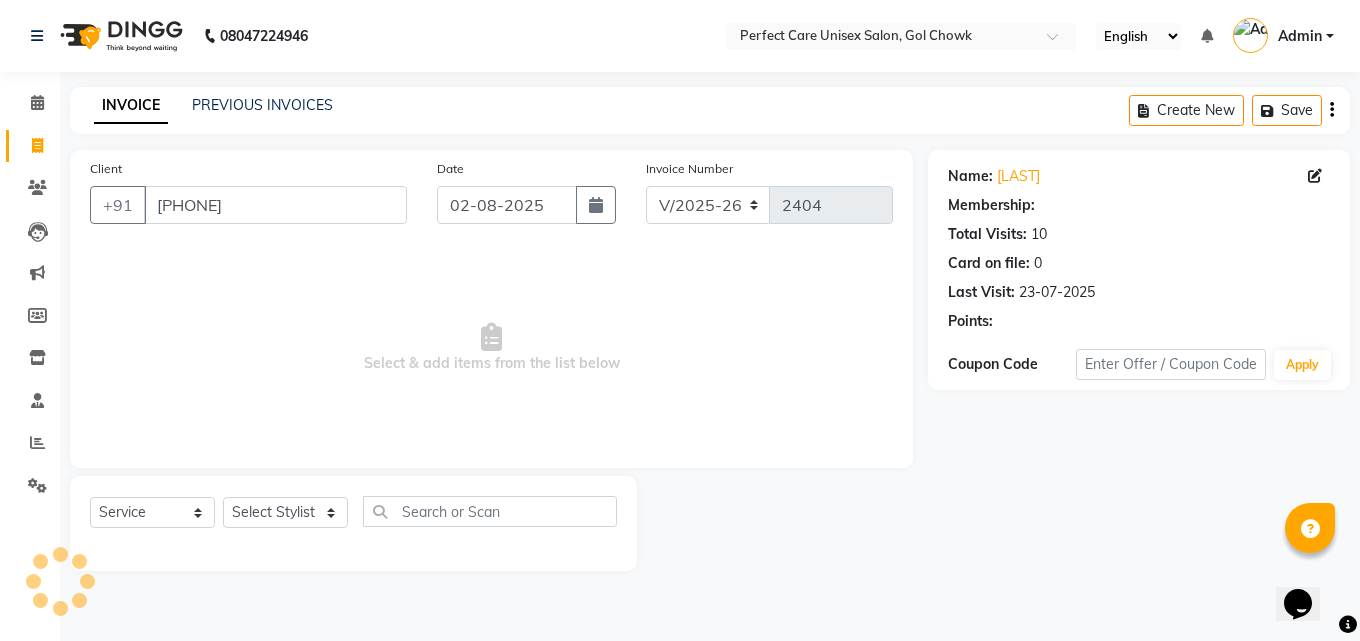 select on "1: Object" 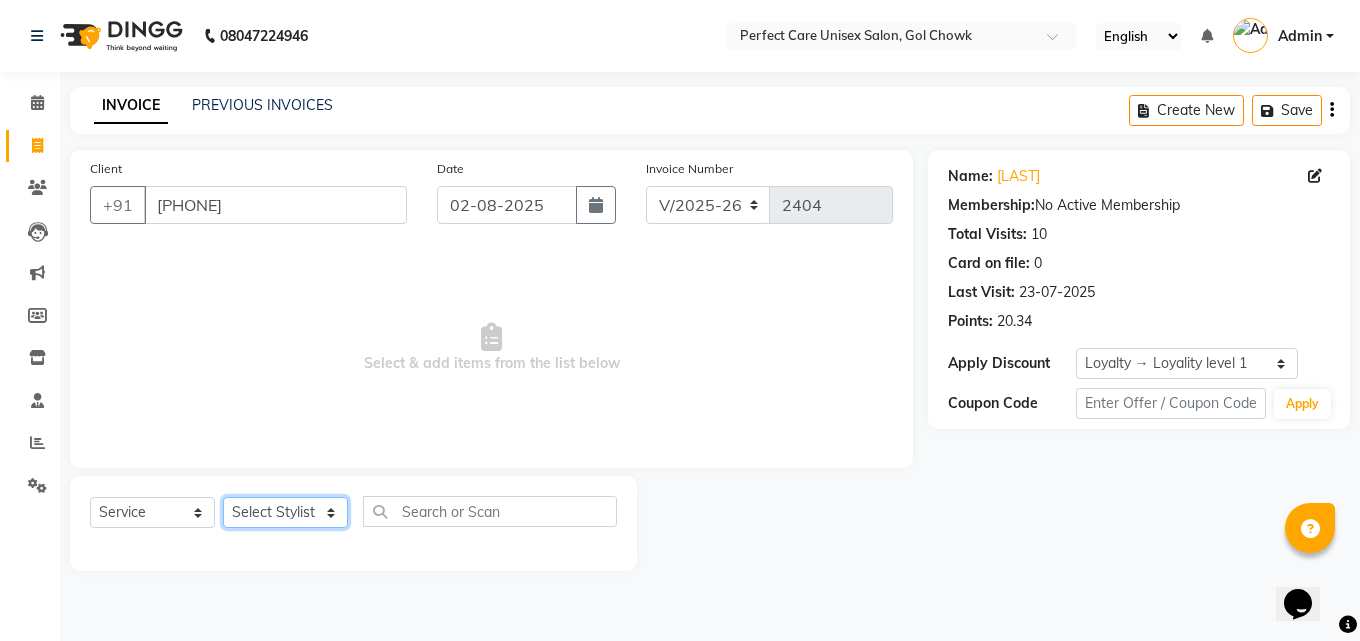 click on "Select Stylist MISS [LAST] MISS [LAST] MISS [LAST] MISS [LAST] MISS [LAST] MISS.[LAST] MISS.[LAST] MISS [LAST] MISS. [LAST] MISS [LAST] mohbat MR. [LAST] MR.[LAST] MR. [LAST] MR. [LAST] MR [LAST] MR. [LAST] MR. [LAST] MR.[LAST] MR.[LAST] MR. [LAST] MR.[LAST] MR. [LAST] MR.[LAST] MR.[LAST] MR.[LAST] MS [LAST] NONE [LAST]" 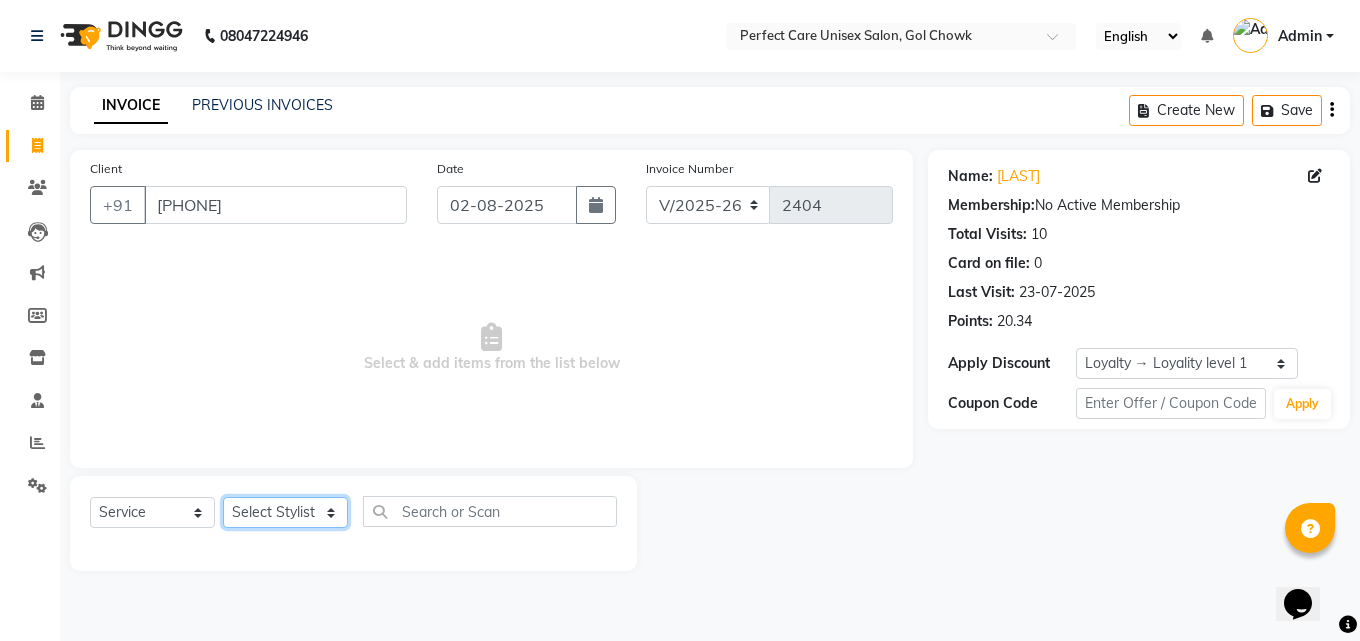 select on "32651" 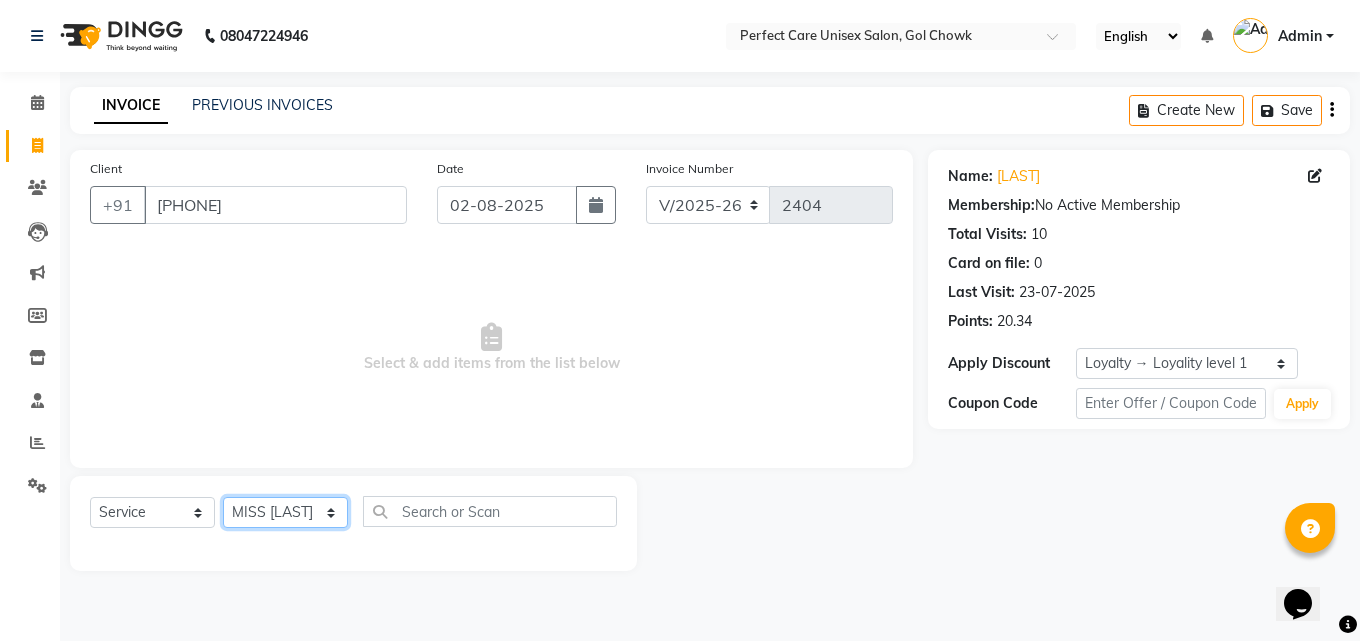 click on "Select Stylist MISS [LAST] MISS [LAST] MISS [LAST] MISS [LAST] MISS [LAST] MISS.[LAST] MISS.[LAST] MISS [LAST] MISS. [LAST] MISS [LAST] mohbat MR. [LAST] MR.[LAST] MR. [LAST] MR. [LAST] MR [LAST] MR. [LAST] MR. [LAST] MR.[LAST] MR.[LAST] MR. [LAST] MR.[LAST] MR. [LAST] MR.[LAST] MR.[LAST] MR.[LAST] MS [LAST] NONE [LAST]" 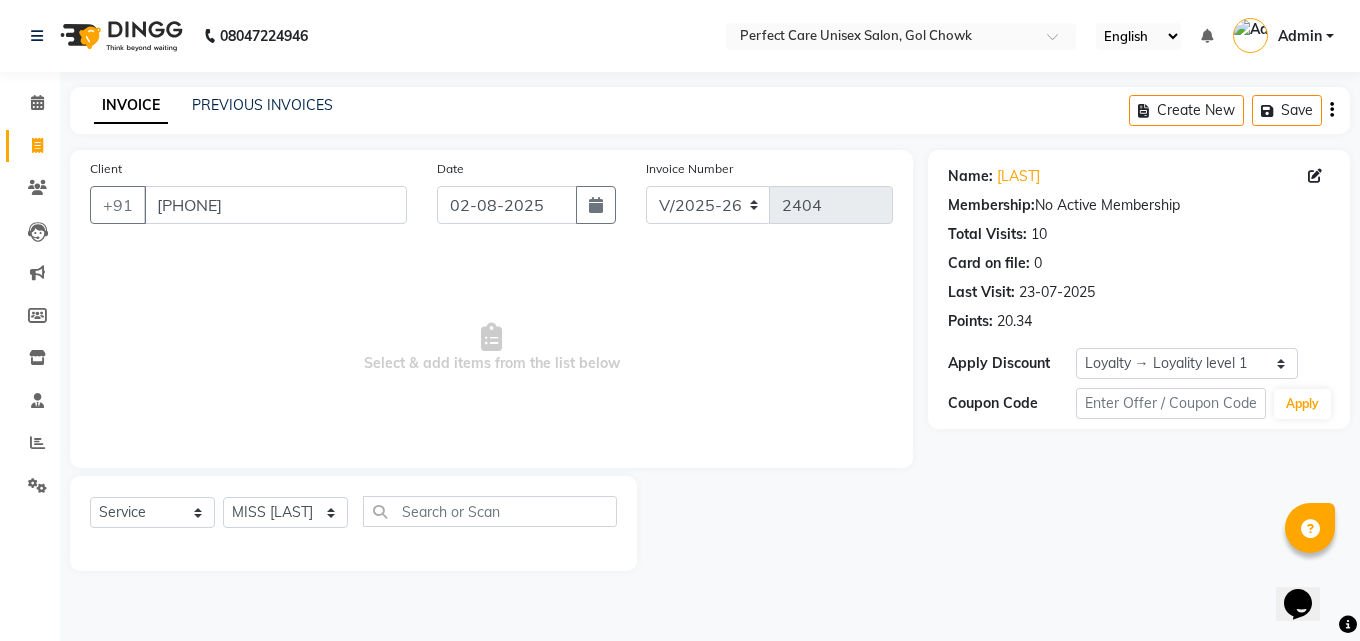 click on "Client +91 [PHONE] Date 02-08-2025 Invoice Number V/2025 V/2025-26 2404 Select & add items from the list below" 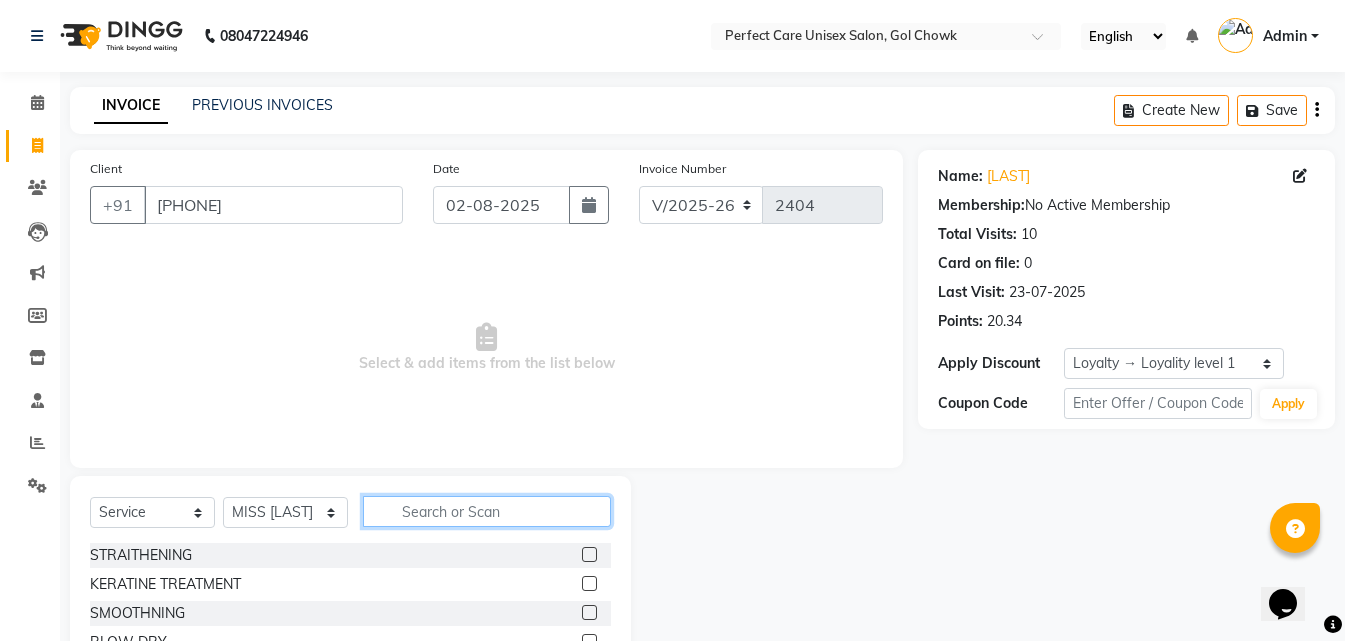 click 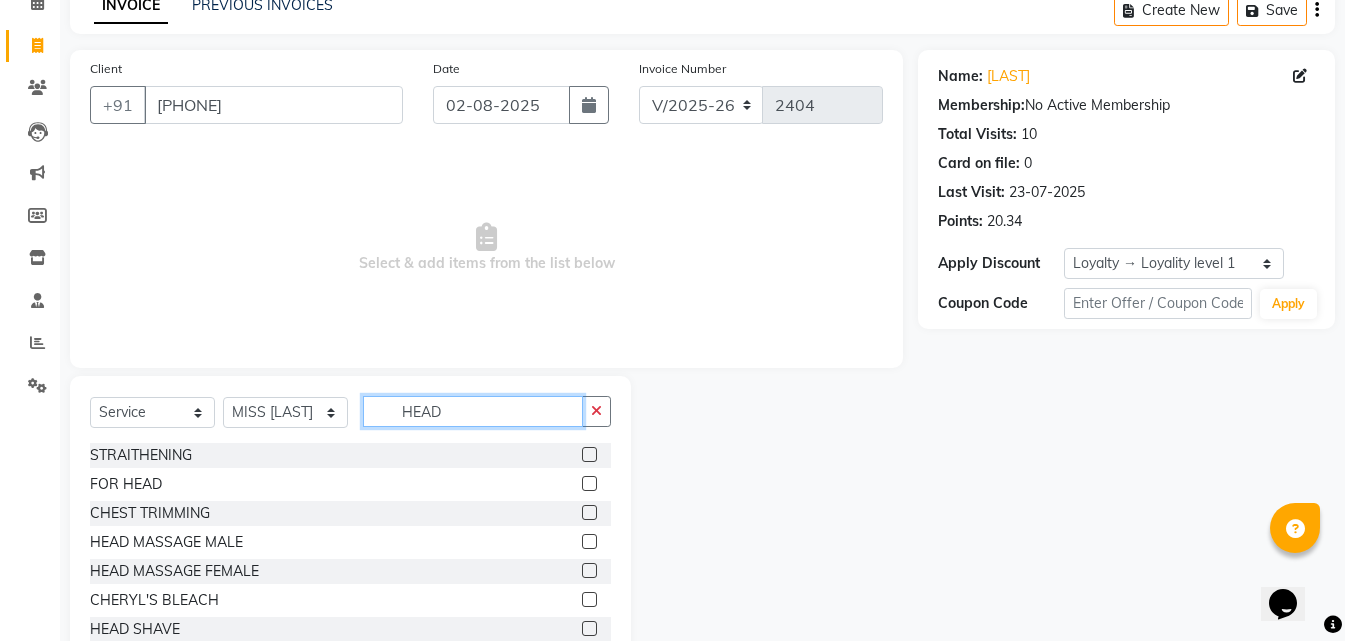 scroll, scrollTop: 76, scrollLeft: 0, axis: vertical 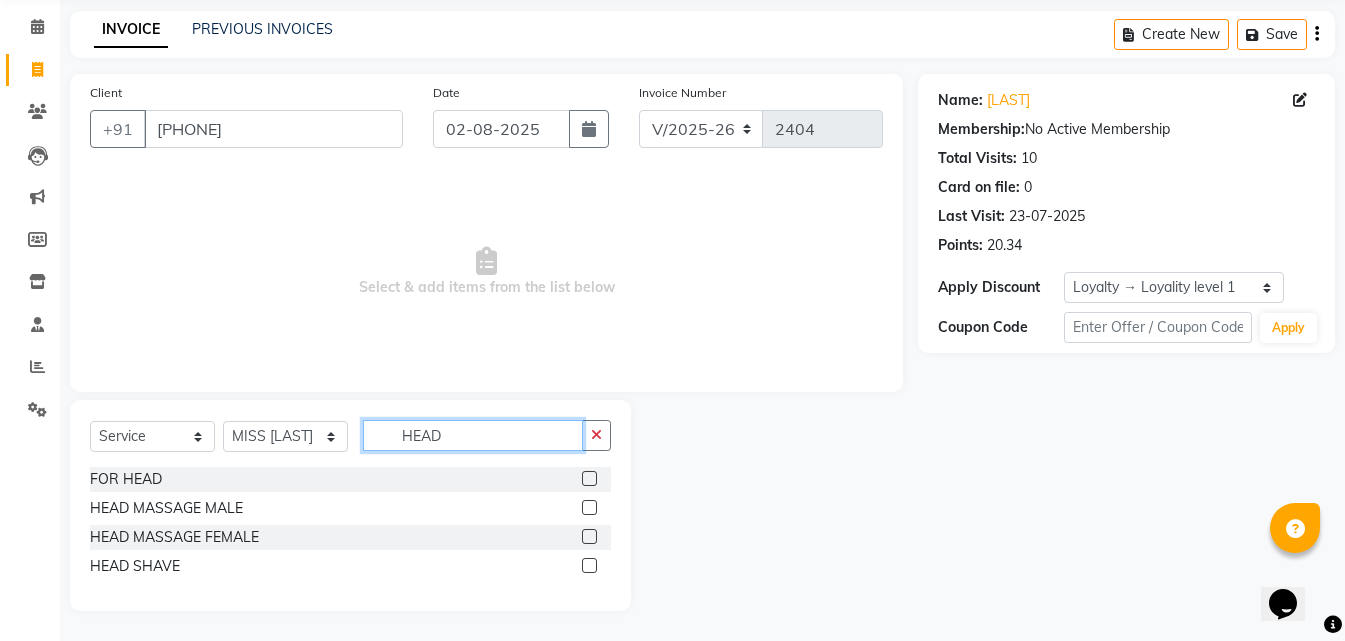 type on "HEAD" 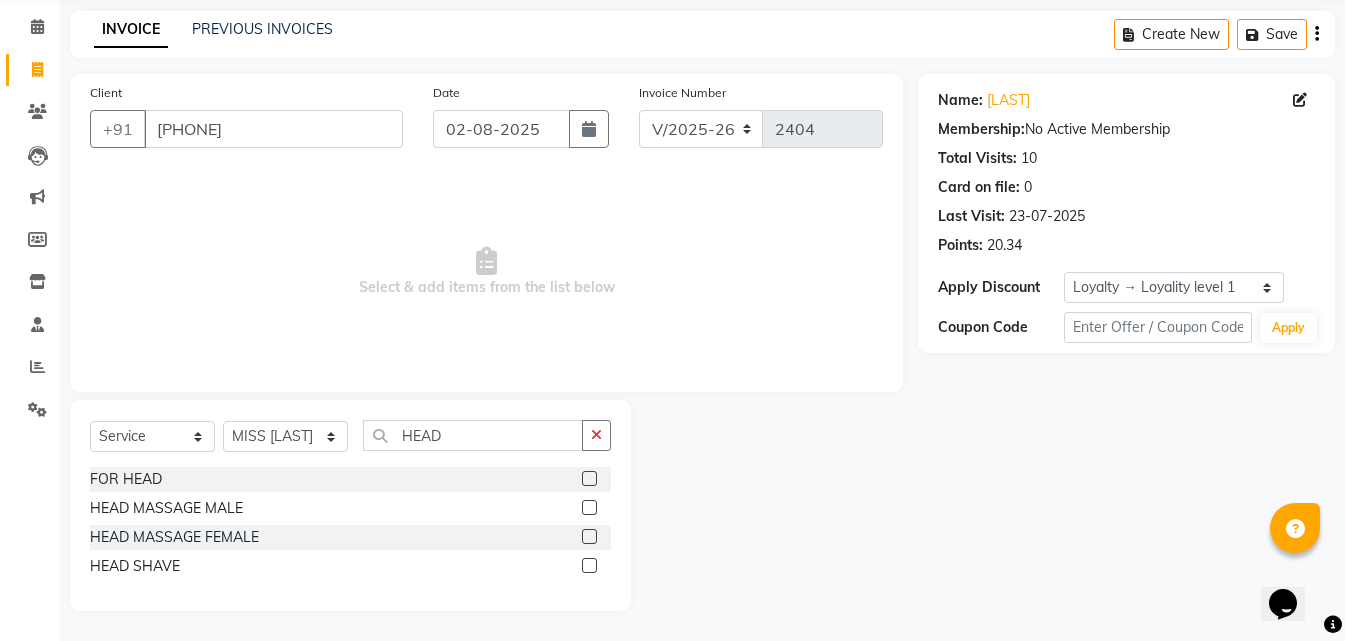 click 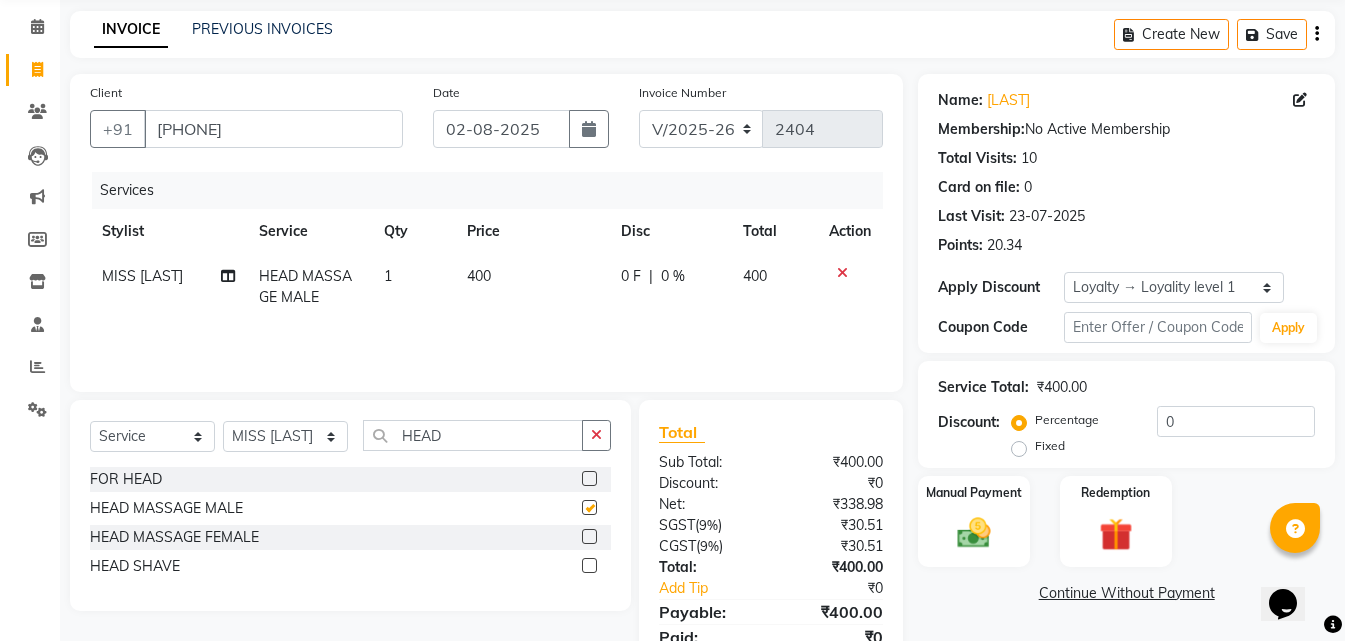 checkbox on "false" 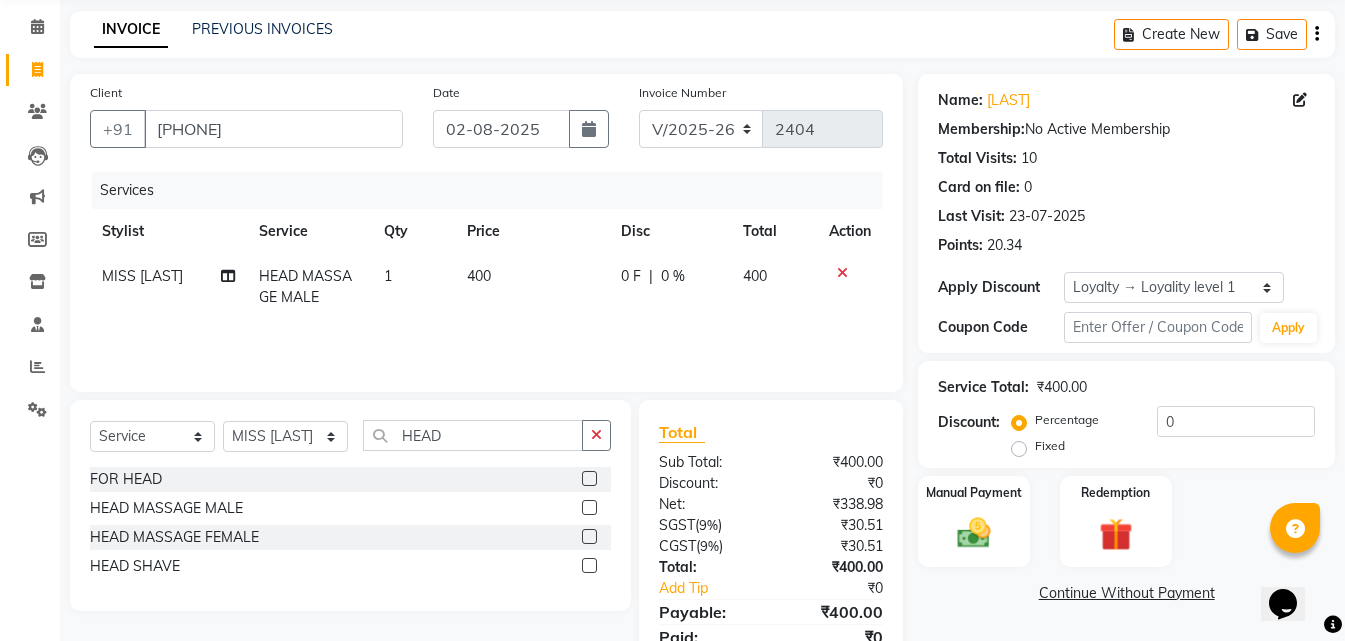 click on "400" 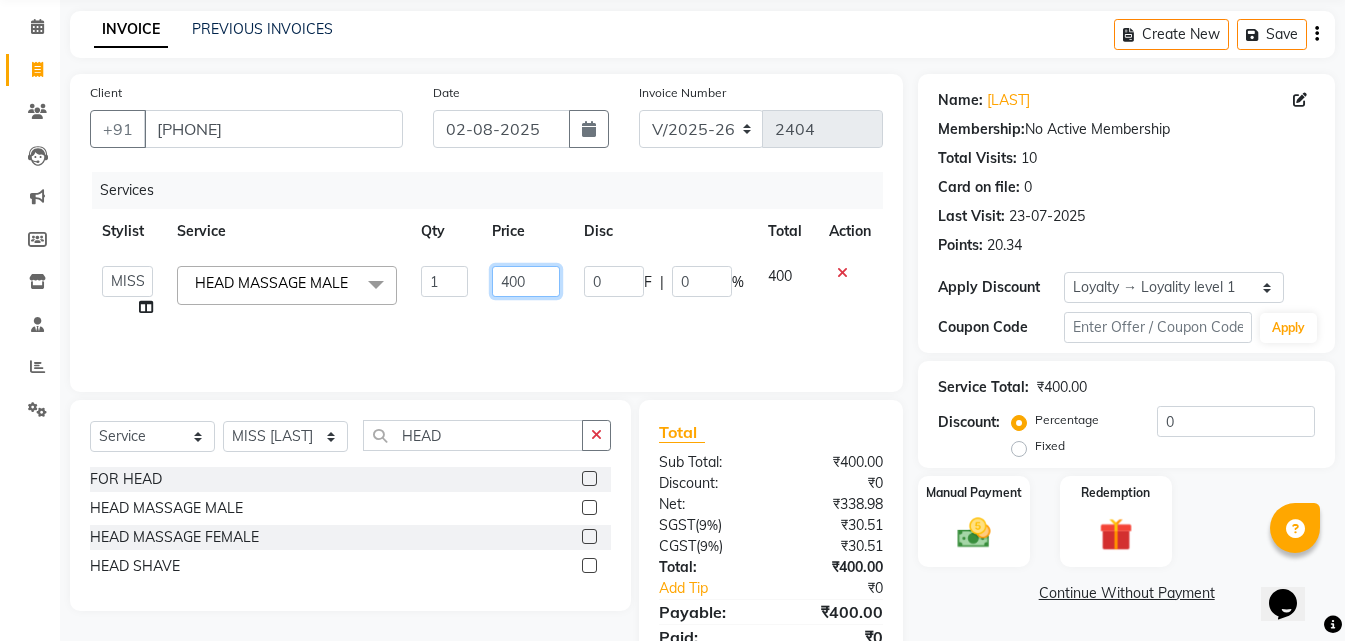 click on "400" 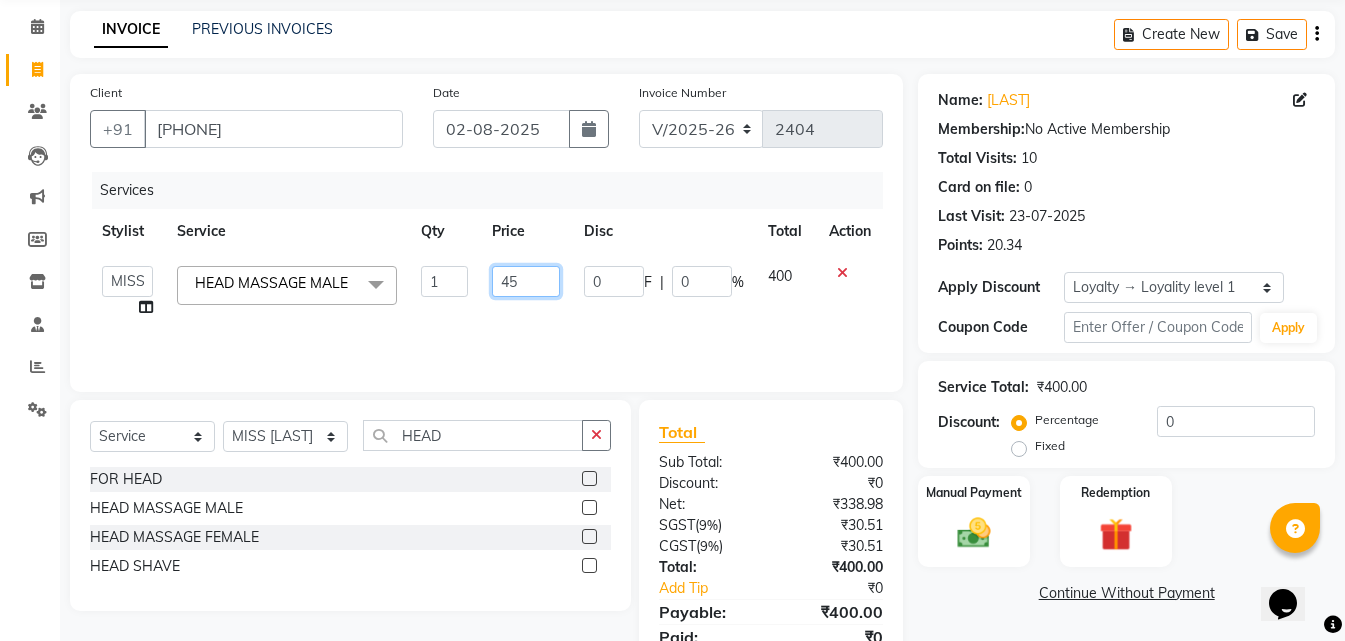 type on "450" 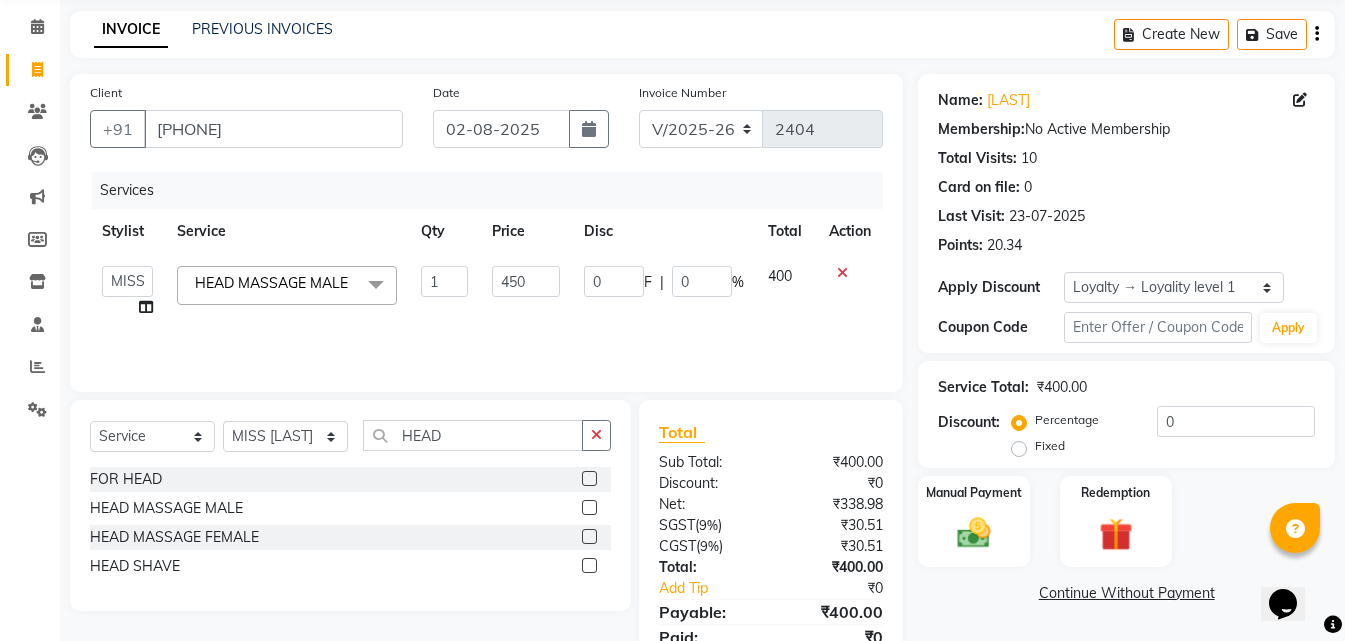 click on "MISS [LAST] MISS [LAST] MISS [LAST] MISS [LAST] MISS [LAST] MISS.[LAST] MISS.[LAST] MISS [LAST] MISS. [LAST] MISS [LAST] mohbat MR. [LAST] MR.[LAST] MR. [LAST] MR. [LAST] MR [LAST] MR. [LAST] MR. [LAST] MR.[LAST] MR.[LAST] MR. [LAST] MR.[LAST] MR. [LAST] MR.[LAST] MR.[LAST] MR.[LAST] MS [LAST] NONE [LAST] HEAD MASSAGE MALE x STRAITHENING KERATINE TREATMENT SMOOTHNING BLOW DRY HiGHLIGHTS PER STREAK( 300 ) MENS HAIR COLOUR MENS BEARD COLOUR ROOT TOUCHUP FEMALE FULL HAND CHOCLATE WAX FULL LEG CHOCLATE WAX UNDERARMS CHOCLATE WAX FULL HAND NORMAL WAX UNDERARMS NORMAL WAX FULL LEGNORMAL WAX FULL HAND RICA WAX FULL LEG RICA WAX EYE BROWS UPPER LIP FOR HEAD CHIN SIDE LOCKNORMAL WAX SIDE LOCK THREAD SIDE LOCK RICA WAX HAIR SPA HAIR IRONING FEMALE HAIR WASH FEMALE HAIR DO NOSE WAX HAIR CUT FEMALE TOUCH-UP FACIAL BLEACH BODY POLISH BEARD STYLING GLOBAL COLOR B WAXING HALF LEG RICA WAX UNDERARMS RICA WAXNORMAL FULL BODY WAX AMINEXIL TREATMENT OXY BLEACH" 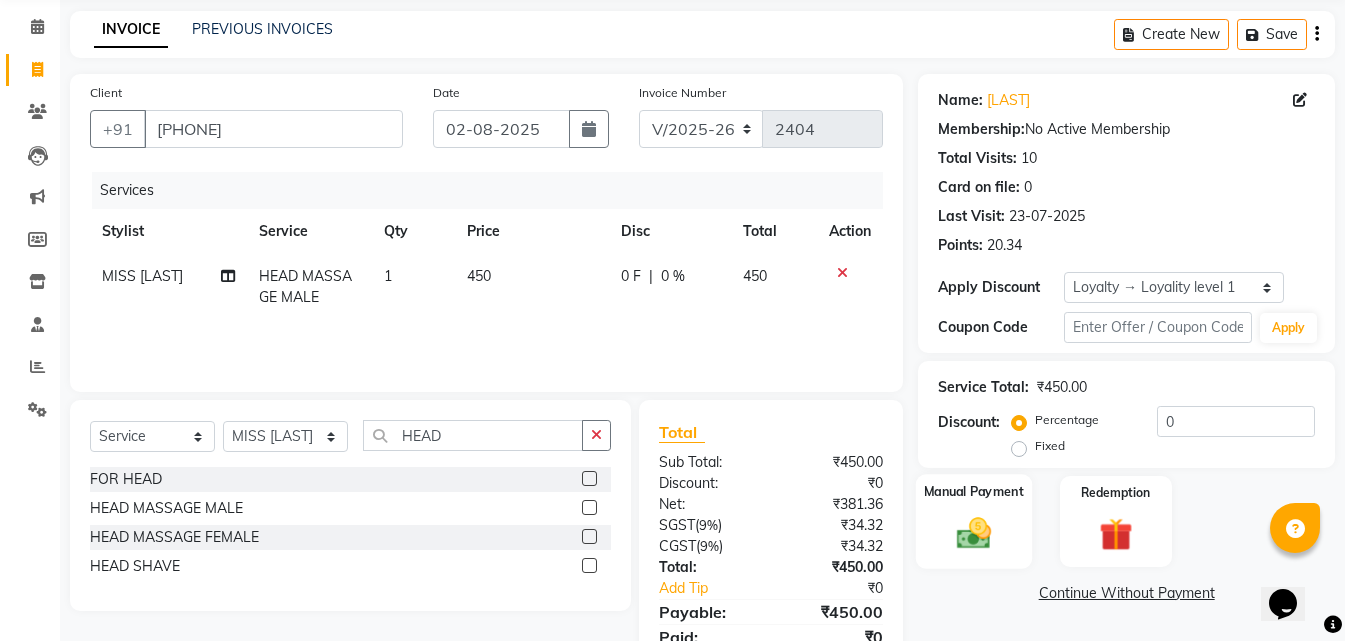 click on "Manual Payment" 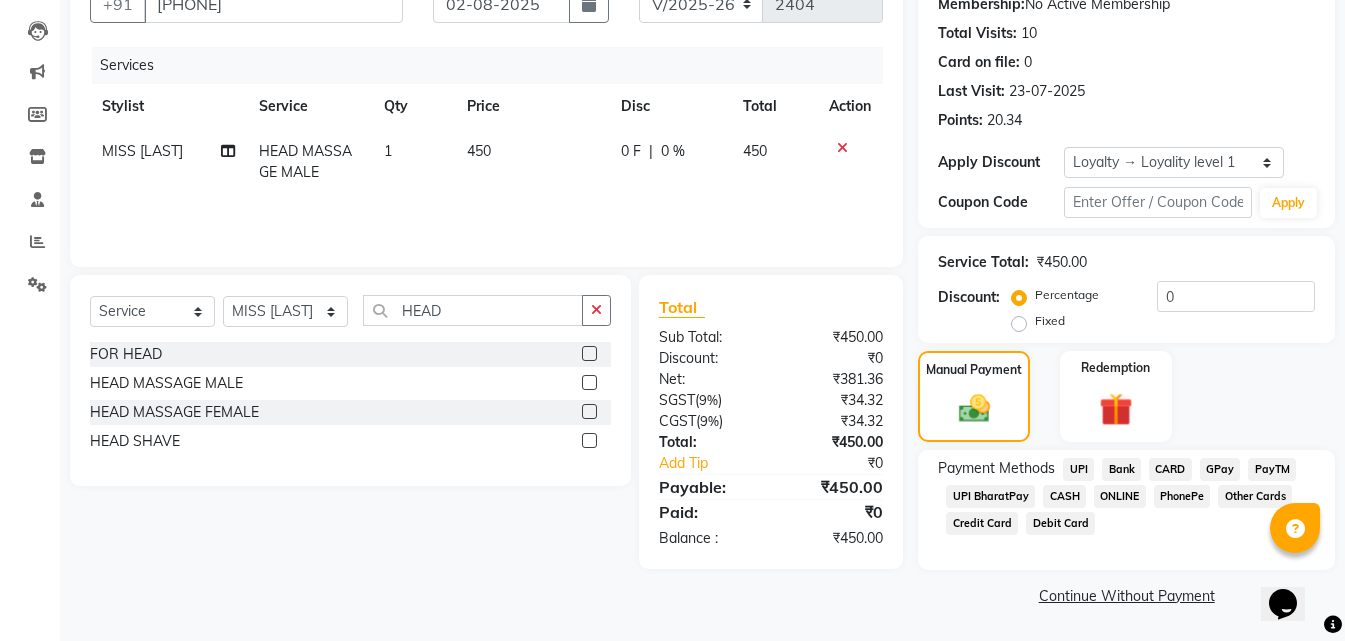 click on "ONLINE" 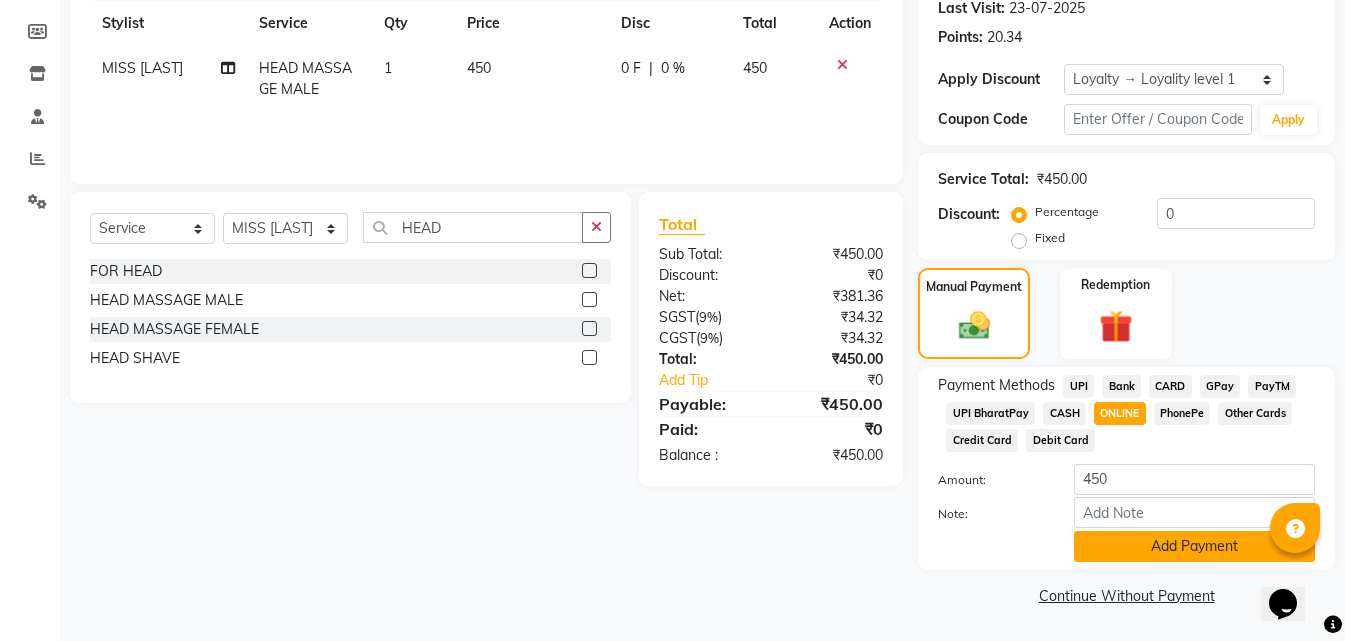 click on "Add Payment" 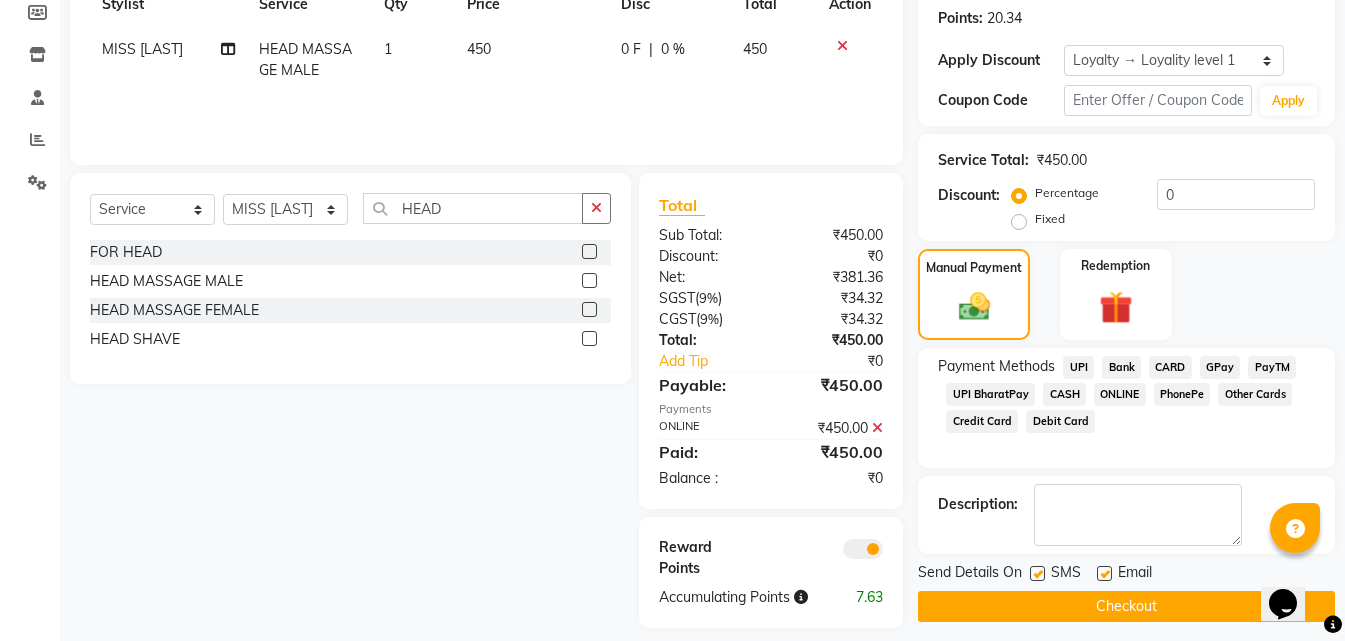 scroll, scrollTop: 320, scrollLeft: 0, axis: vertical 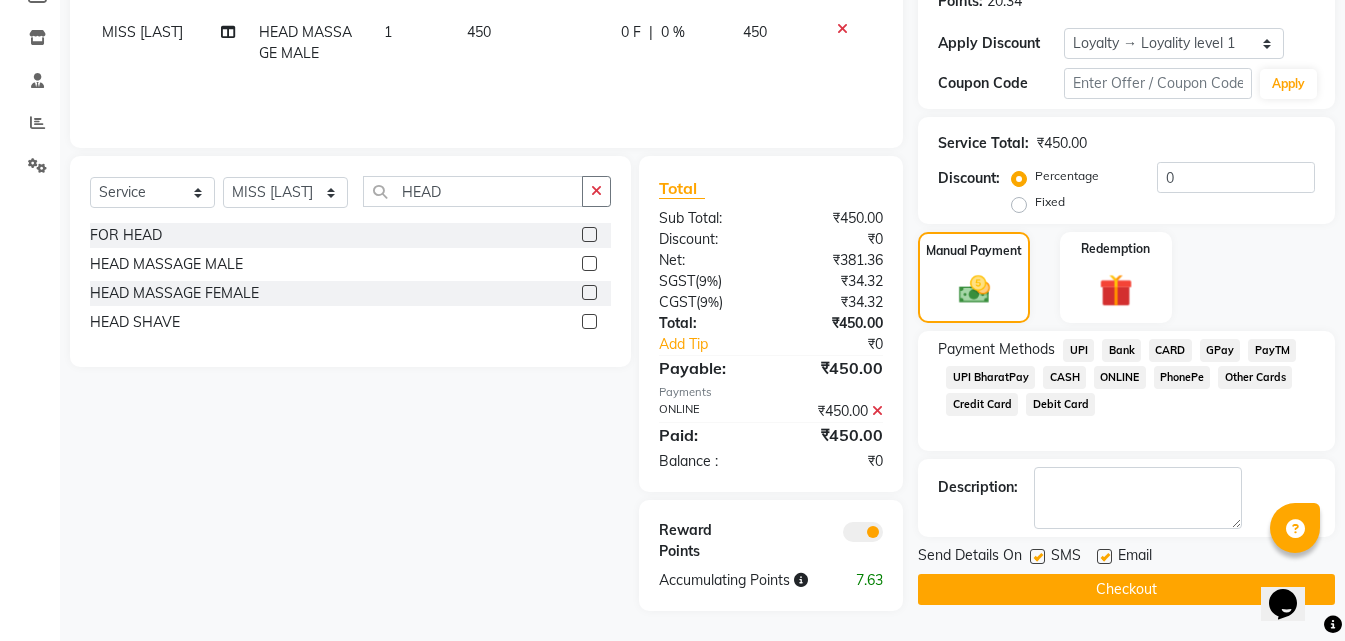 click on "Checkout" 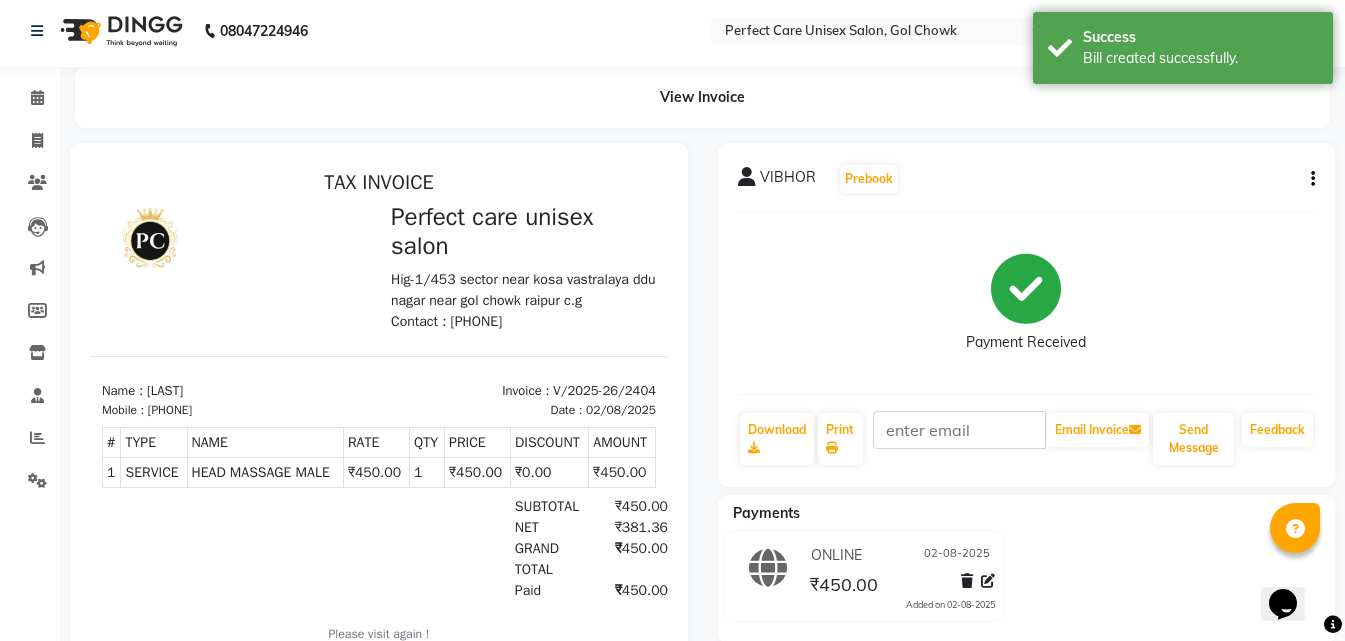scroll, scrollTop: 0, scrollLeft: 0, axis: both 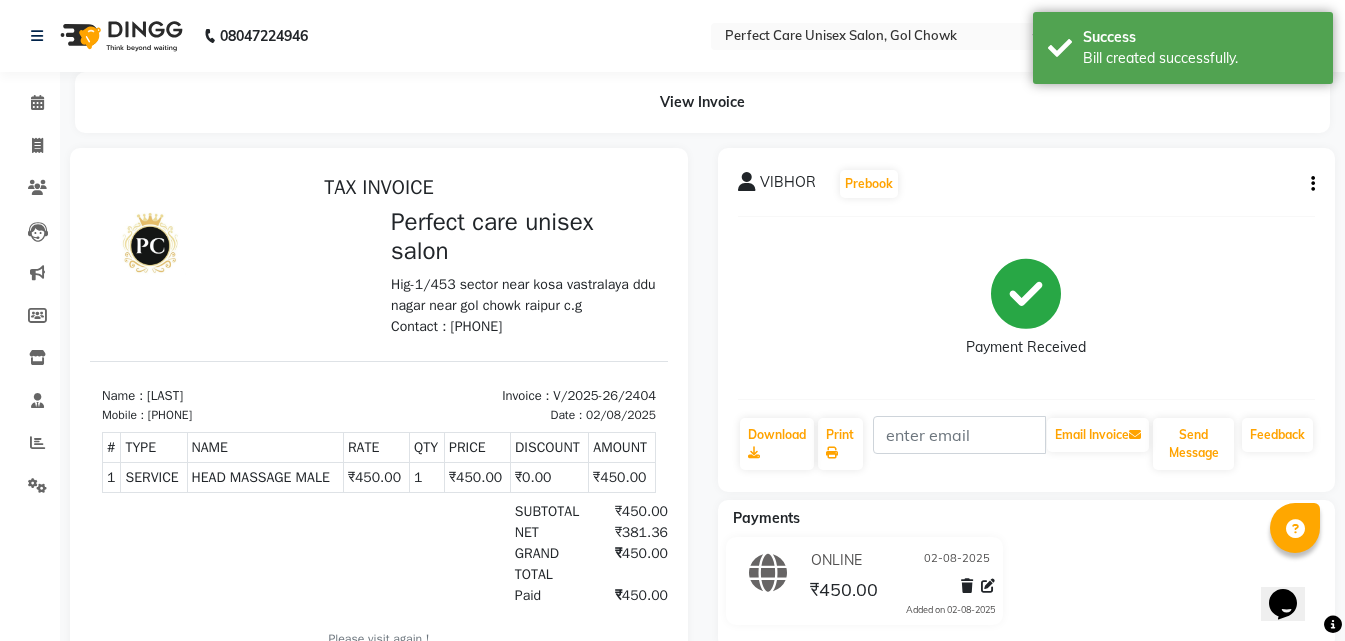 select on "service" 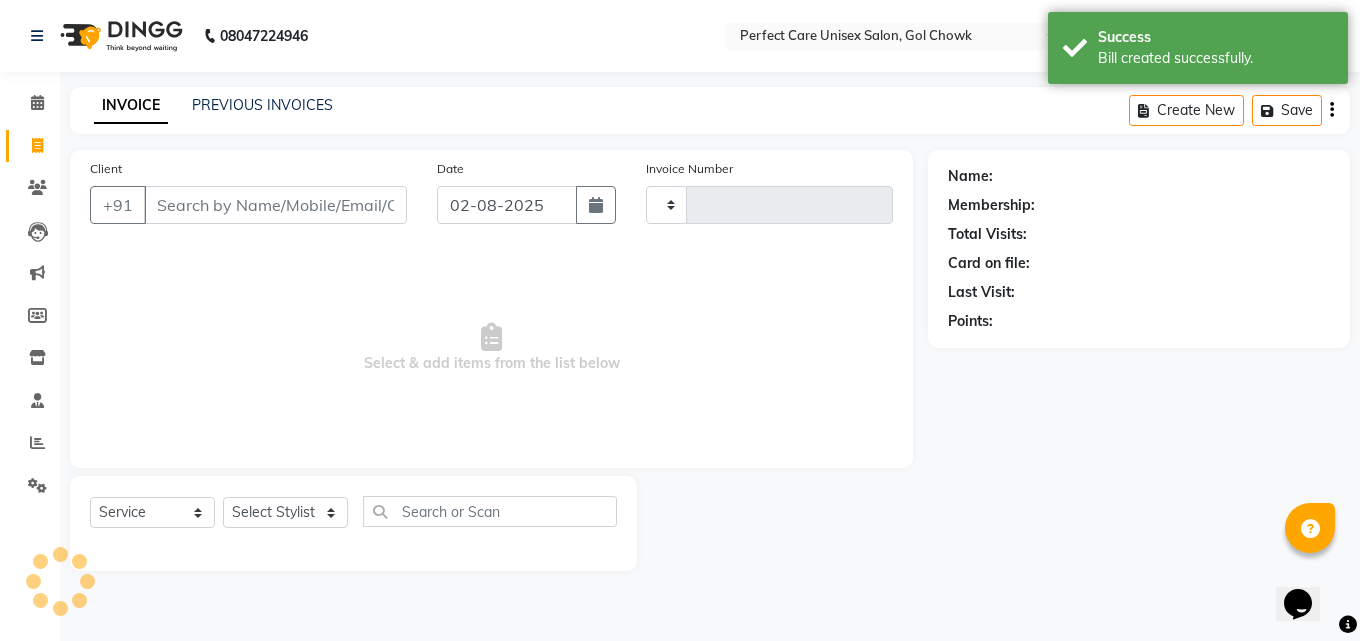 type on "2405" 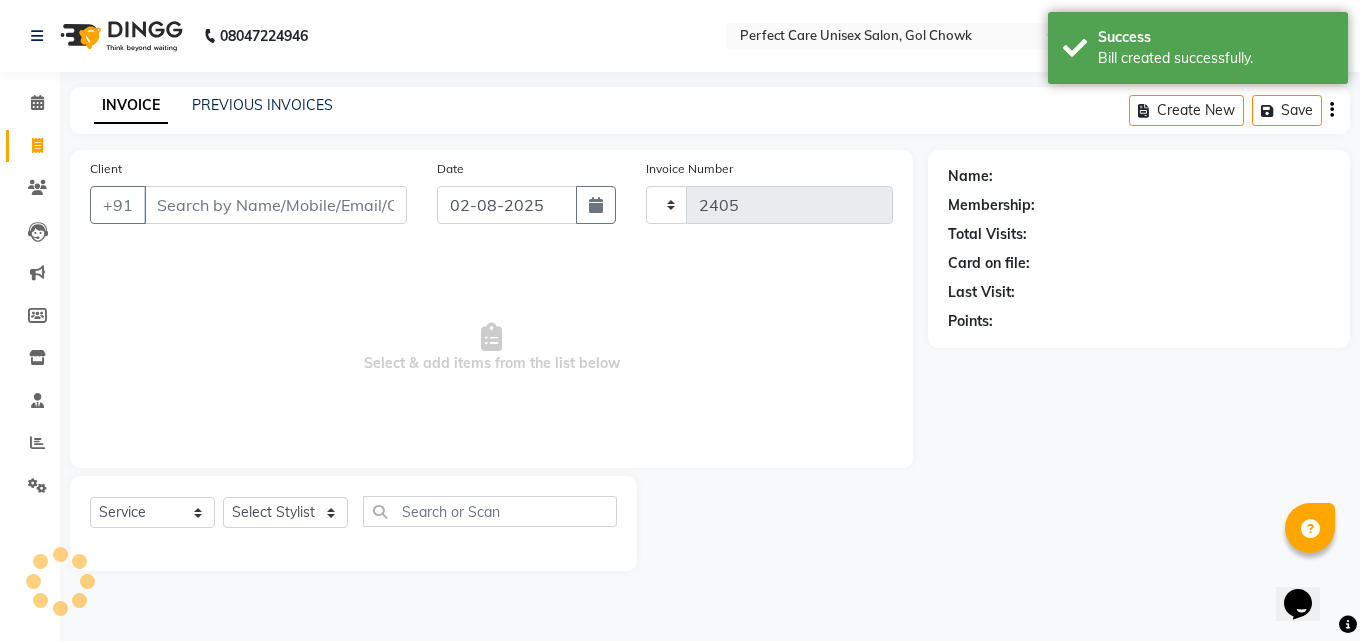 select on "4751" 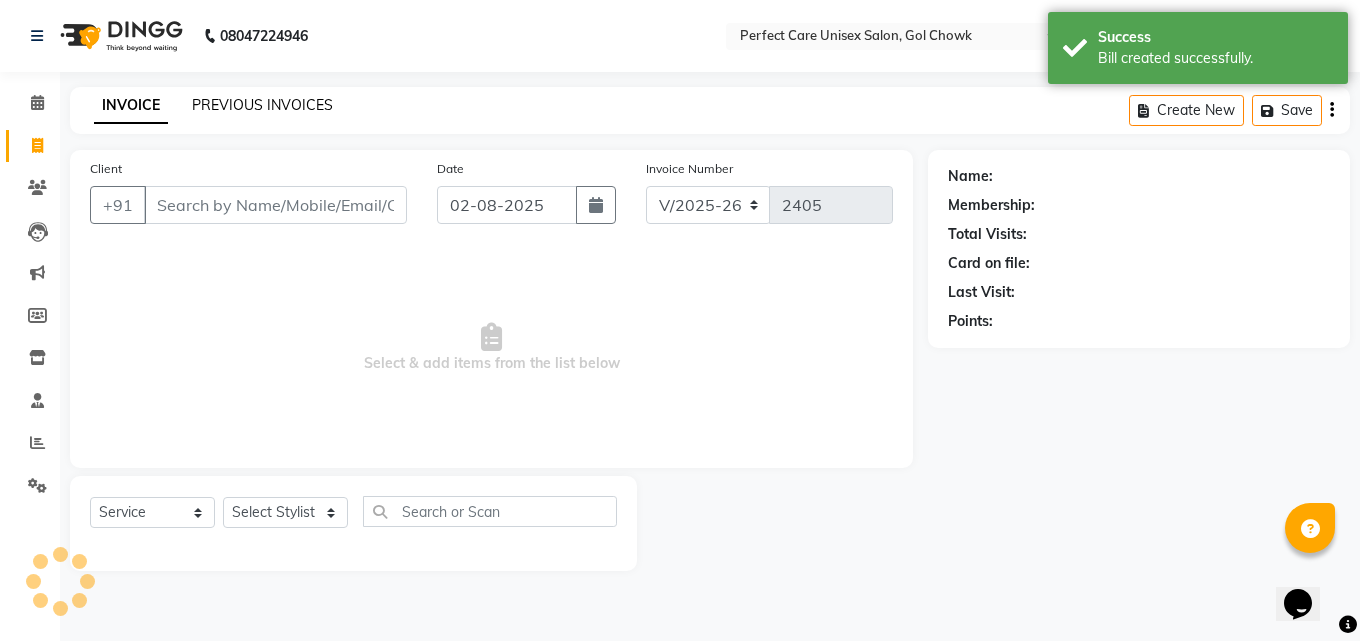 click on "PREVIOUS INVOICES" 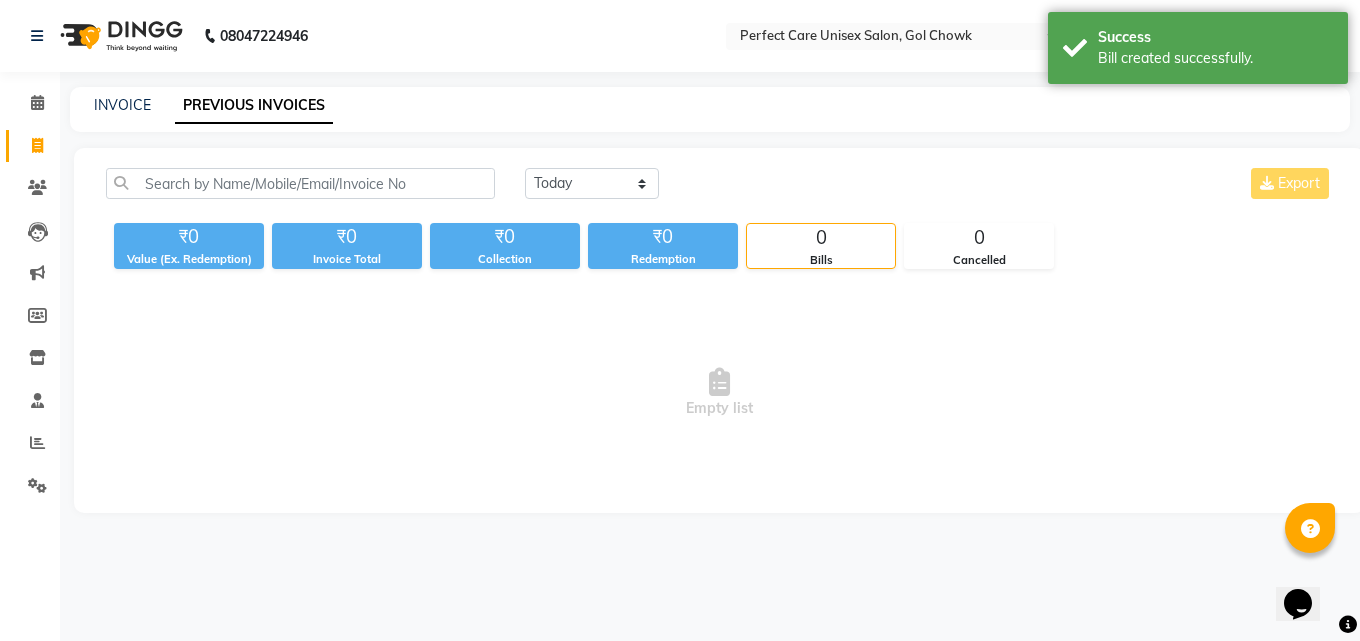 click on "PREVIOUS INVOICES" 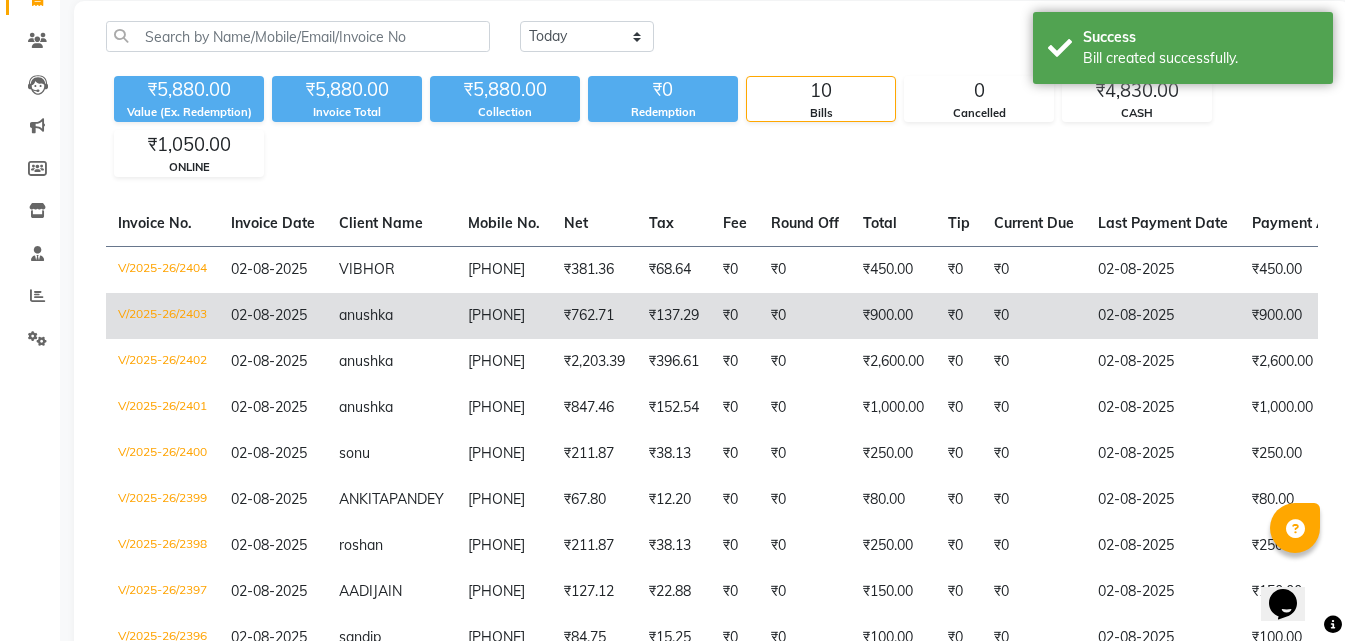 scroll, scrollTop: 100, scrollLeft: 0, axis: vertical 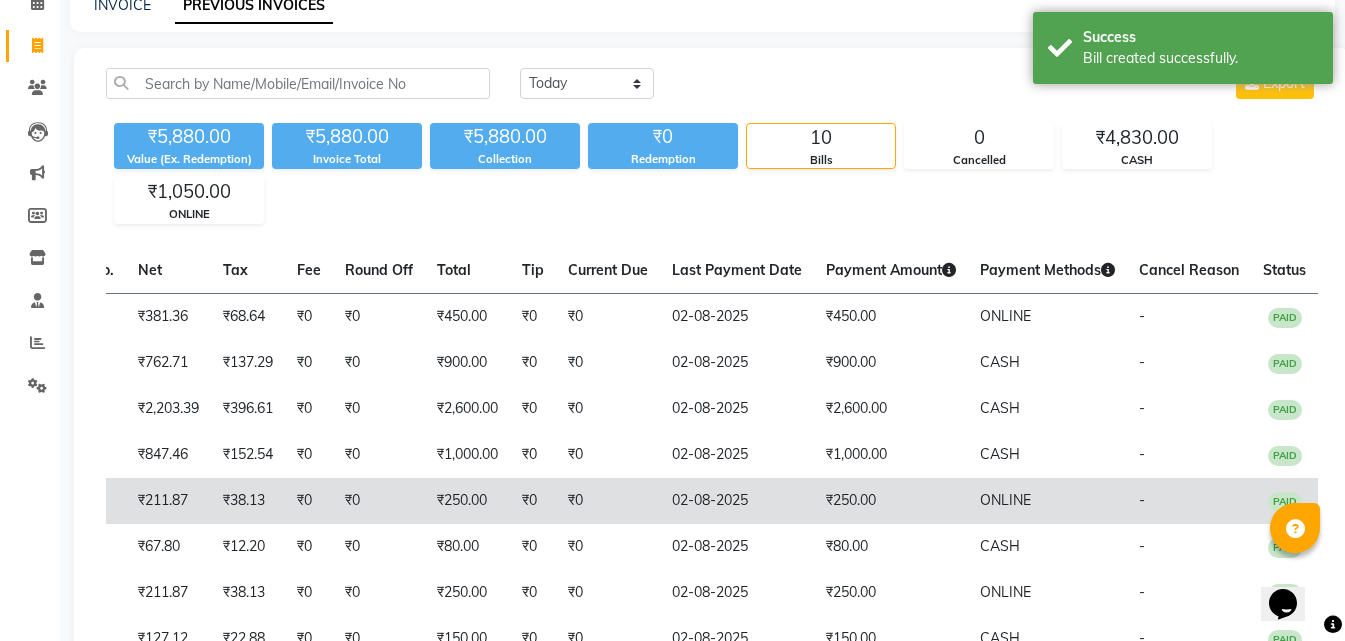 drag, startPoint x: 744, startPoint y: 447, endPoint x: 957, endPoint y: 500, distance: 219.49487 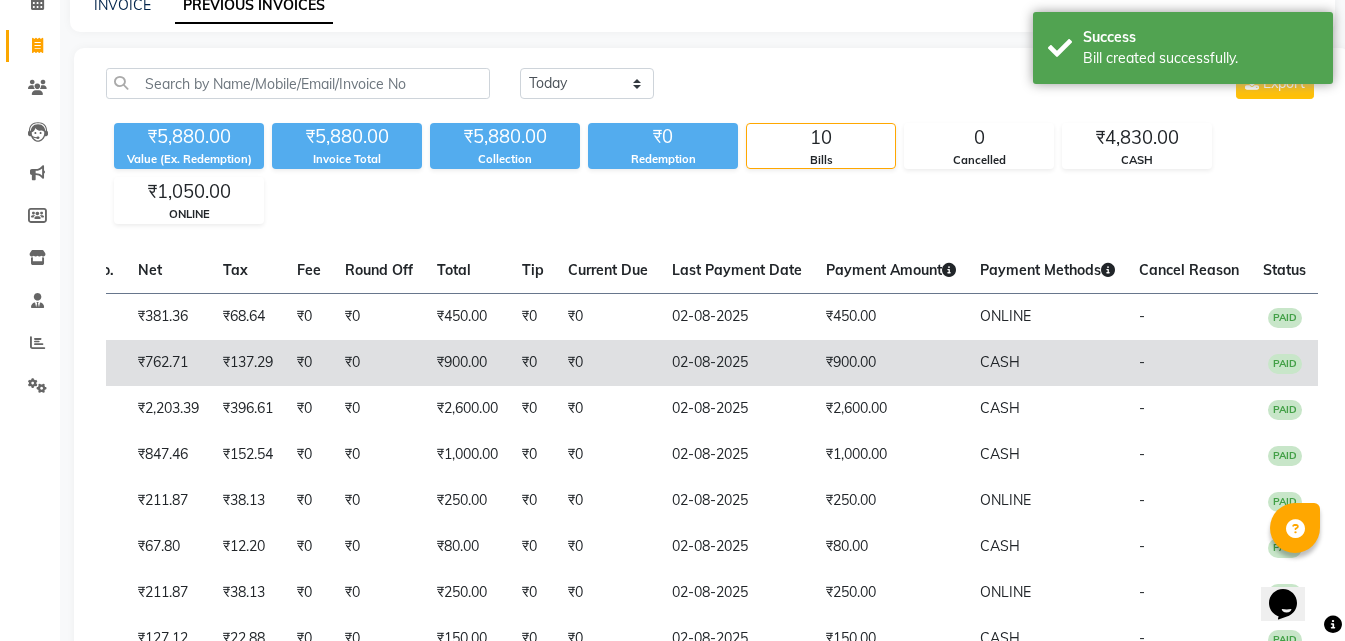 scroll, scrollTop: 0, scrollLeft: 0, axis: both 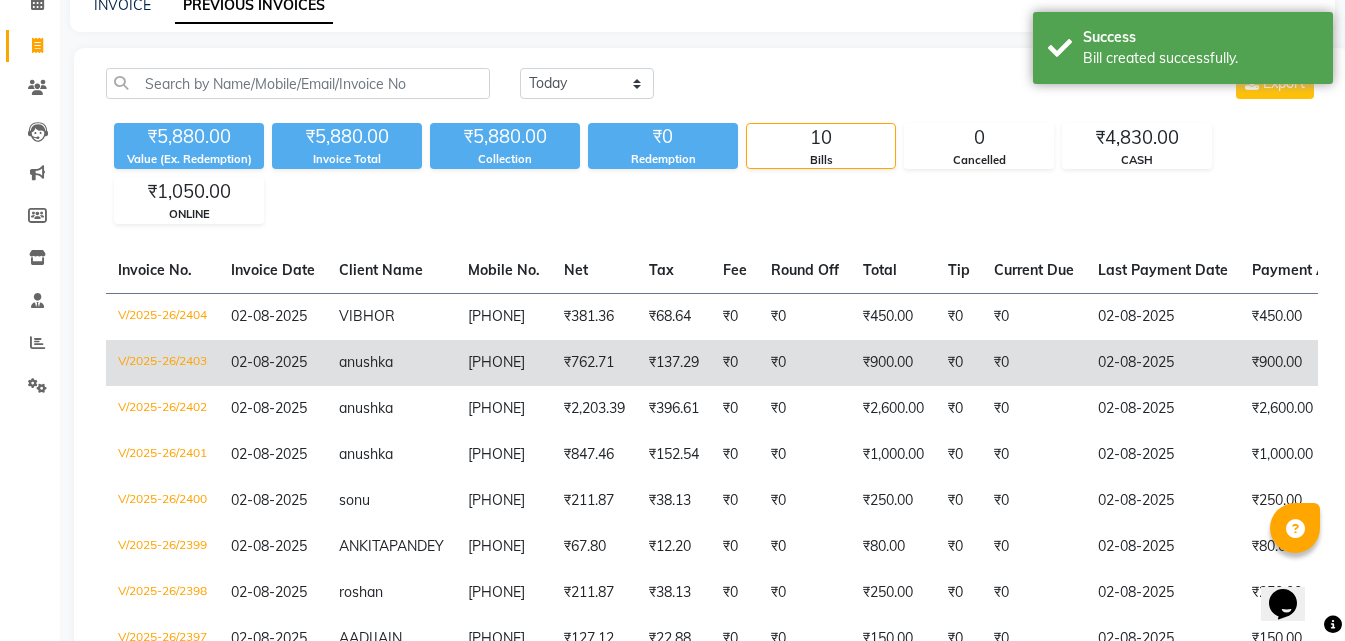 drag, startPoint x: 531, startPoint y: 419, endPoint x: 347, endPoint y: 363, distance: 192.33304 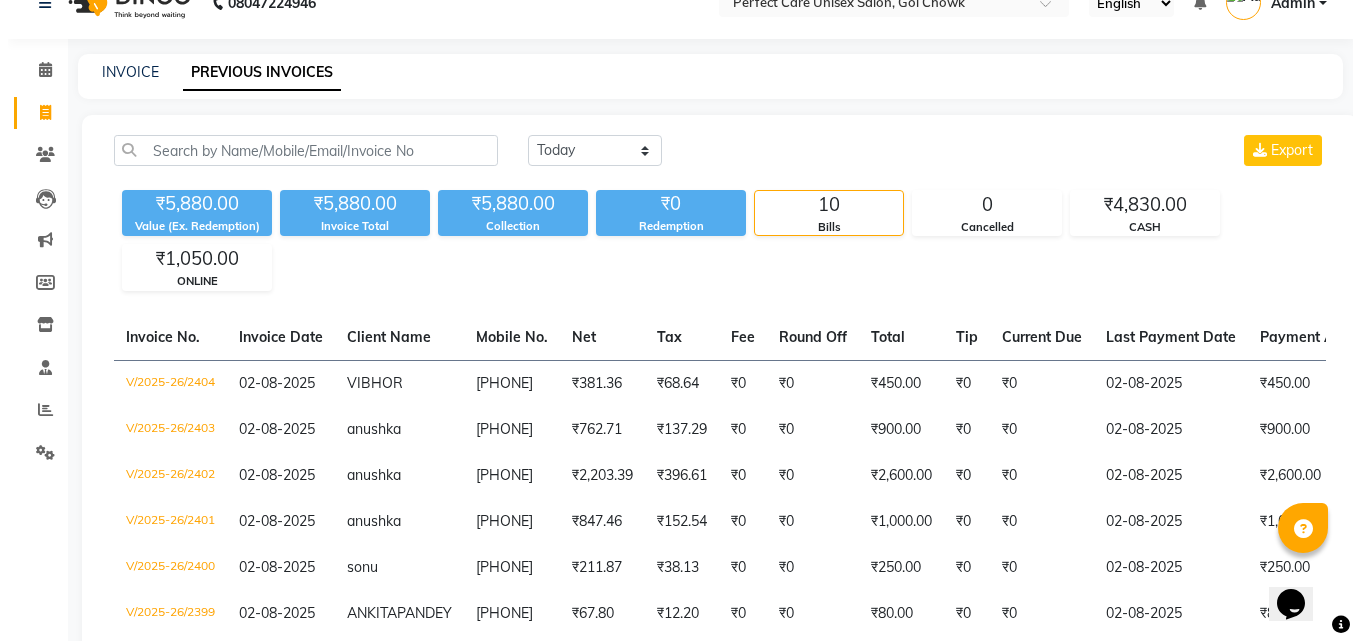scroll, scrollTop: 0, scrollLeft: 0, axis: both 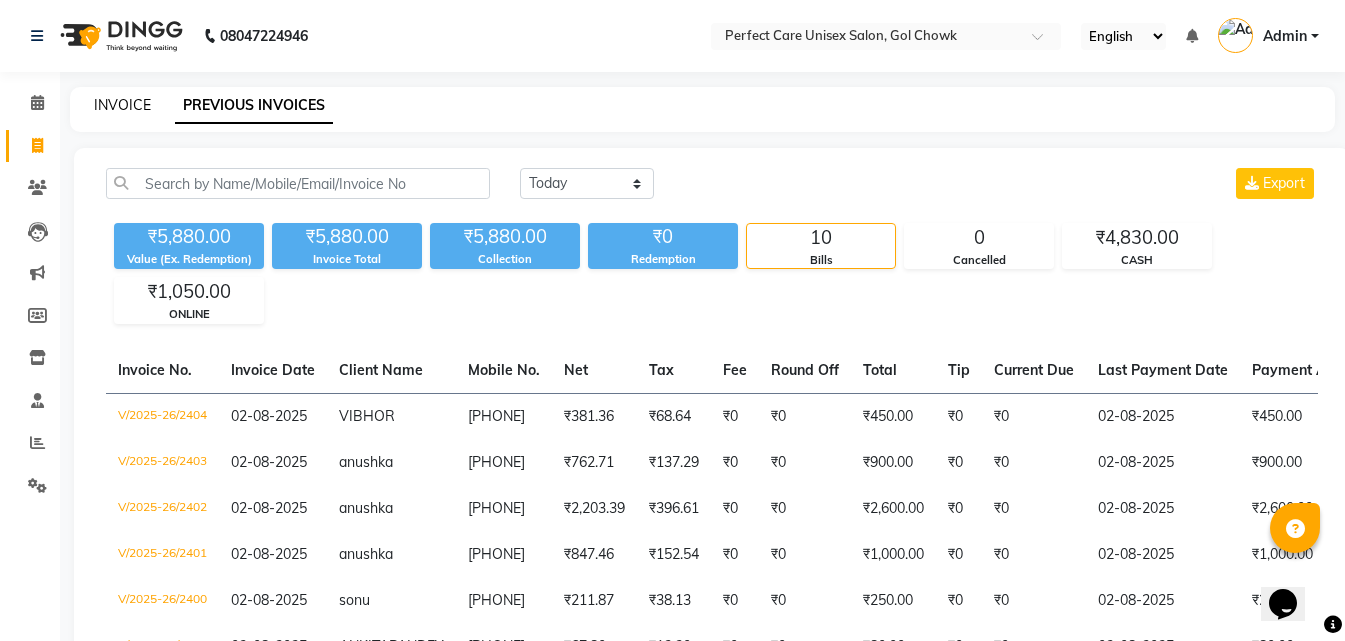 click on "INVOICE" 